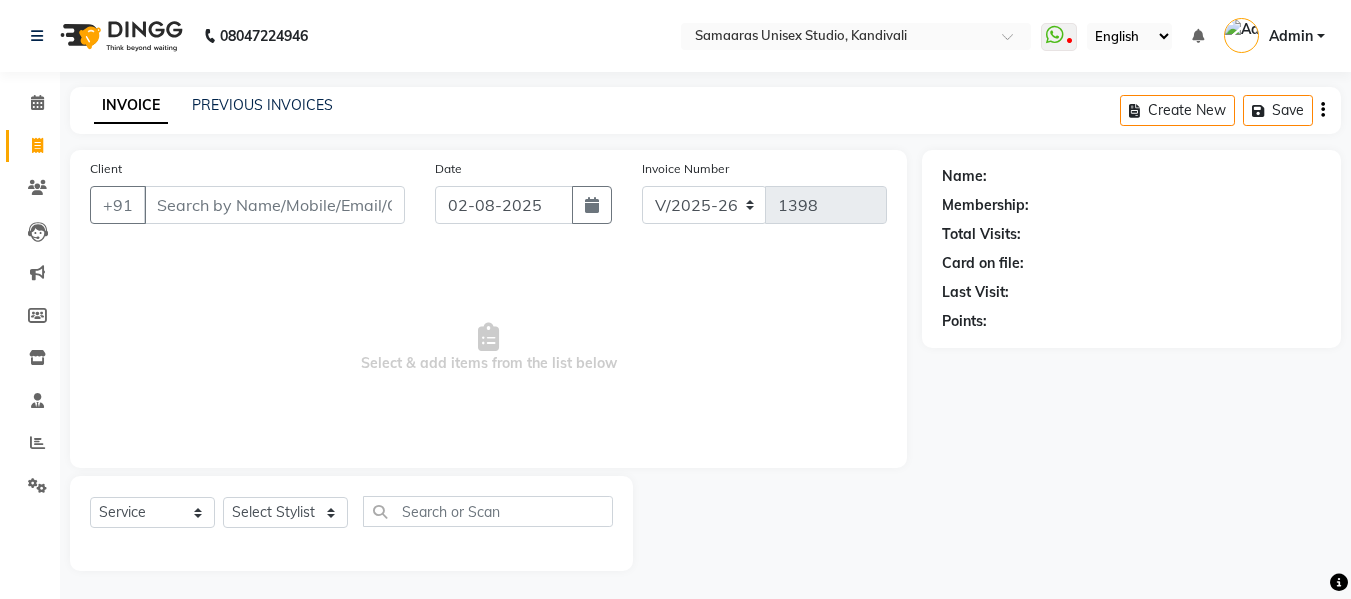 select on "4525" 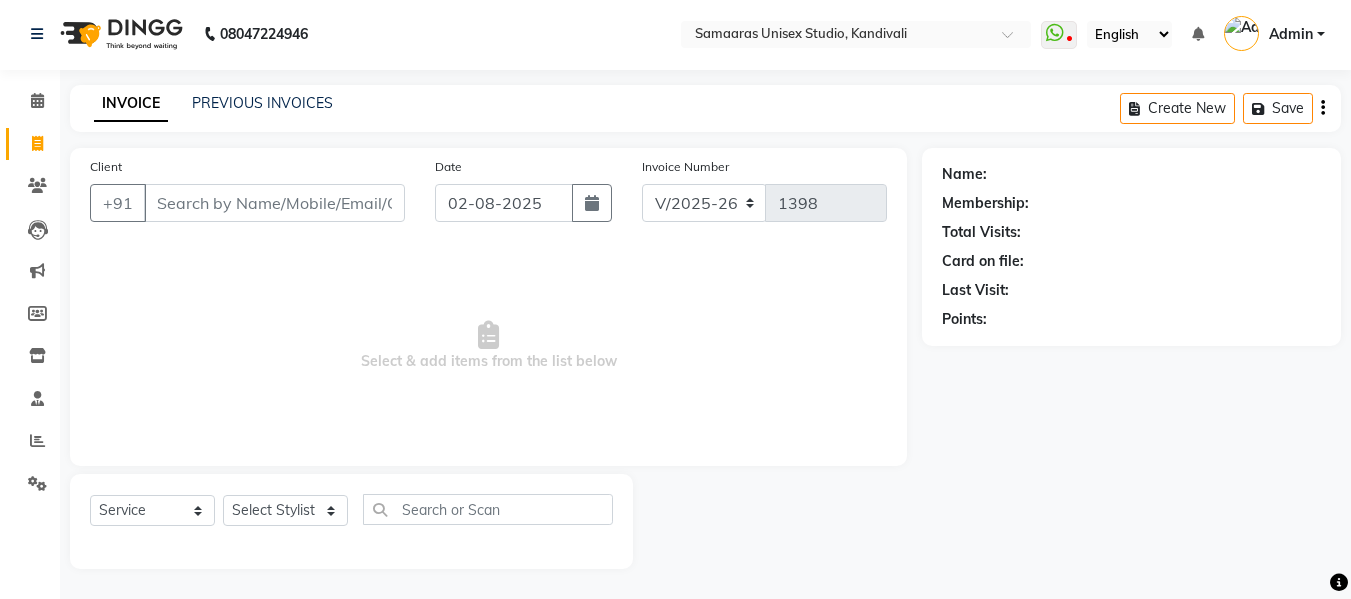 scroll, scrollTop: 0, scrollLeft: 0, axis: both 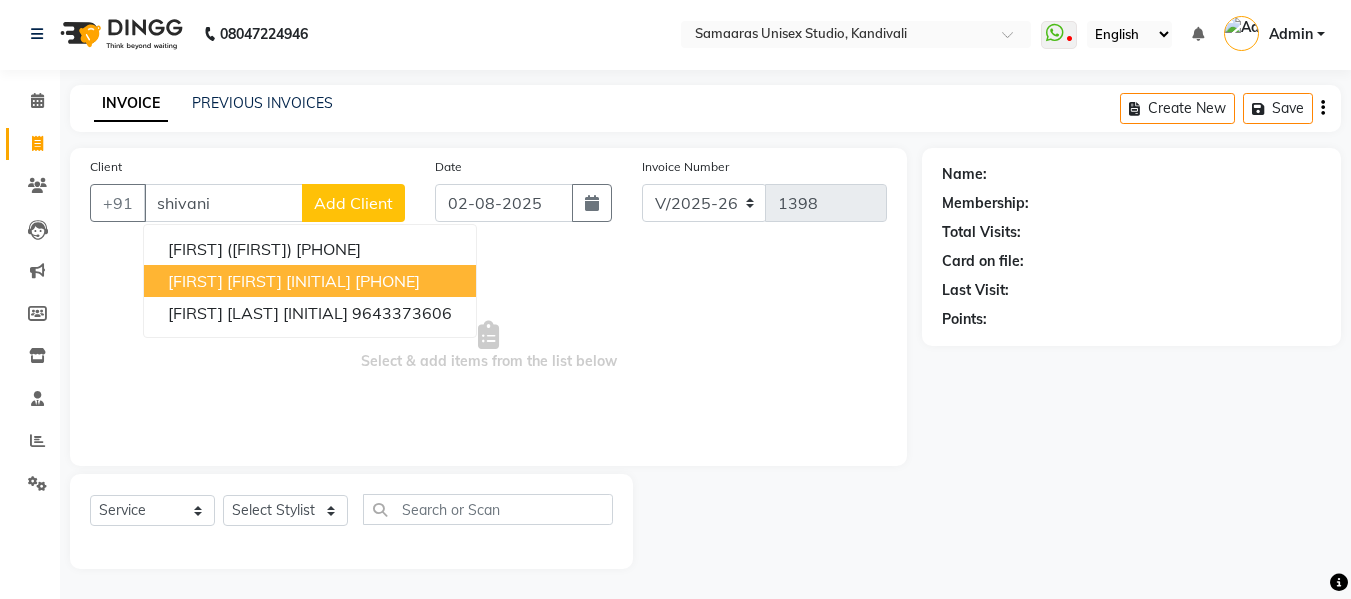 click on "[PHONE]" at bounding box center (387, 281) 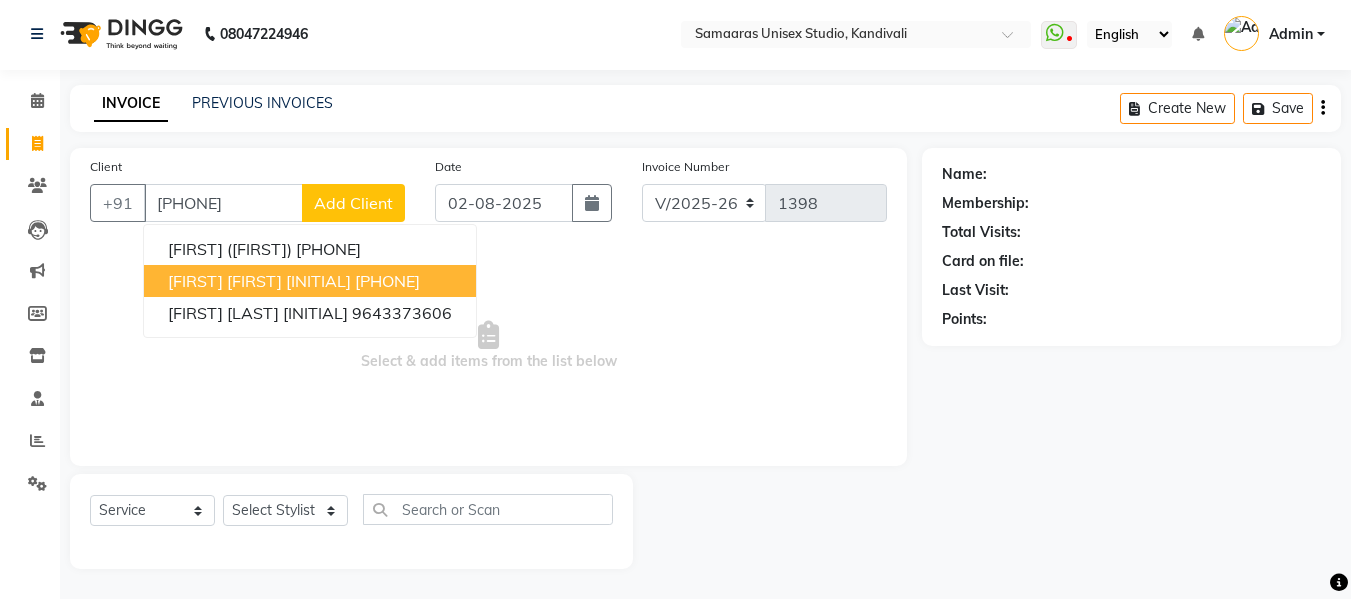 type on "[PHONE]" 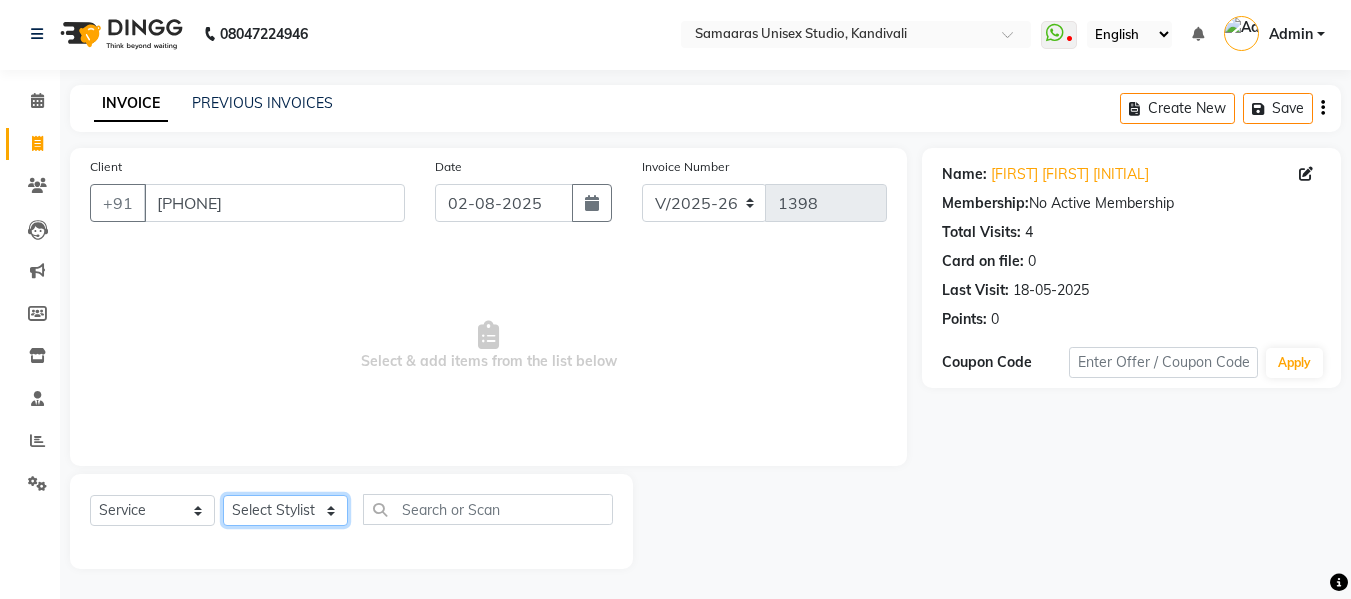 click on "Select Stylist Daksh Sir Firoz bhai Front Desk Guddu Kajal Priya Salman Bhai" 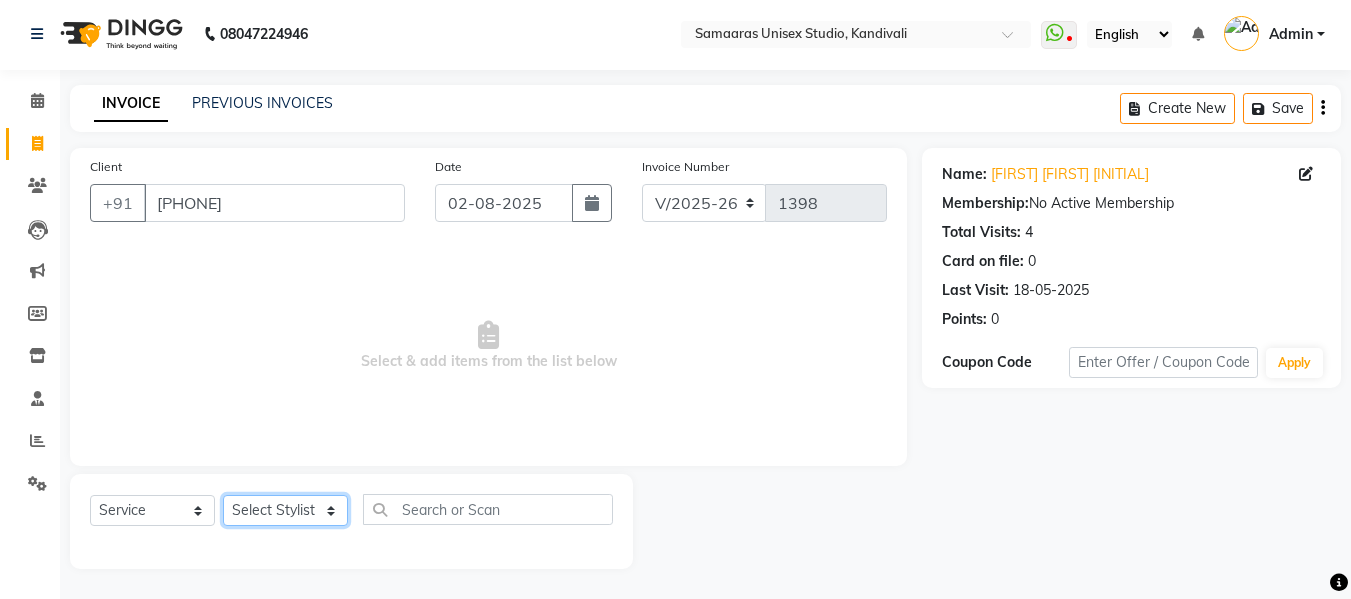select on "86590" 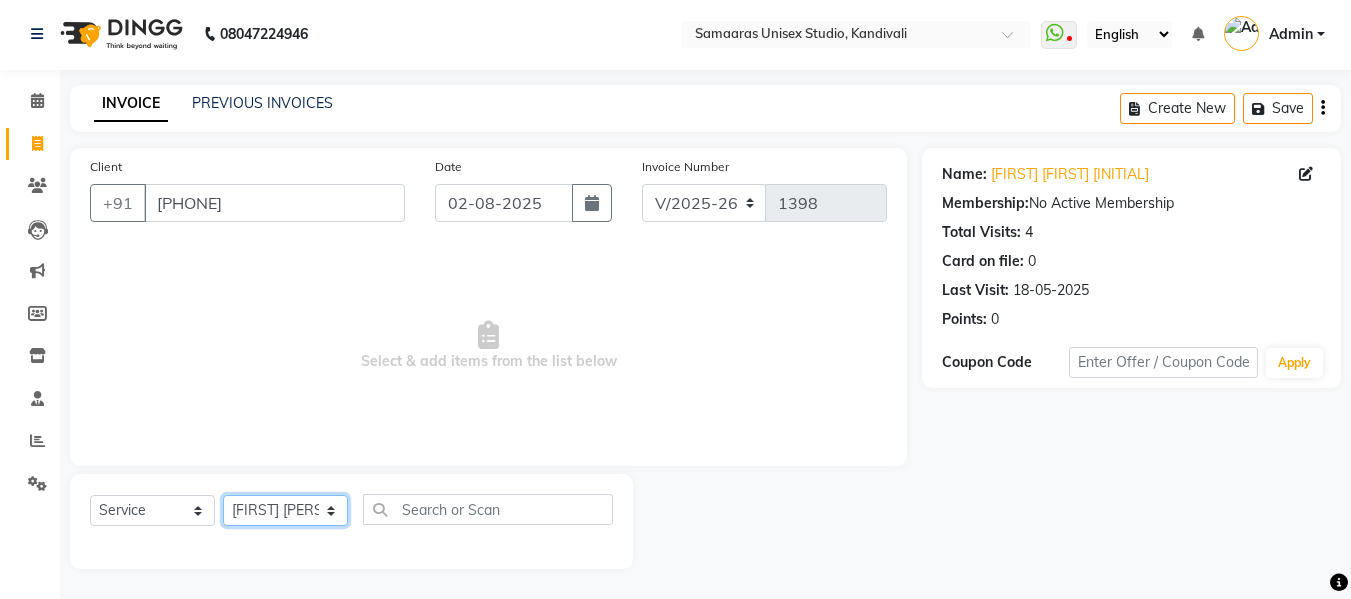 click on "Select Stylist Daksh Sir Firoz bhai Front Desk Guddu Kajal Priya Salman Bhai" 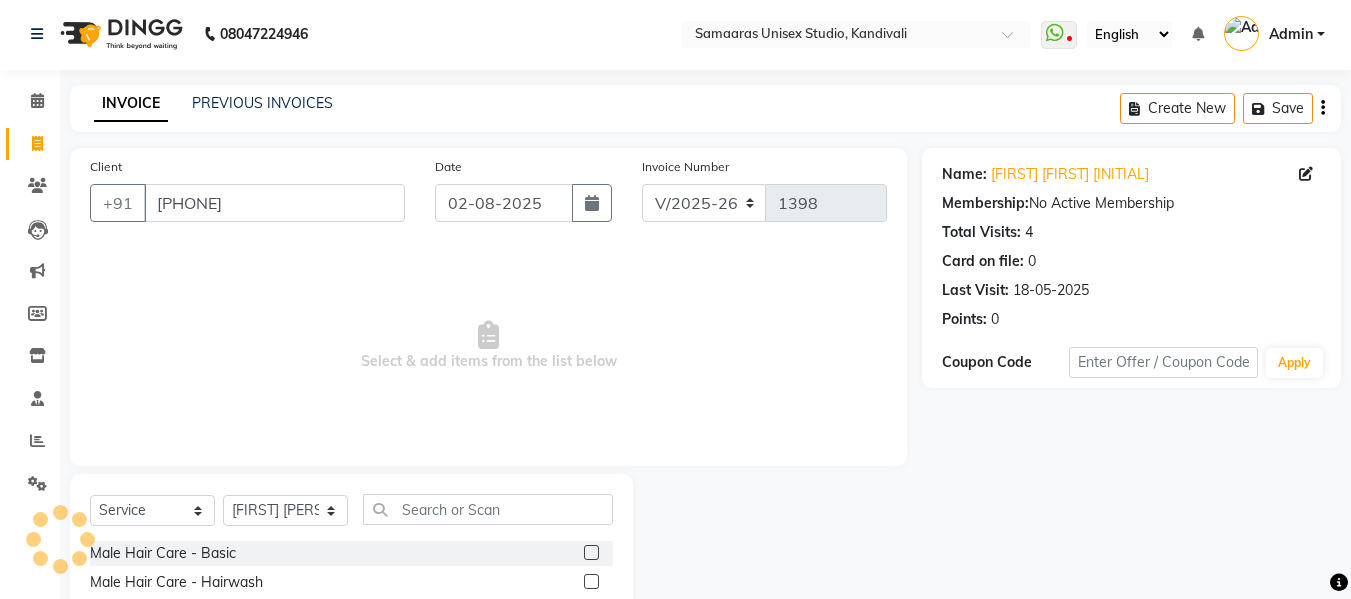 click on "Select  Service  Product  Membership  Package Voucher Prepaid Gift Card  Select Stylist [PERSON] [PERSON] [PERSON] [PERSON] [PERSON] [PERSON] [PERSON]" 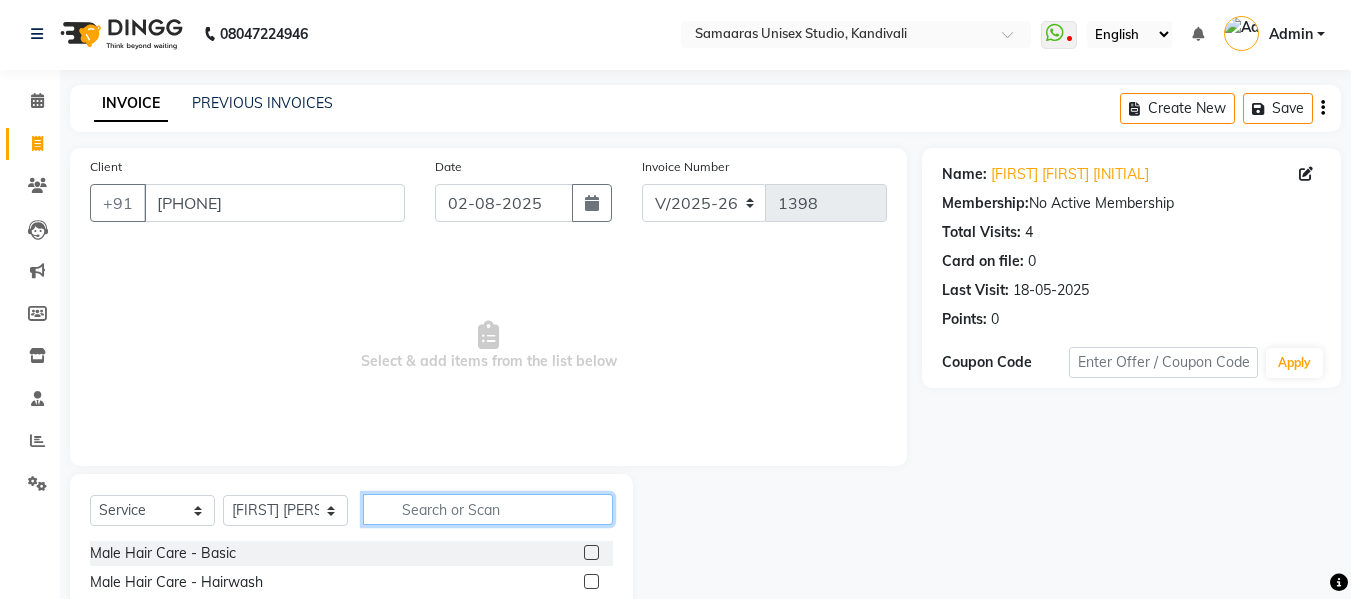 click 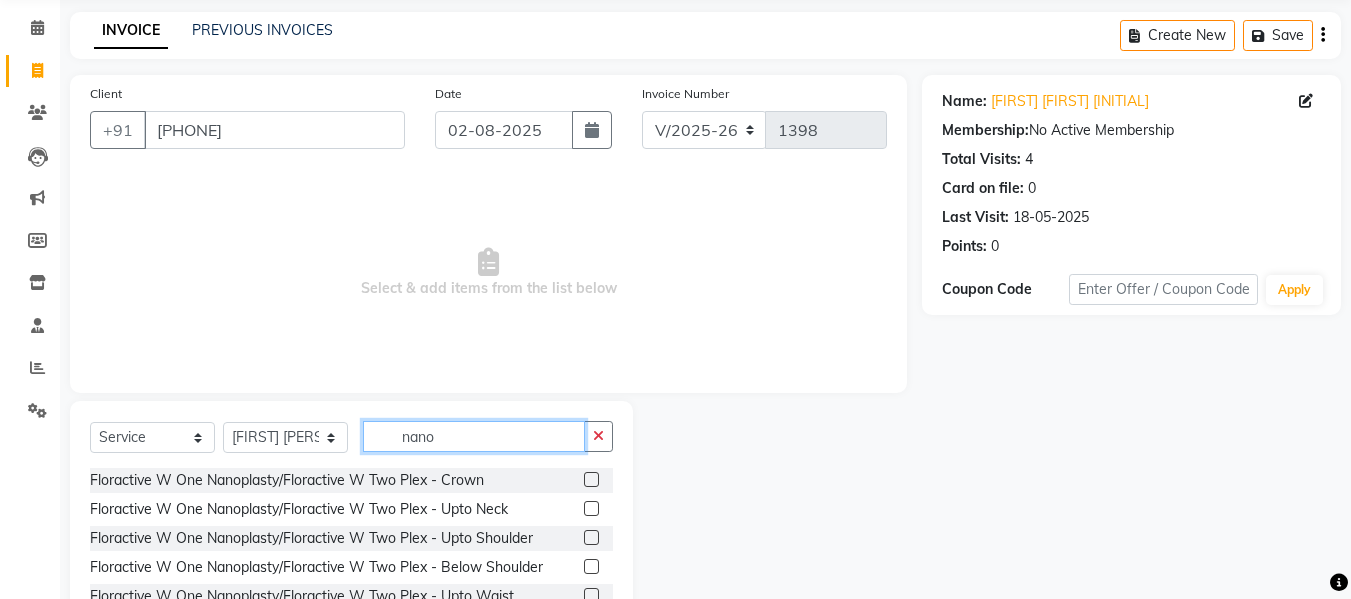 scroll, scrollTop: 147, scrollLeft: 0, axis: vertical 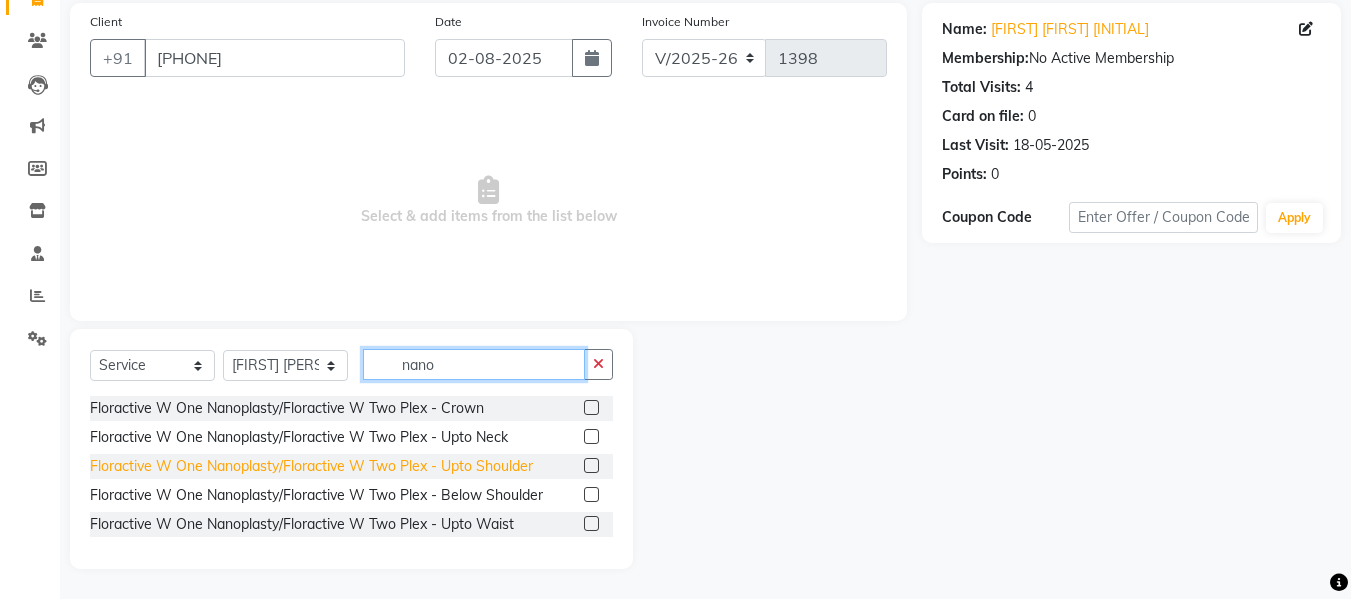type on "nano" 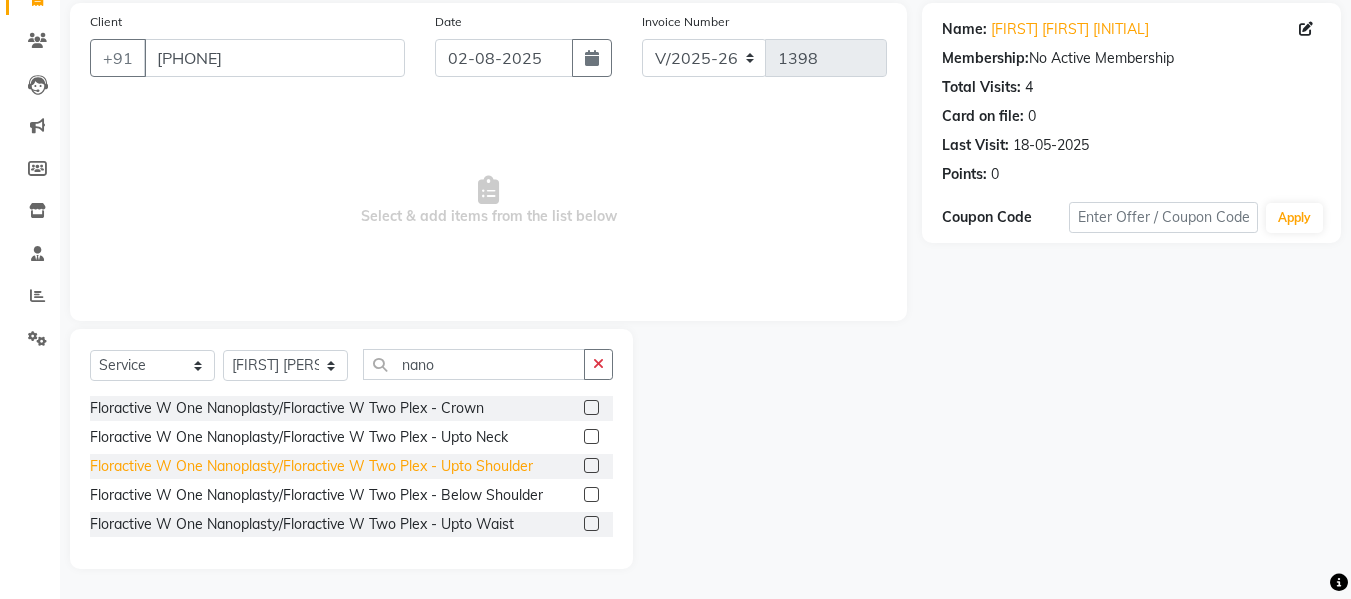click on "Floractive W One Nanoplasty/Floractive W  Two Plex - Upto Shoulder" 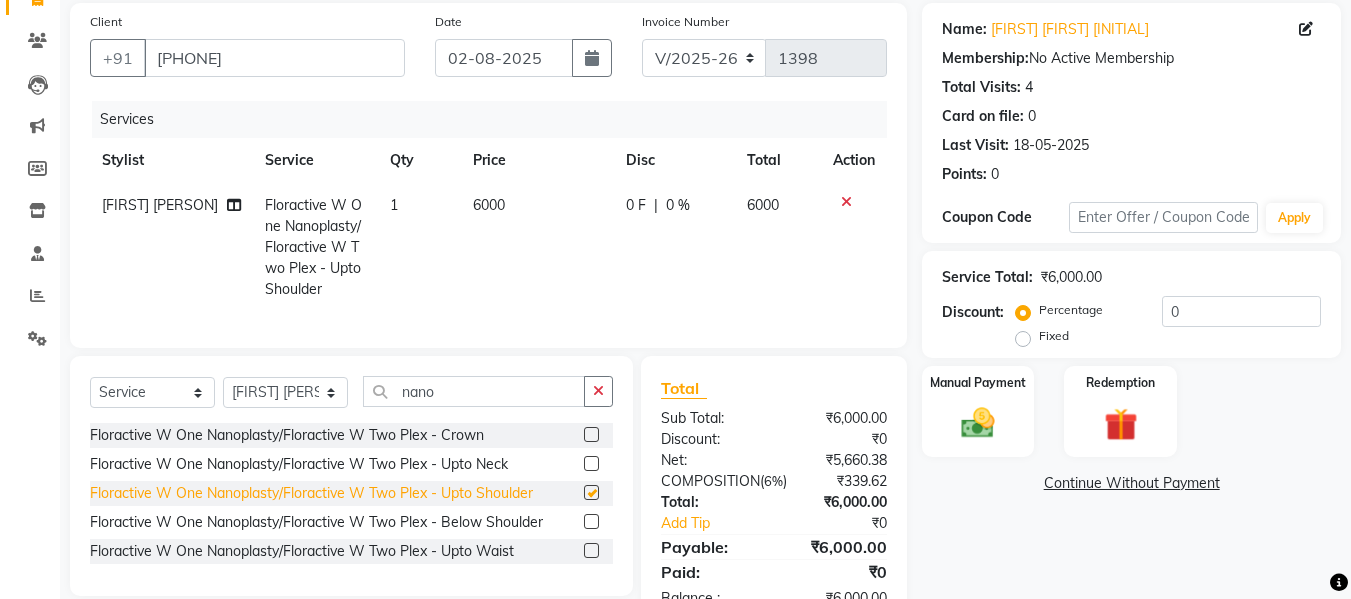 checkbox on "false" 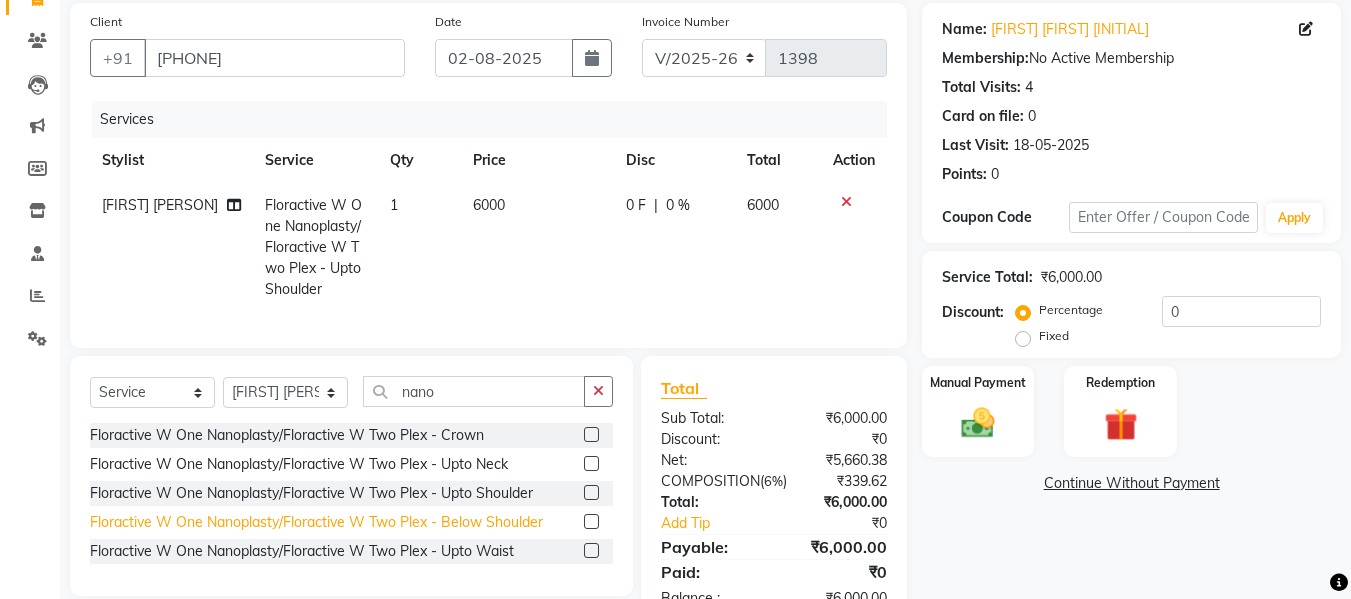 click on "Floractive W One Nanoplasty/Floractive W  Two Plex - Below Shoulder" 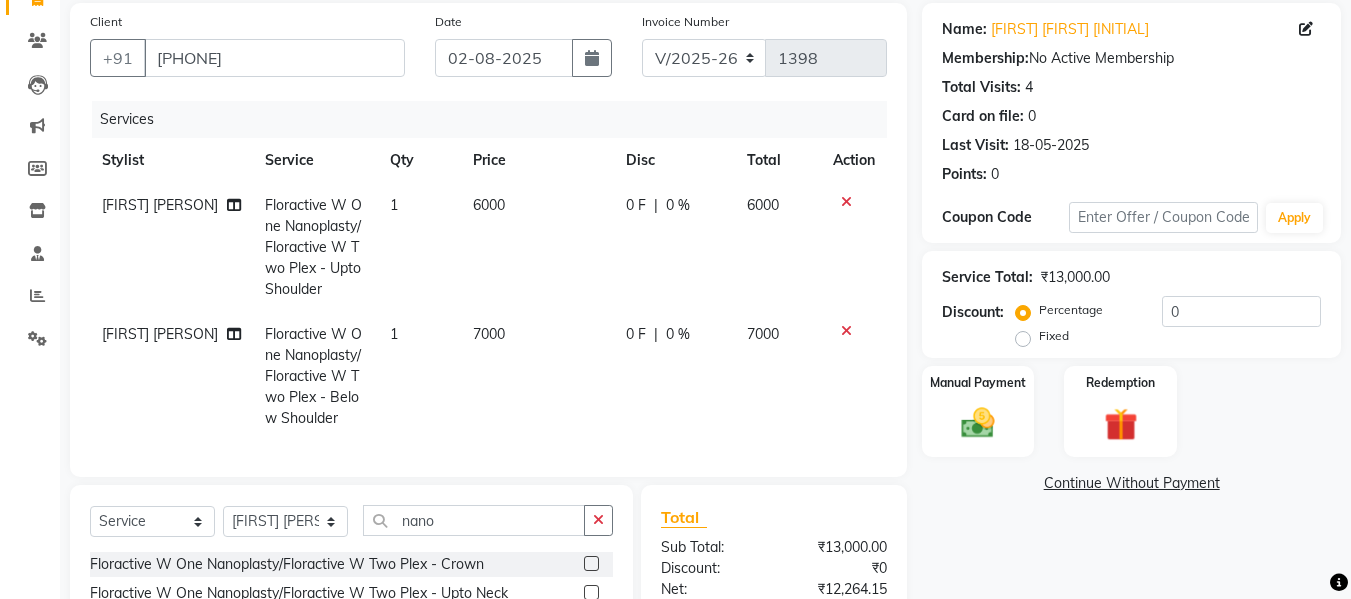 checkbox on "false" 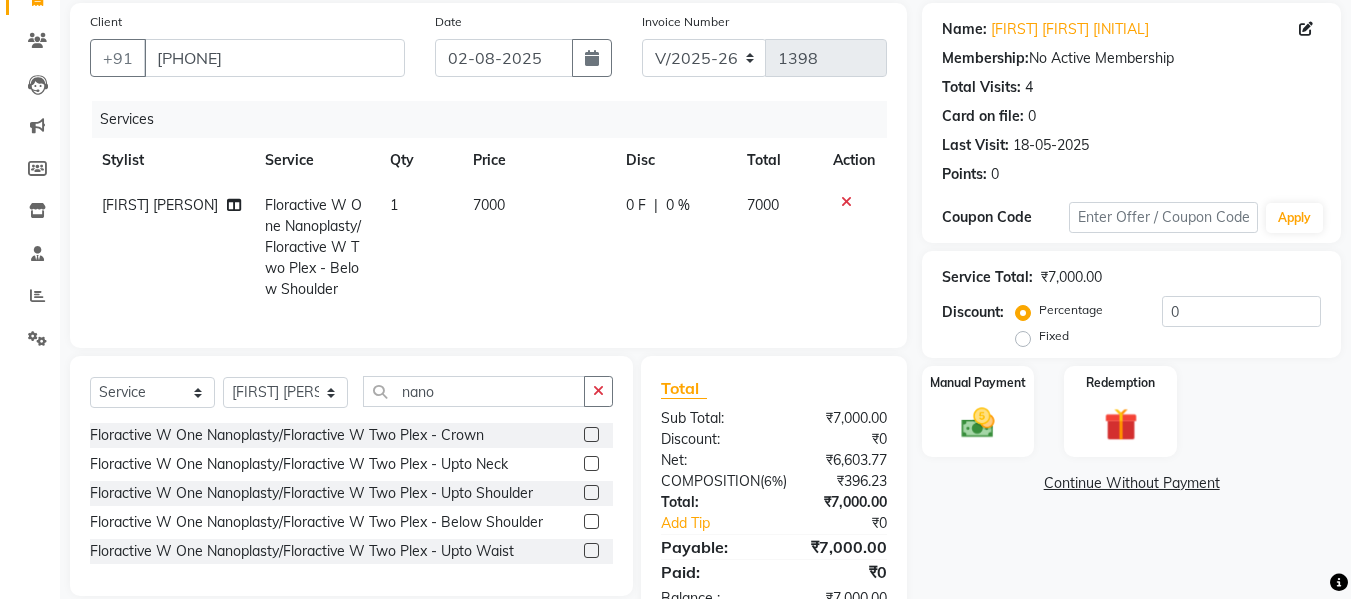 click on "7000" 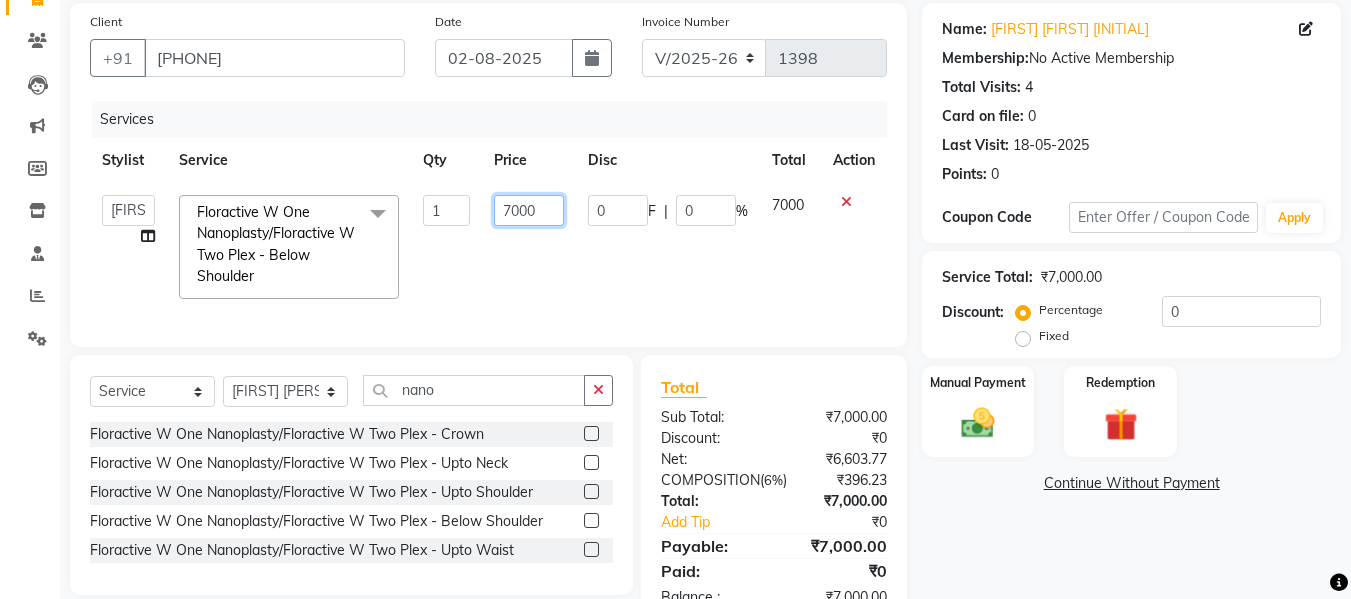 click on "7000" 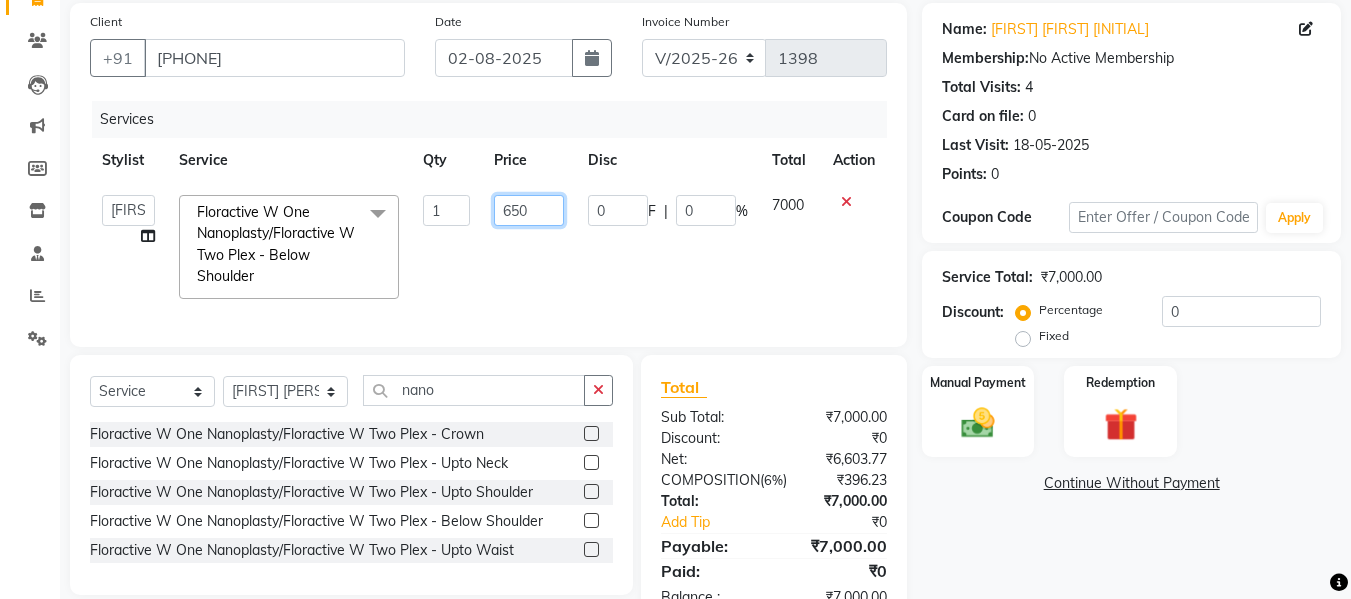 type on "6500" 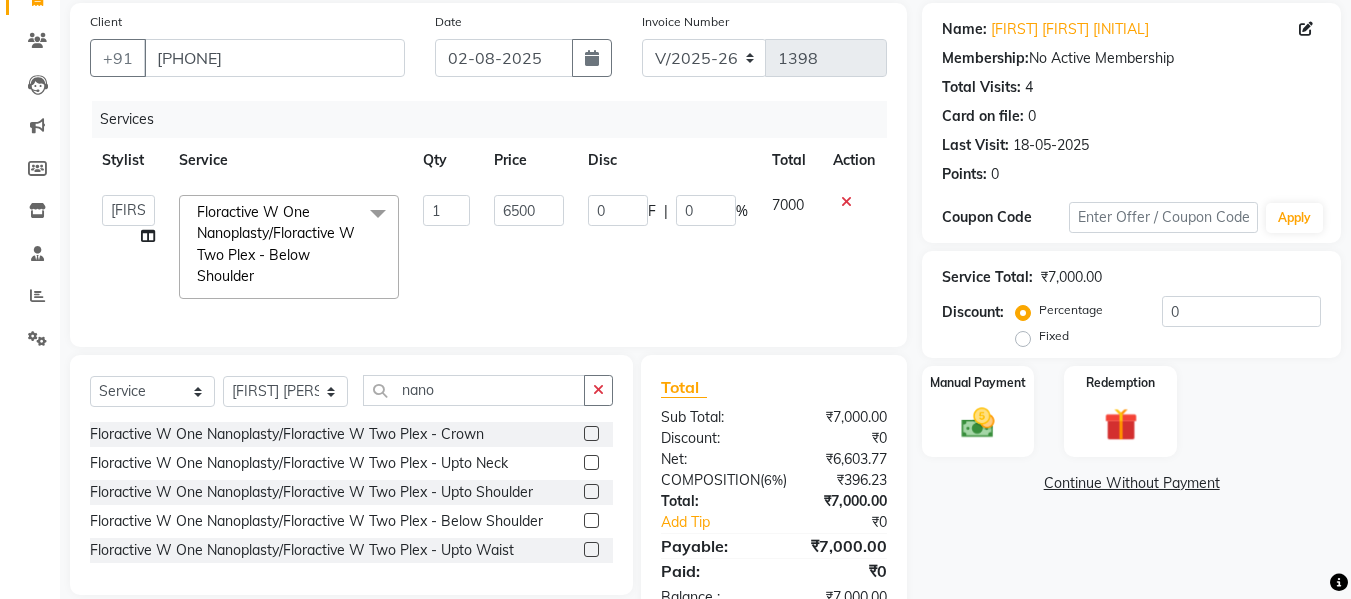 click on "0 F | 0 %" 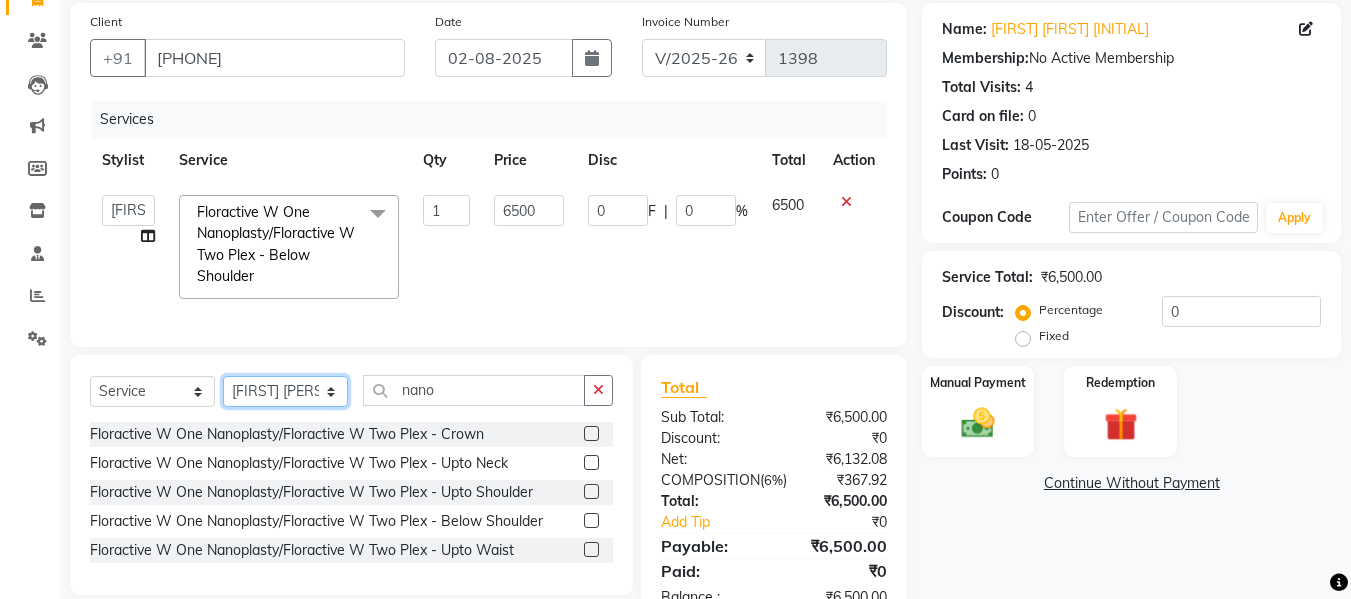click on "Select Stylist Daksh Sir Firoz bhai Front Desk Guddu Kajal Priya Salman Bhai" 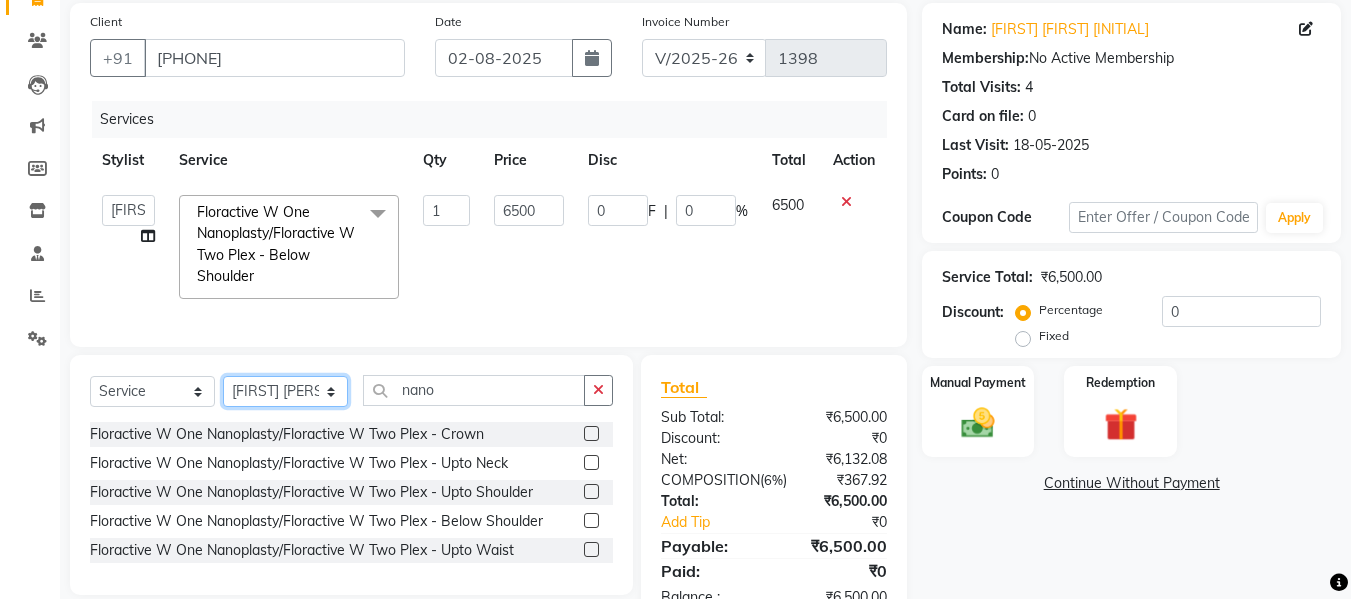 select on "30495" 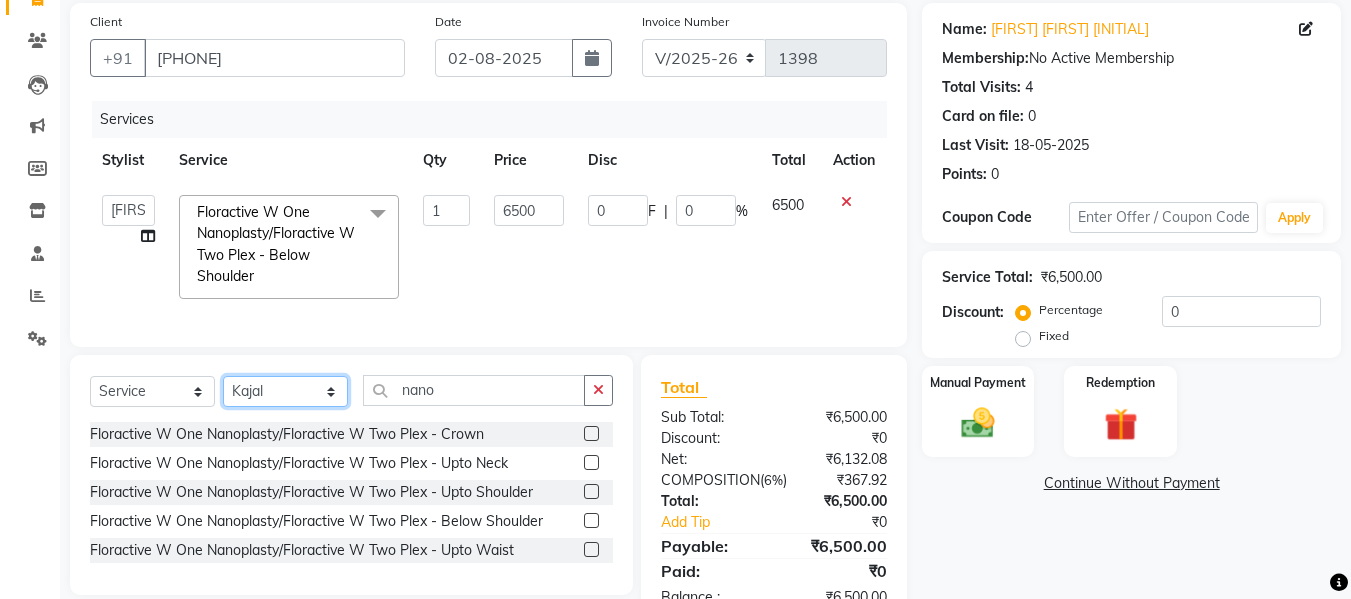 click on "Select Stylist Daksh Sir Firoz bhai Front Desk Guddu Kajal Priya Salman Bhai" 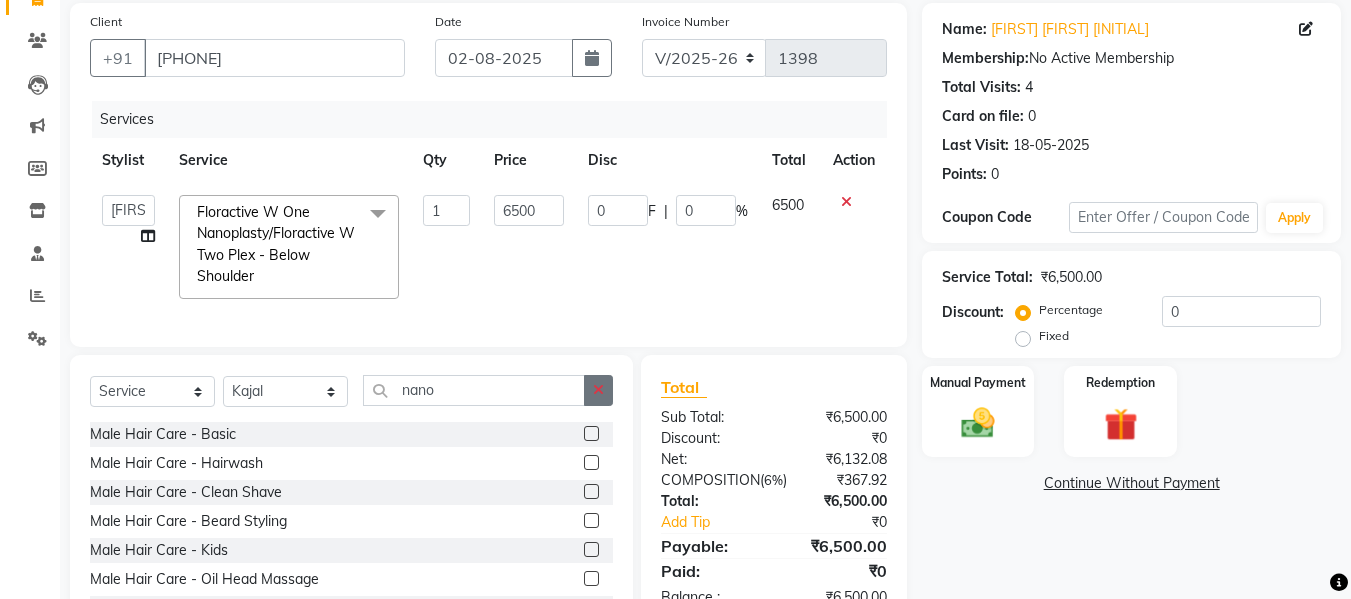 click 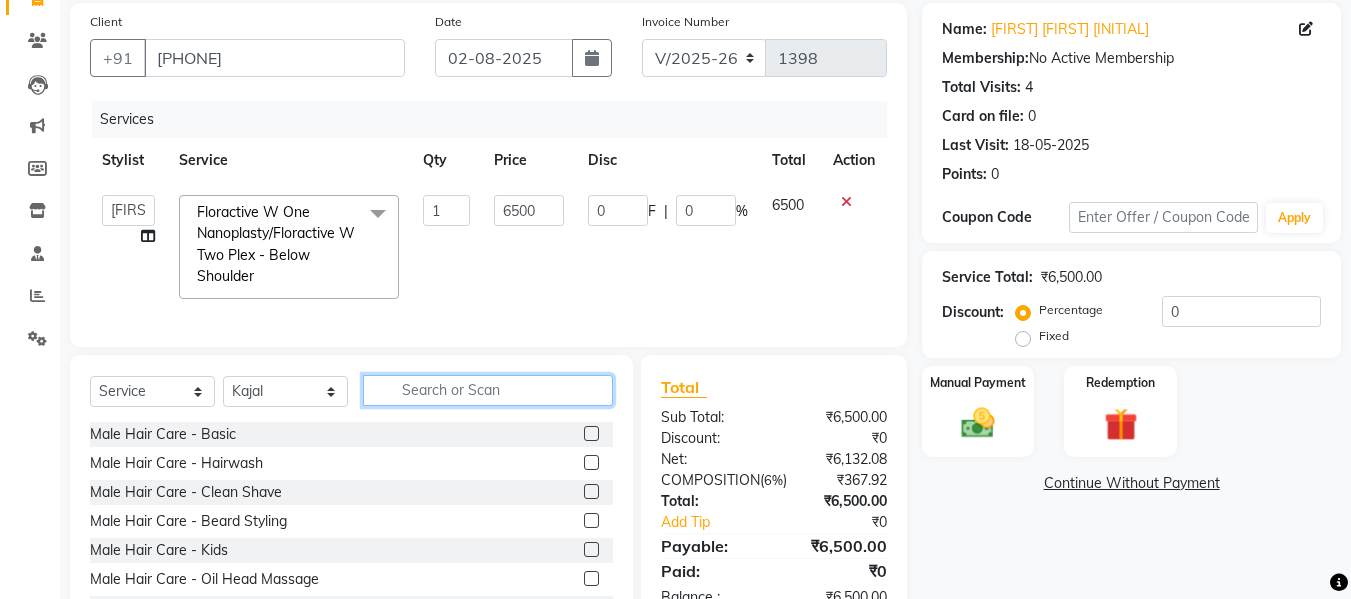 click 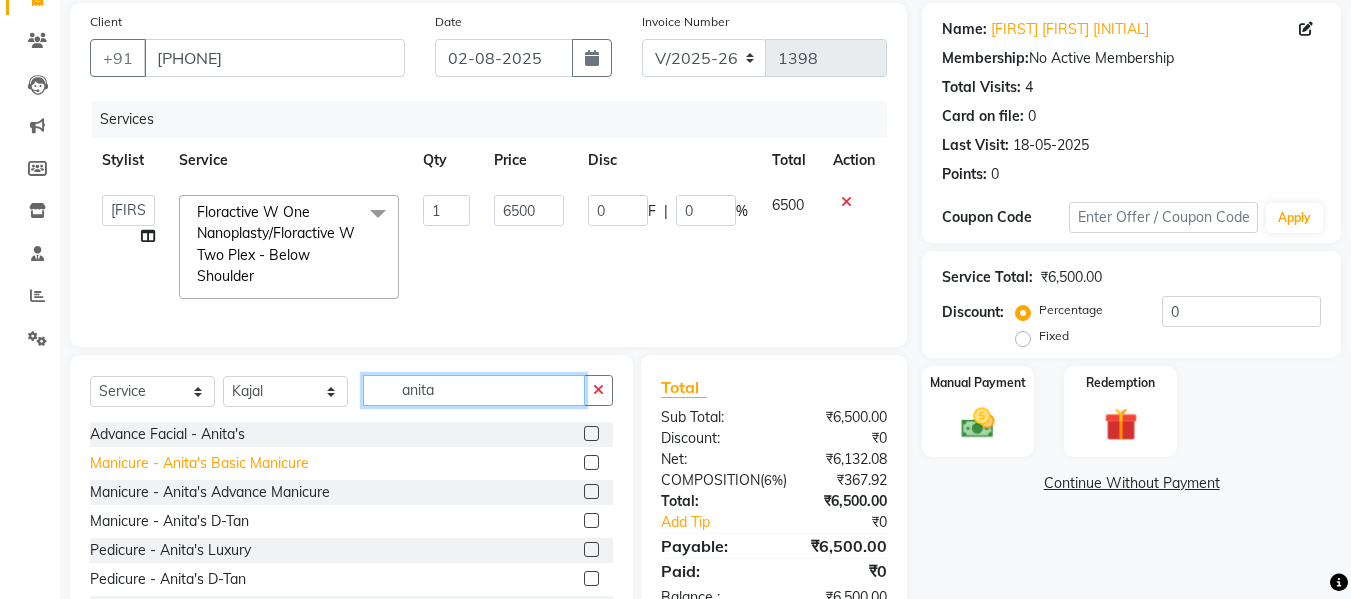 type on "anita" 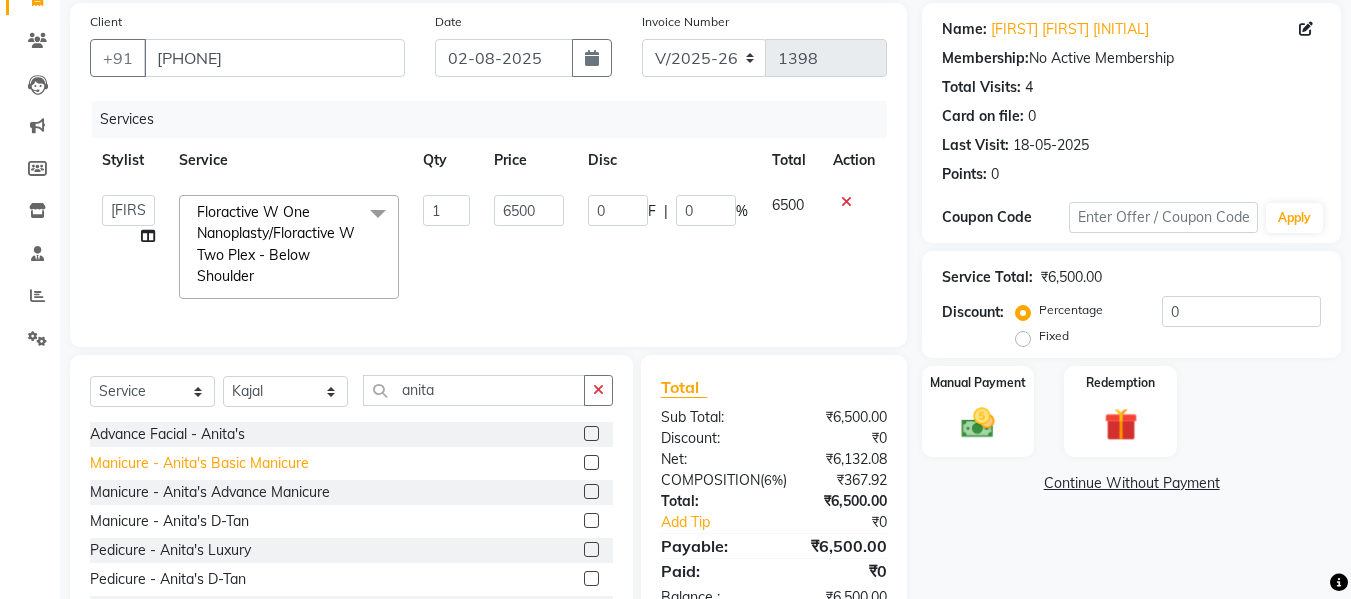 click on "Manicure - Anita's Basic Manicure" 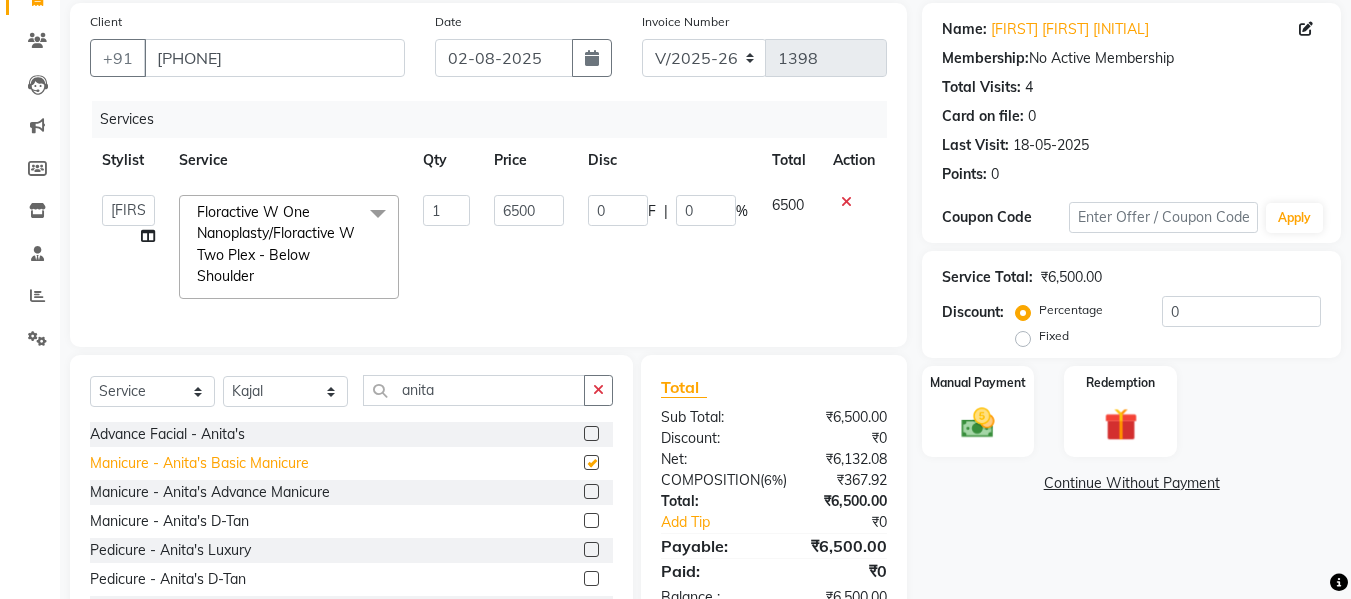checkbox on "false" 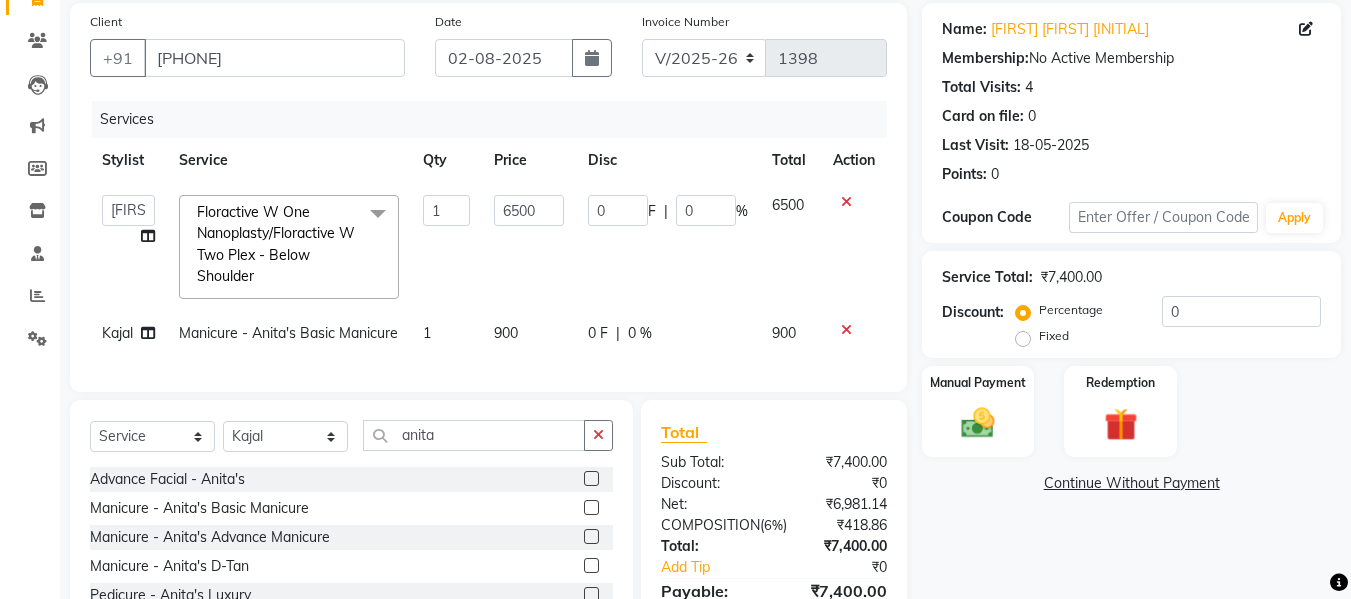 click on "0 %" 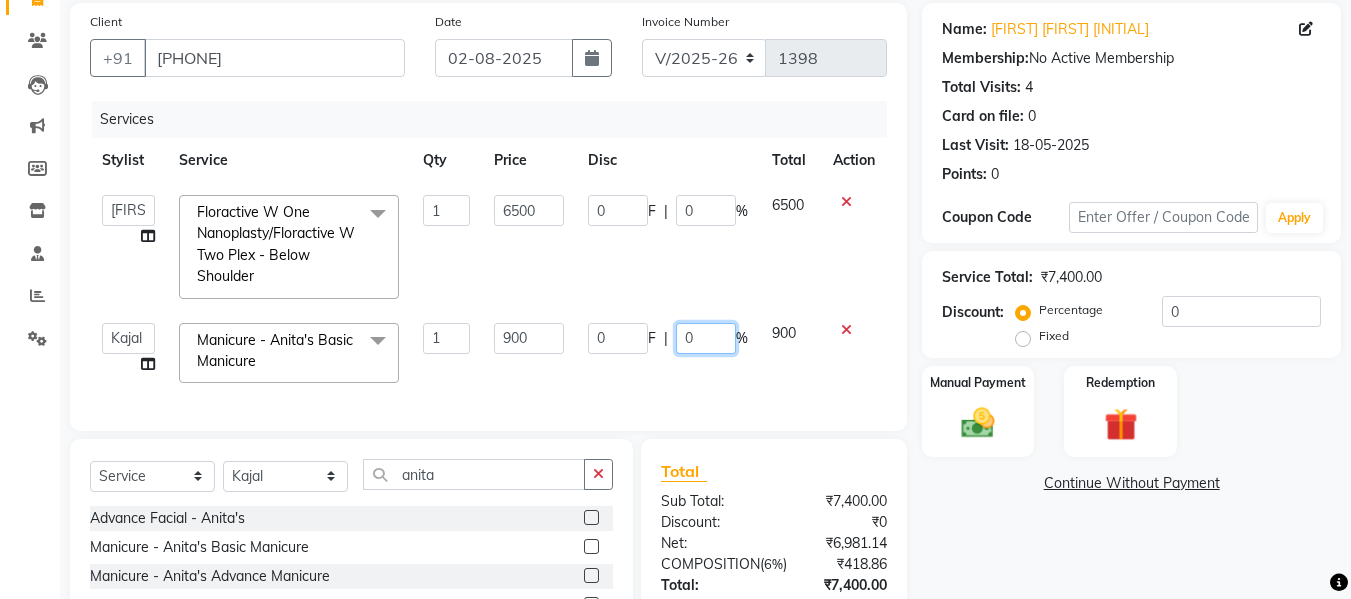 click on "0" 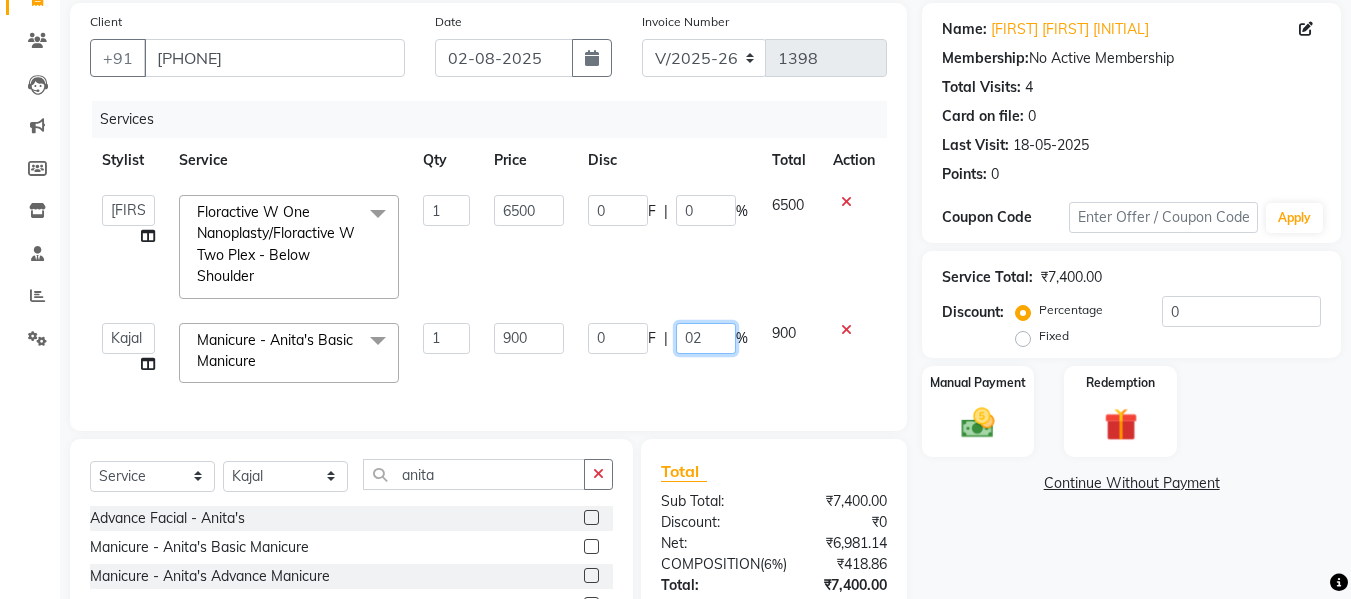 type on "020" 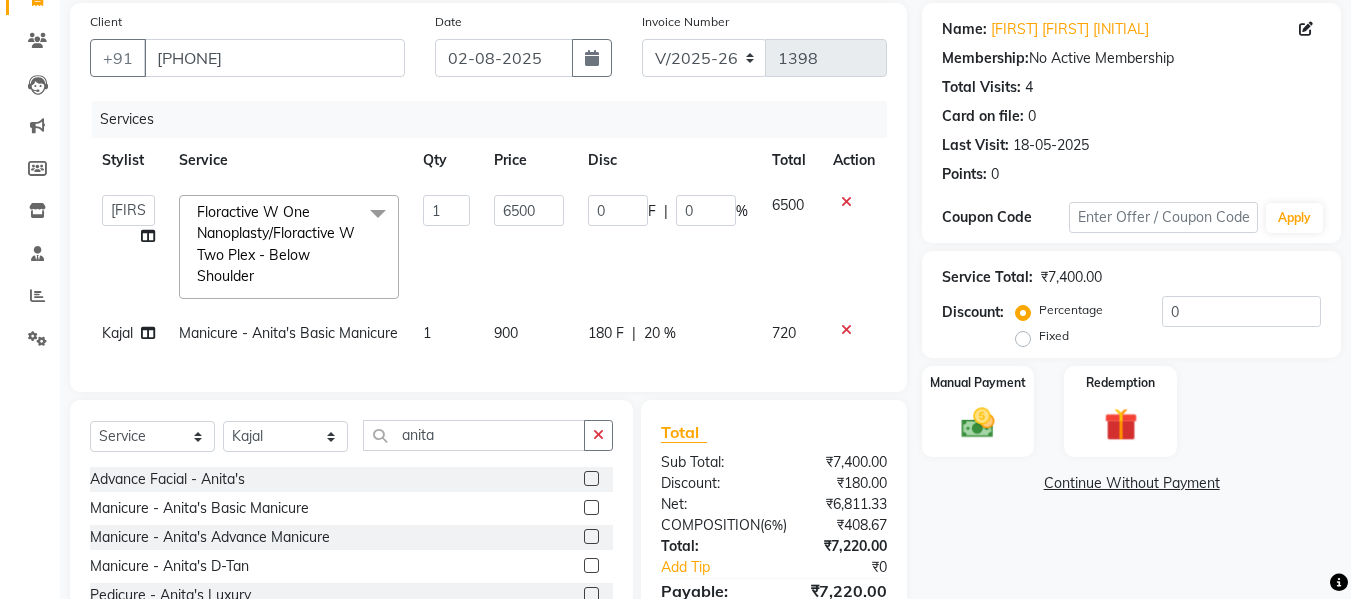 click on "Services Stylist Service Qty Price Disc Total Action [PERSON] [PERSON] [PERSON] [PERSON] [PERSON] [PERSON] [PERSON] Floractive W One Nanoplasty/Floractive W Two Plex - Below Shoulder x Male Hair Care - Basic Male Hair Care - Hairwash Male Hair Care - Clean Shave Male Hair Care - Beard Styling Male Hair Care - Kids Male Hair Care - Oil Head Massage Male Hair Color(Loreal Majirel) - Beard Color Male Hair Color(Loreal Majirel) - Highlights Male Hair Color(Loreal Majirel) - Global Male Hair Color(Loreal Inoa) - Beard Color Male Hair Color(Loreal Inoa) - Global Male Hair Care Treatment - Botox Male Hair Care Treatment - Smoothening Male Hair Care Treatment - Loreal Hair Spa Male Hair Care Treatment - Dandruff Repair Female Hair Cut - Haircut Female Hair Cut - Basic Trim Female Hair Cut - Fringe Cut Female Hair Cut - Hairwash Female Hair Cut - Advance Hair Wash Female Hair Cut - Straight Blow Dry Female Hair Cut - Out Curls Blow Dry Female Hair Cut - Ironing Tong Balayage - Below Shoulder 1" 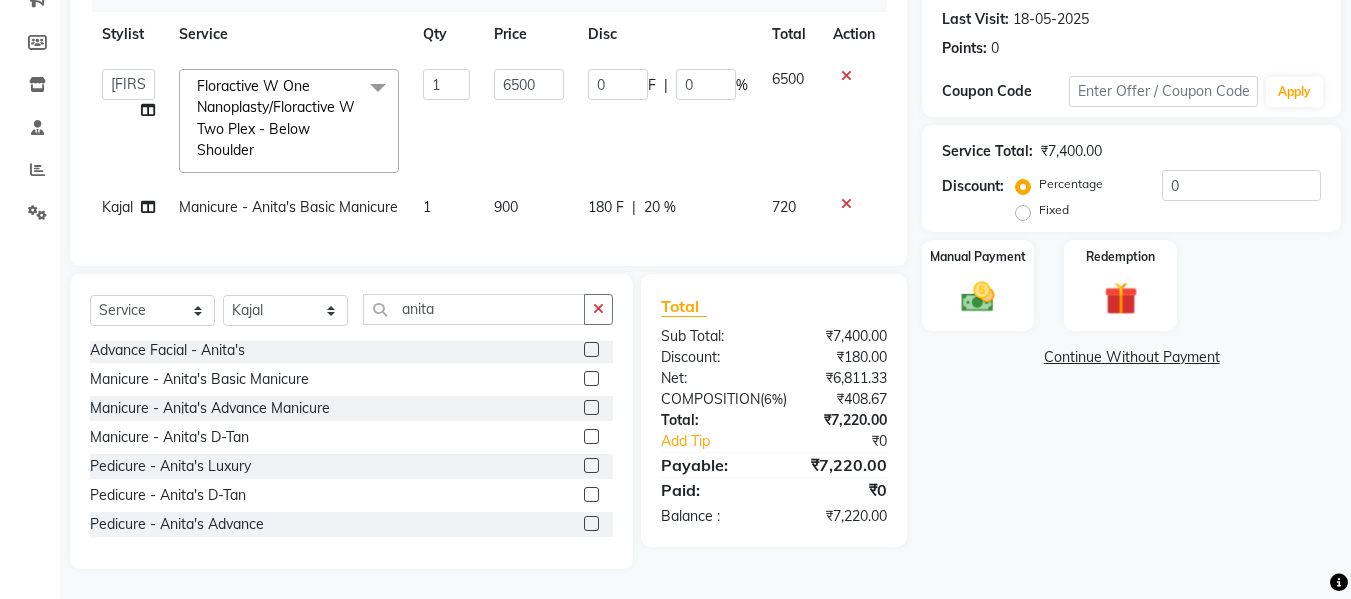 scroll, scrollTop: 288, scrollLeft: 0, axis: vertical 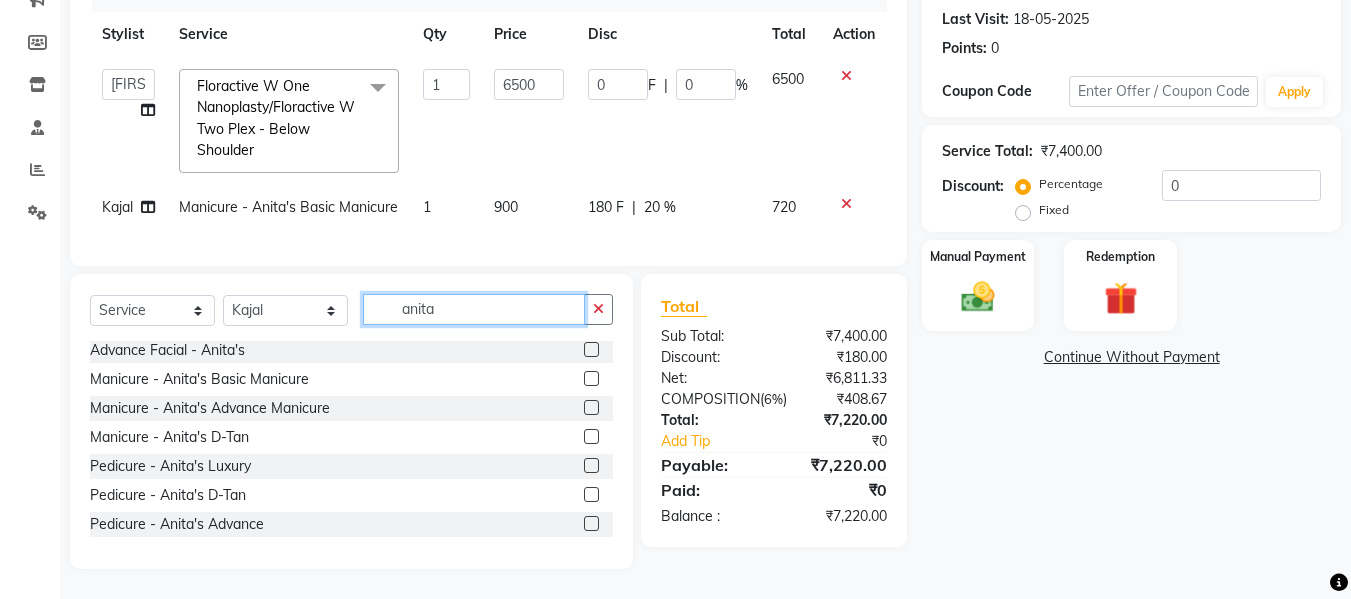 click on "anita" 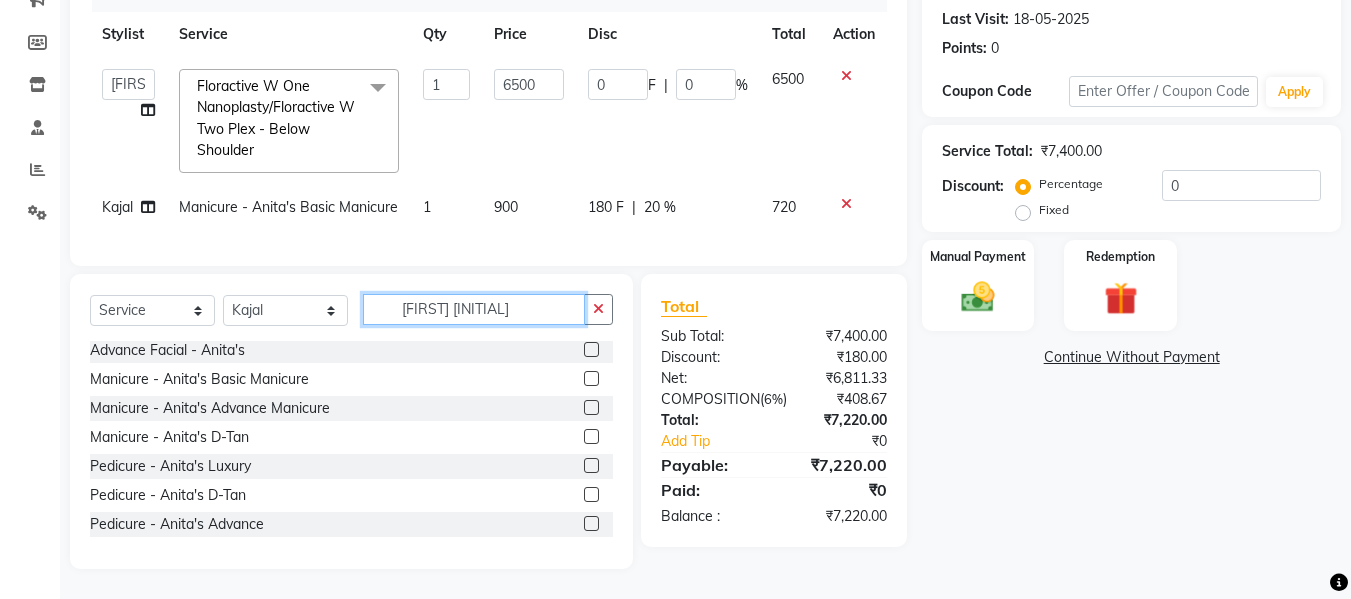 scroll, scrollTop: 0, scrollLeft: 0, axis: both 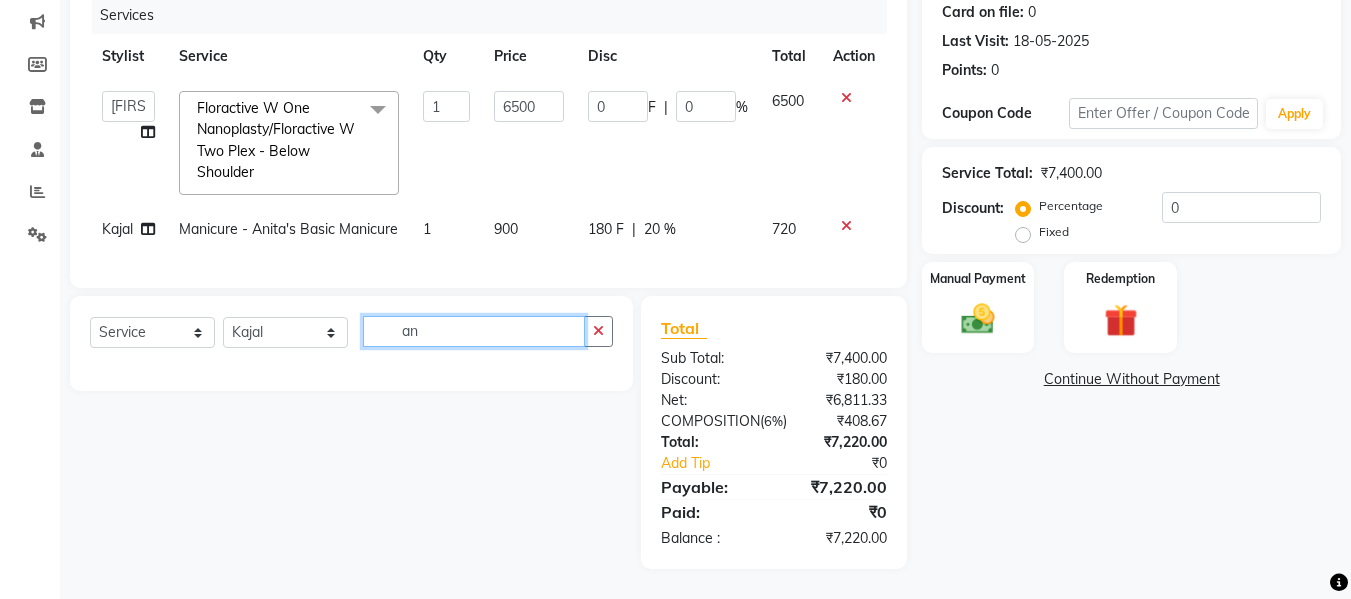 type on "a" 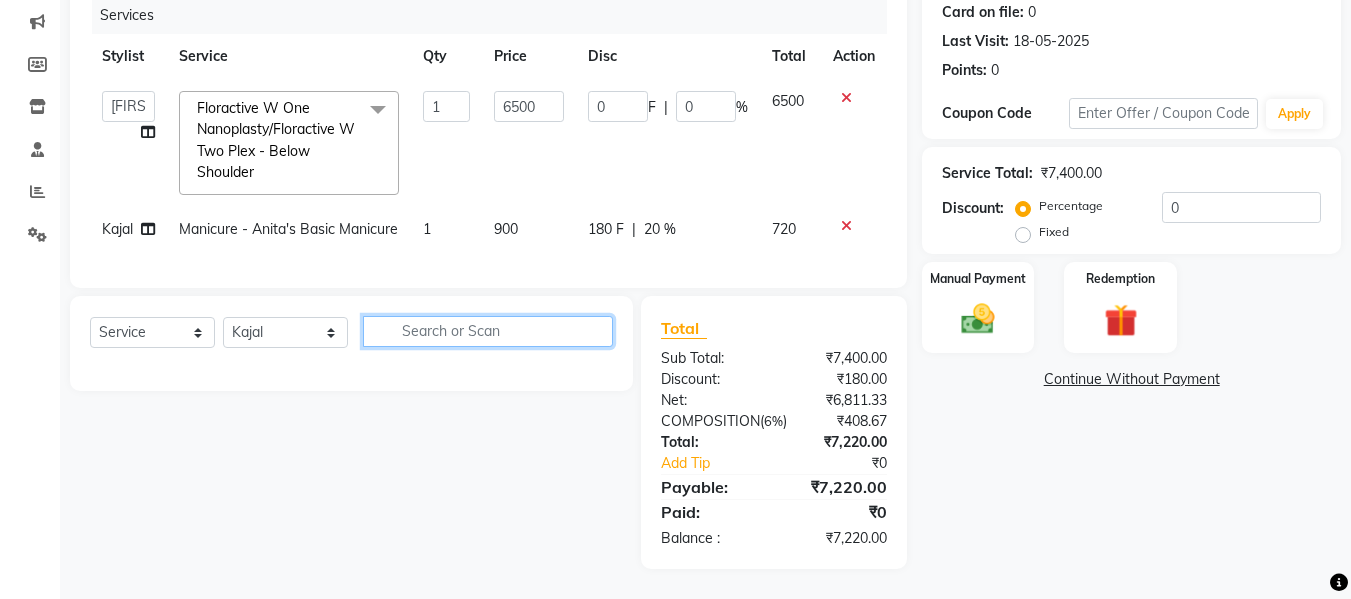 scroll, scrollTop: 288, scrollLeft: 0, axis: vertical 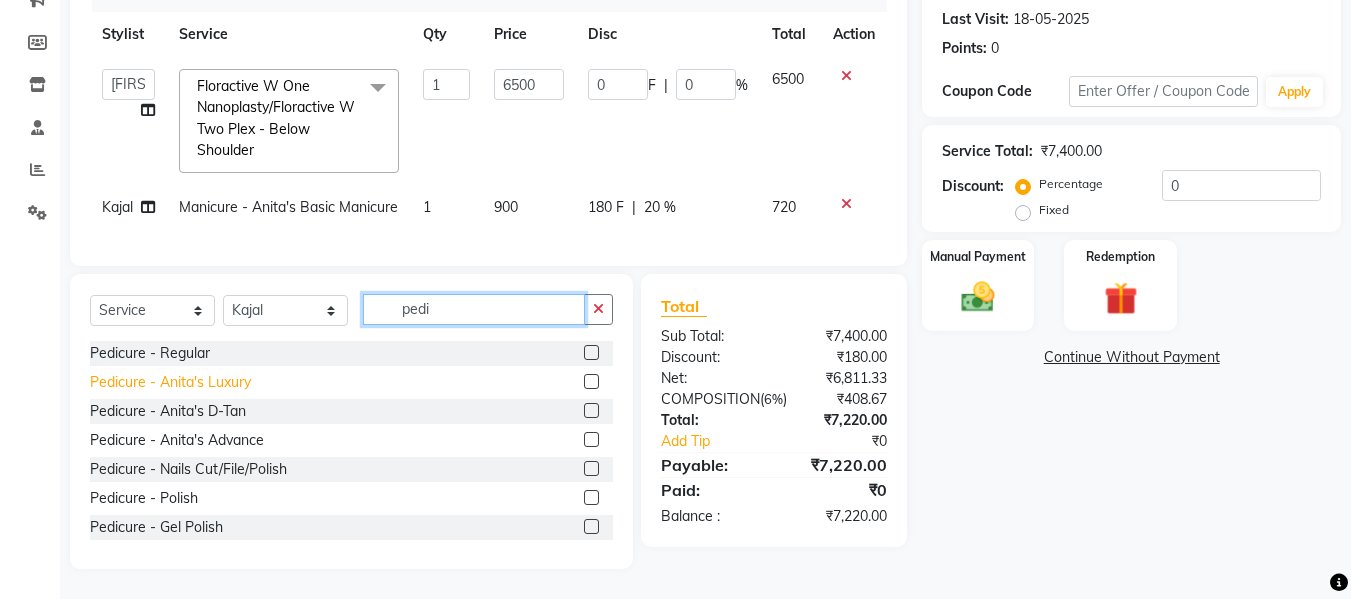 type on "pedi" 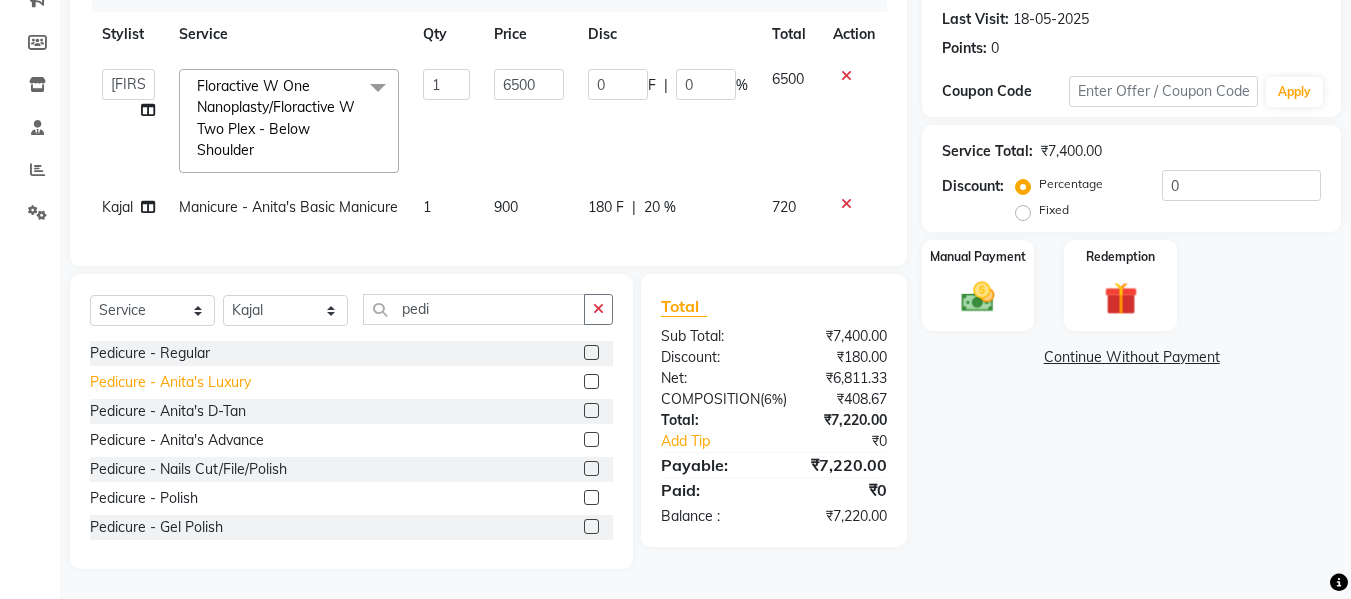 click on "Pedicure - Anita's Luxury" 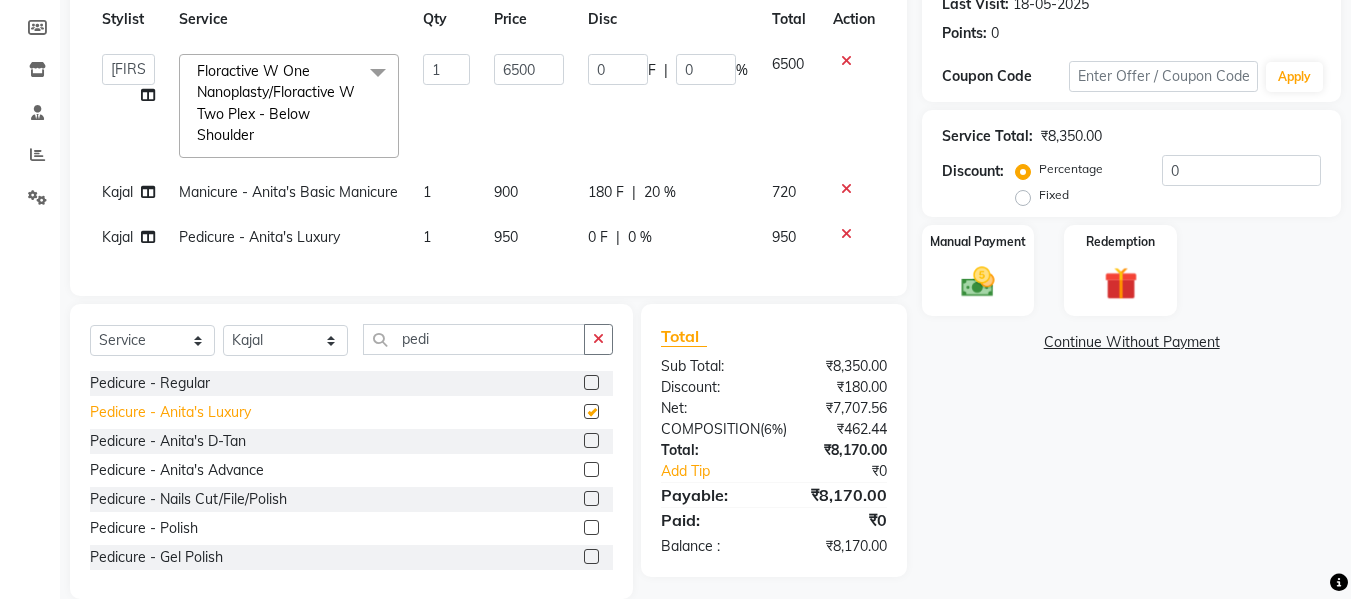 checkbox on "false" 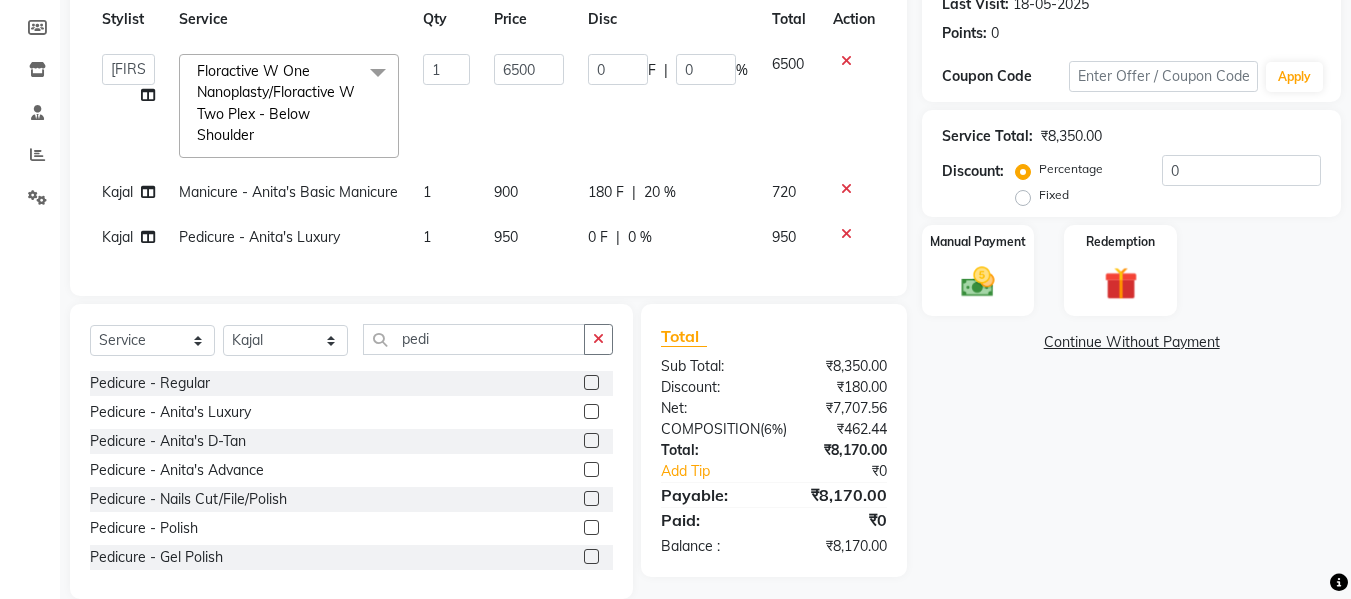 click on "0 %" 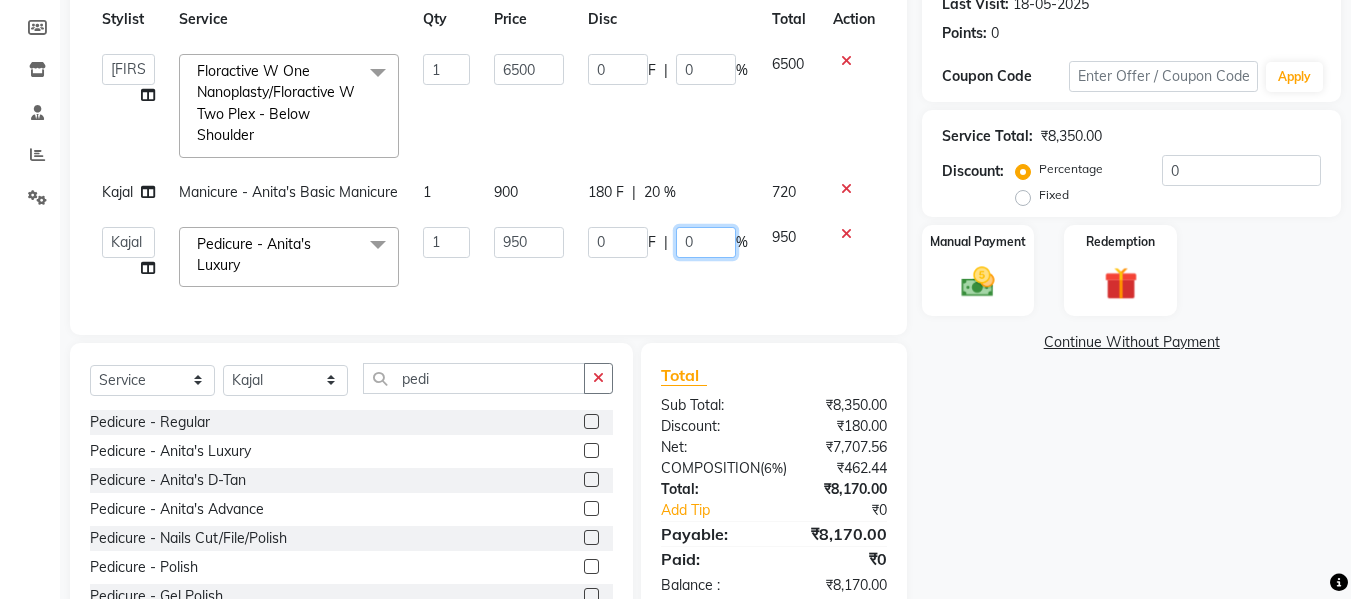 click on "0" 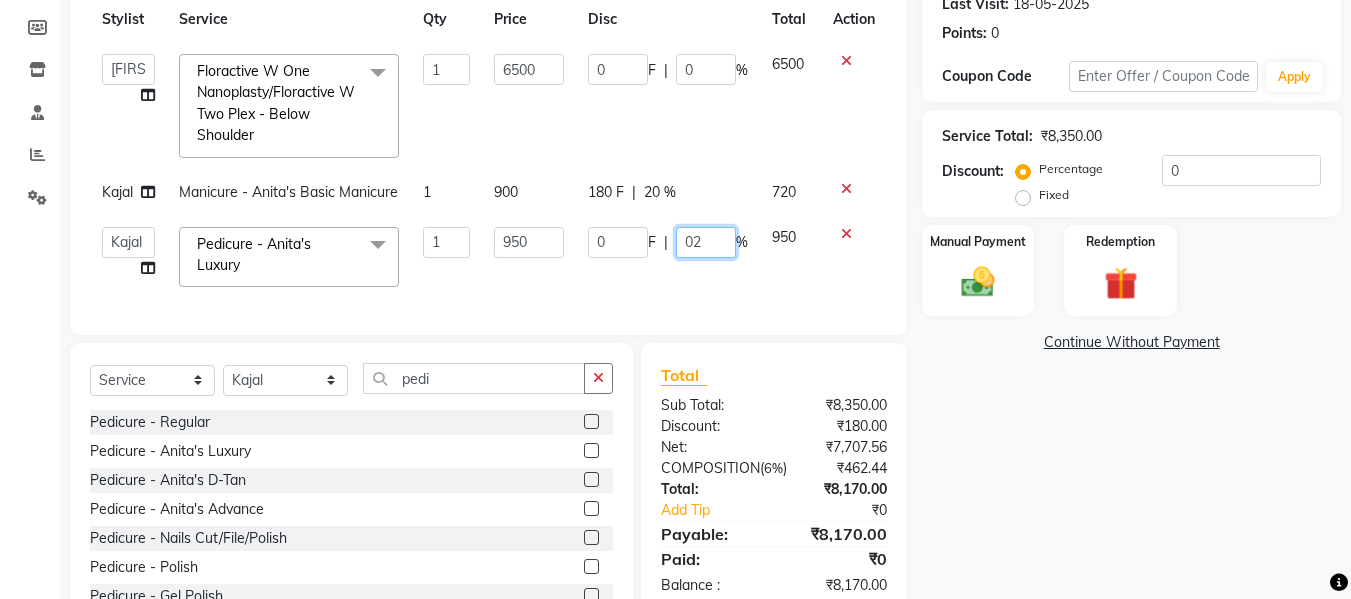 type on "020" 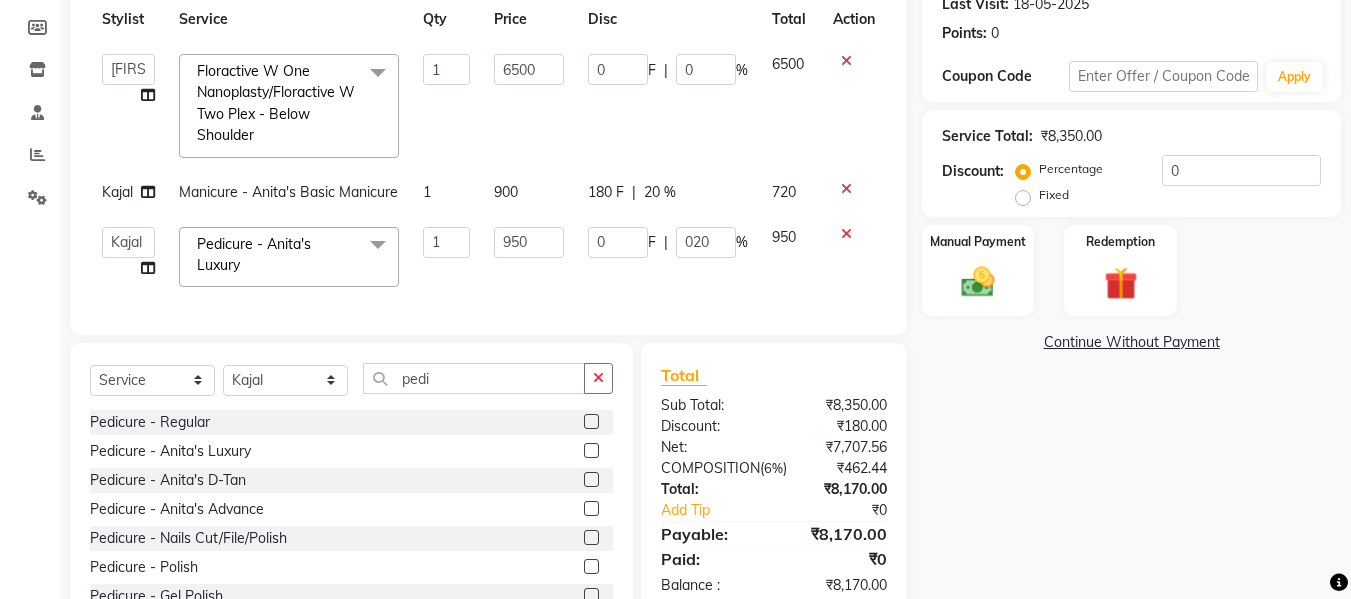 click on "Services Stylist Service Qty Price Disc Total Action [PERSON] [PERSON] [PERSON] [PERSON] [PERSON] [PERSON] [PERSON] Floractive W One Nanoplasty/Floractive W Two Plex - Below Shoulder x Male Hair Care - Basic Male Hair Care - Hairwash Male Hair Care - Clean Shave Male Hair Care - Beard Styling Male Hair Care - Kids Male Hair Care - Oil Head Massage Male Hair Color(Loreal Majirel) - Beard Color Male Hair Color(Loreal Majirel) - Highlights Male Hair Color(Loreal Majirel) - Global Male Hair Color(Loreal Inoa) - Beard Color Male Hair Color(Loreal Inoa) - Global Male Hair Care Treatment - Botox Male Hair Care Treatment - Smoothening Male Hair Care Treatment - Loreal Hair Spa Male Hair Care Treatment - Dandruff Repair Female Hair Cut - Haircut Female Hair Cut - Basic Trim Female Hair Cut - Fringe Cut Female Hair Cut - Hairwash Female Hair Cut - Advance Hair Wash Female Hair Cut - Straight Blow Dry Female Hair Cut - Out Curls Blow Dry Female Hair Cut - Ironing Tong Balayage - Below Shoulder 1" 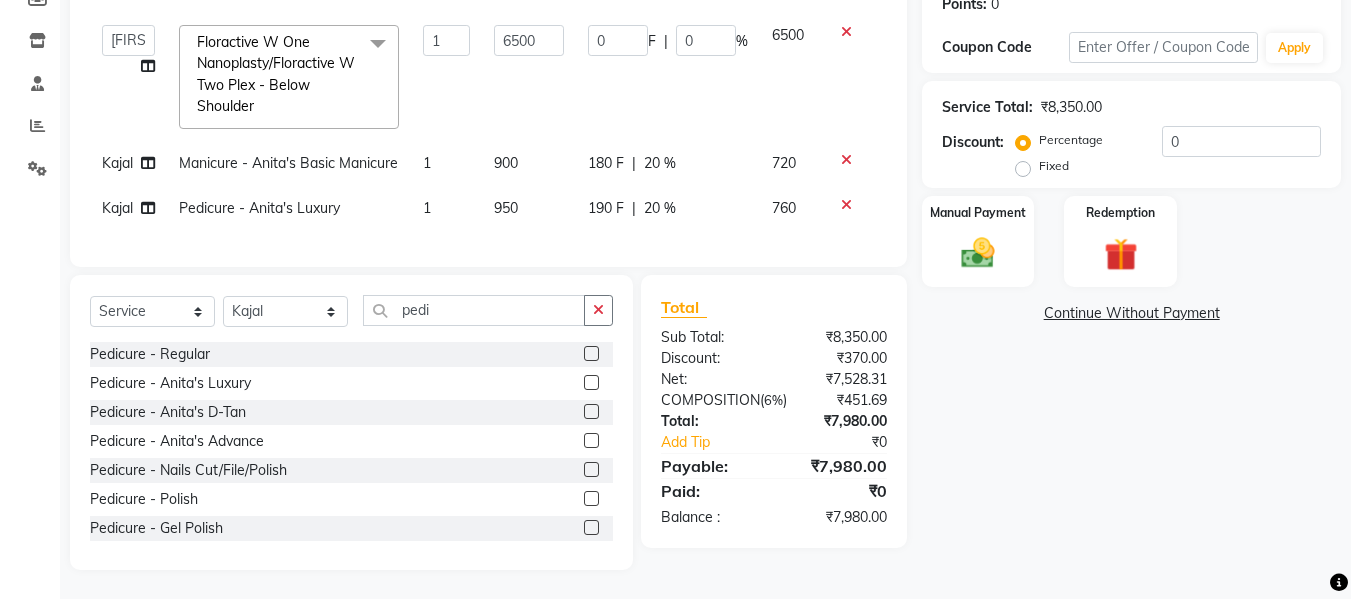 scroll, scrollTop: 333, scrollLeft: 0, axis: vertical 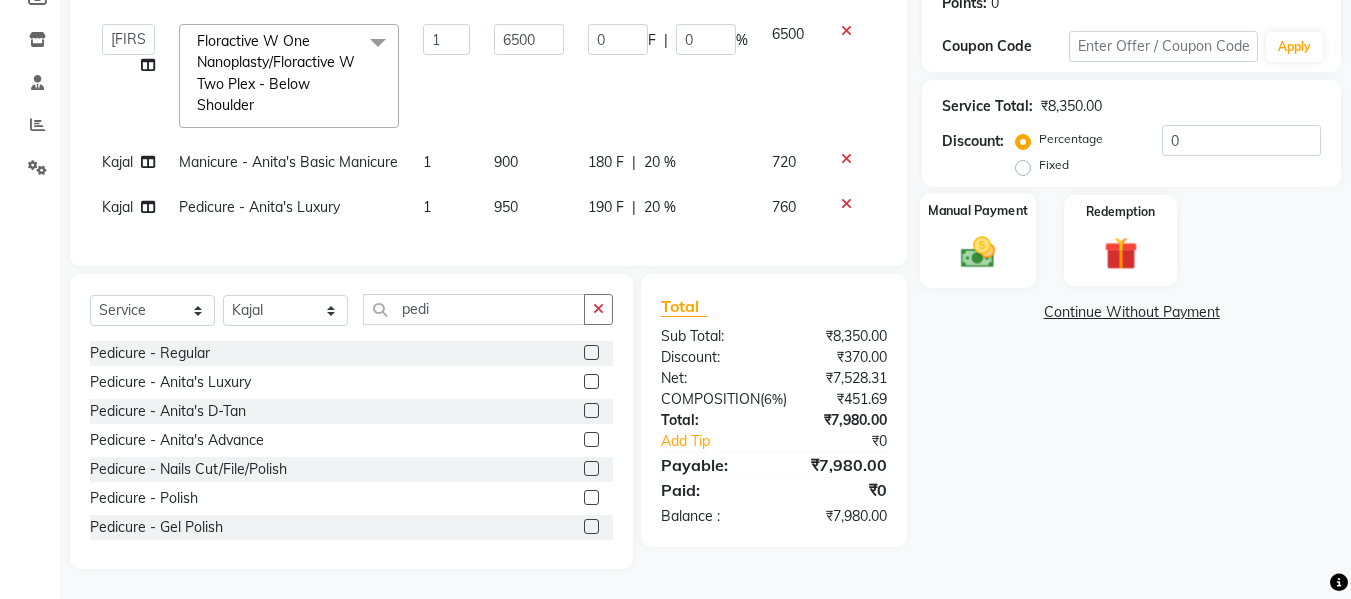 click 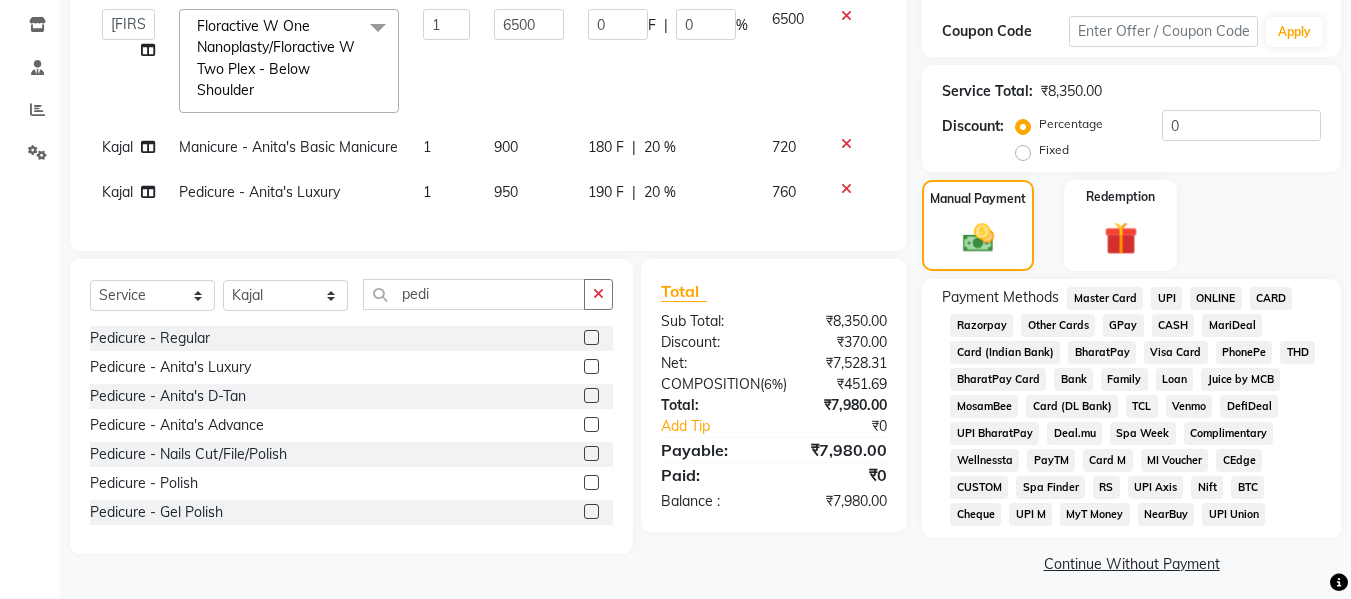 click on "GPay" 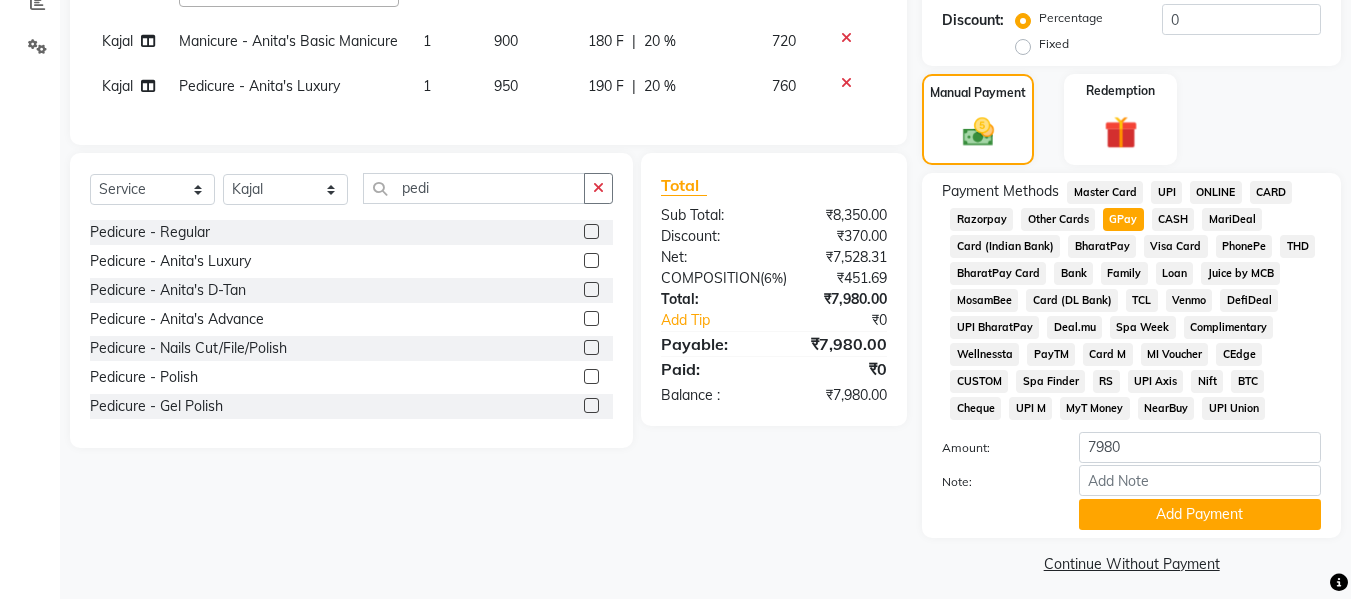 scroll, scrollTop: 449, scrollLeft: 0, axis: vertical 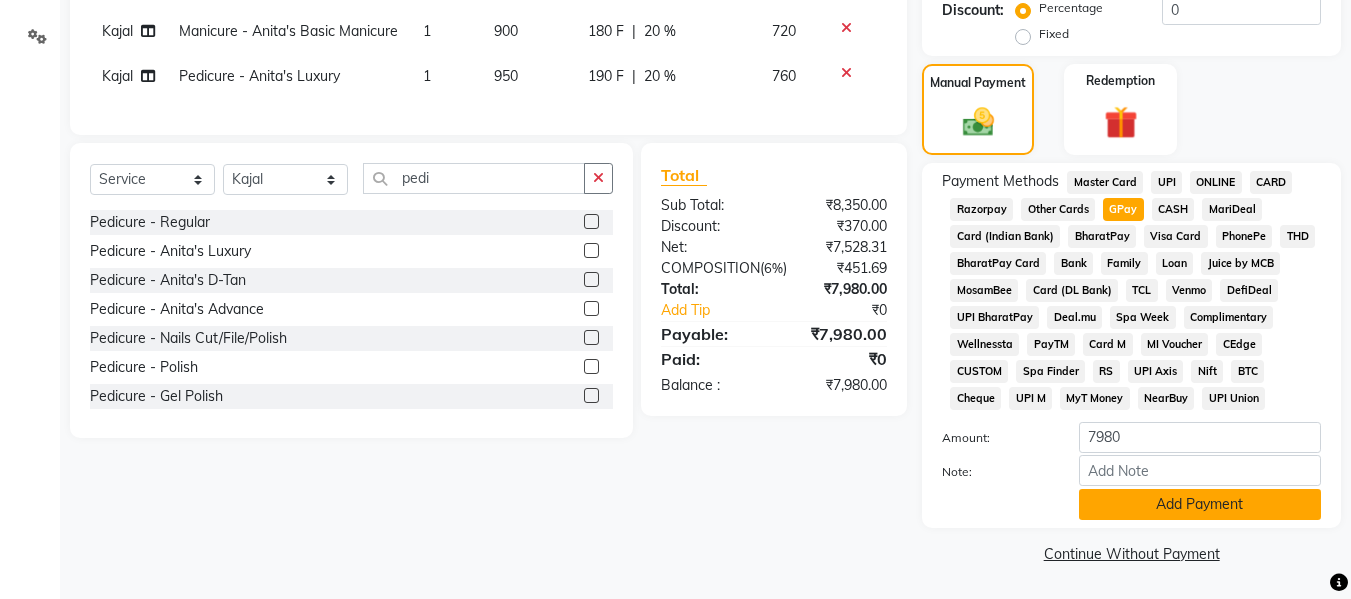 click on "Add Payment" 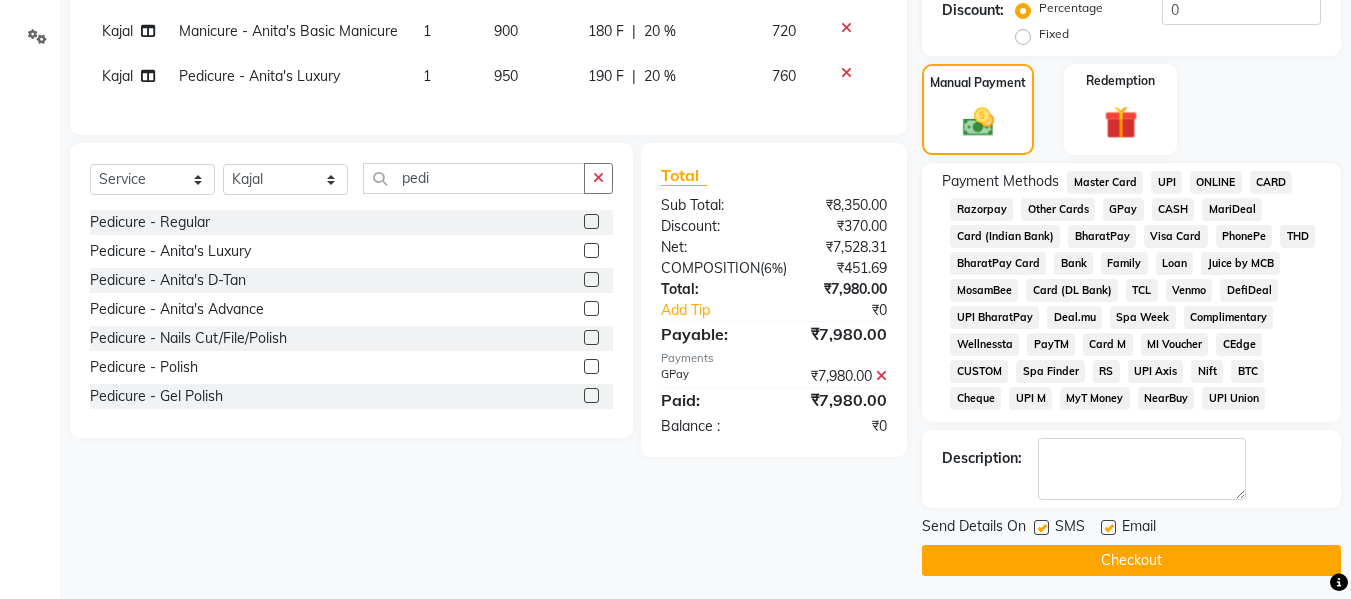 click on "Checkout" 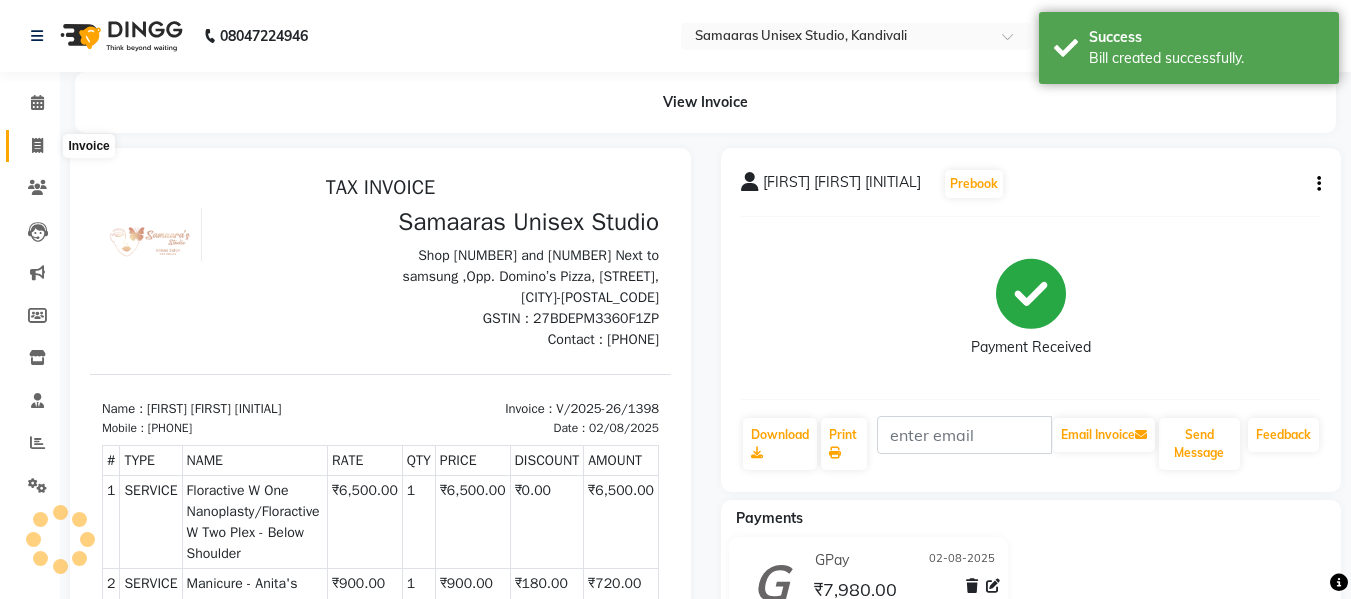 scroll, scrollTop: 0, scrollLeft: 0, axis: both 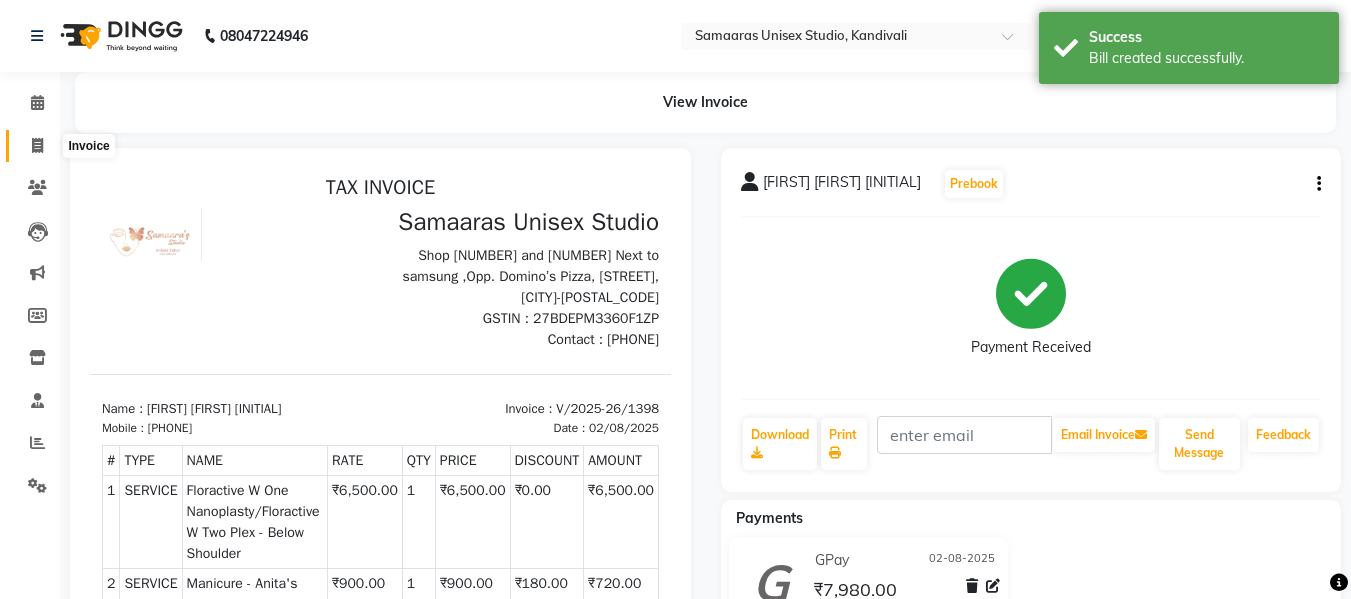 click 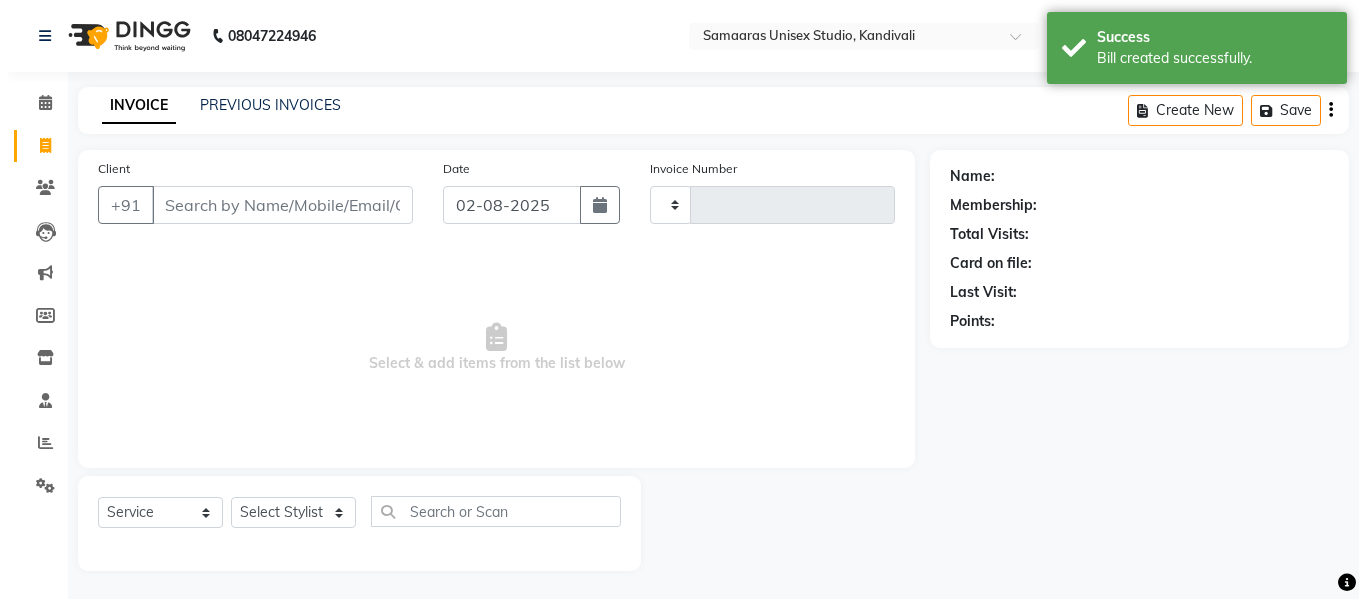 scroll, scrollTop: 2, scrollLeft: 0, axis: vertical 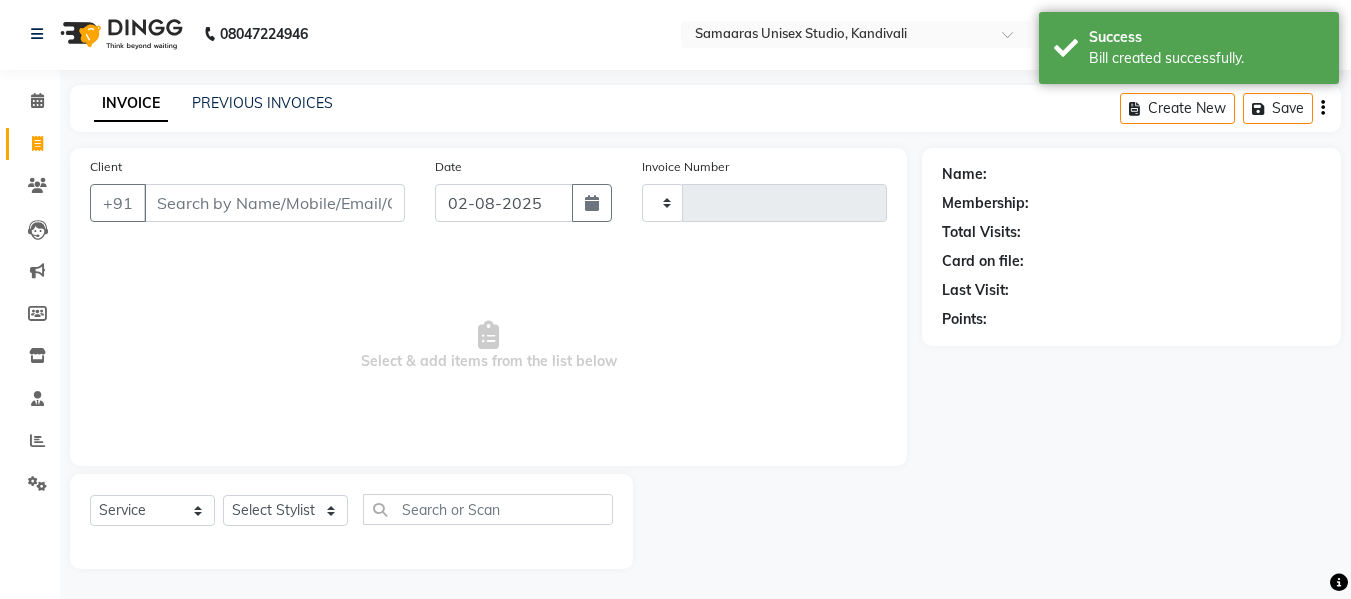 type on "1399" 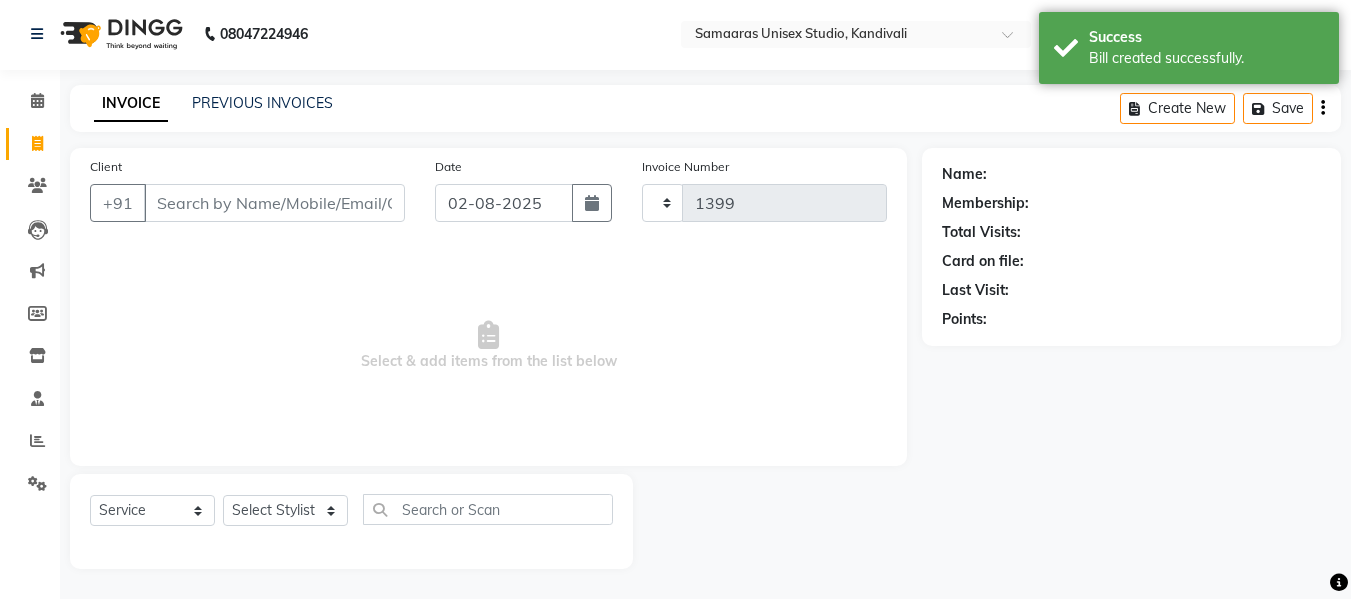 select on "4525" 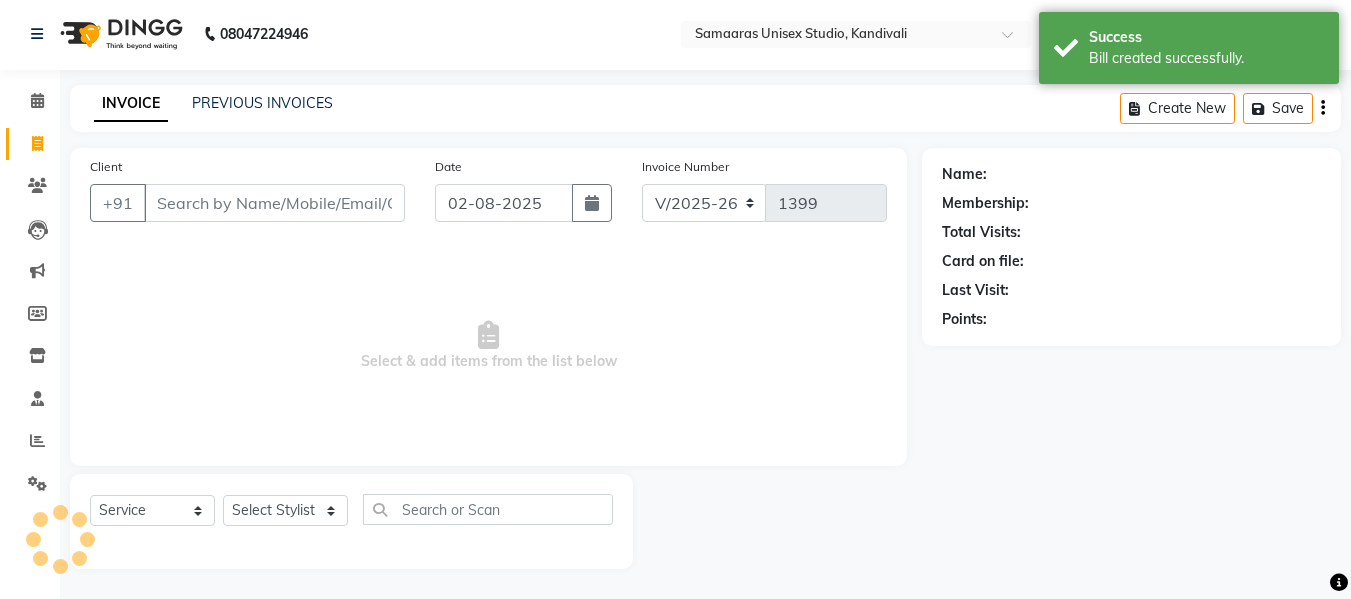 click on "Client +91" 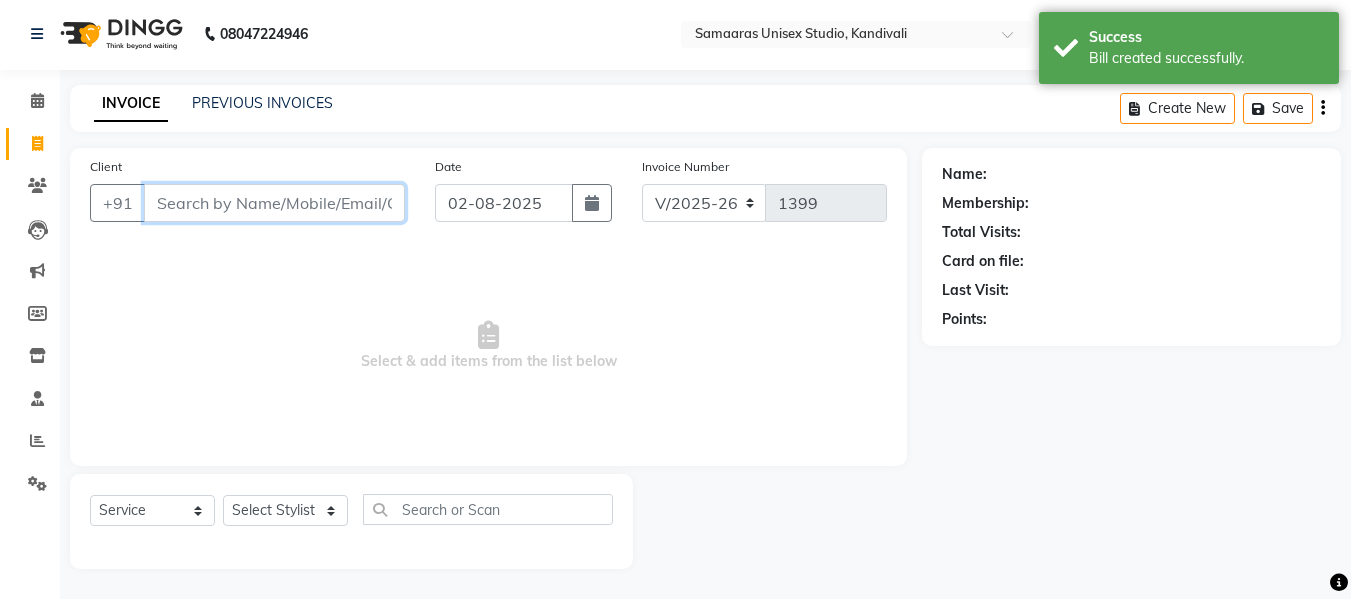 click on "Client" at bounding box center [274, 203] 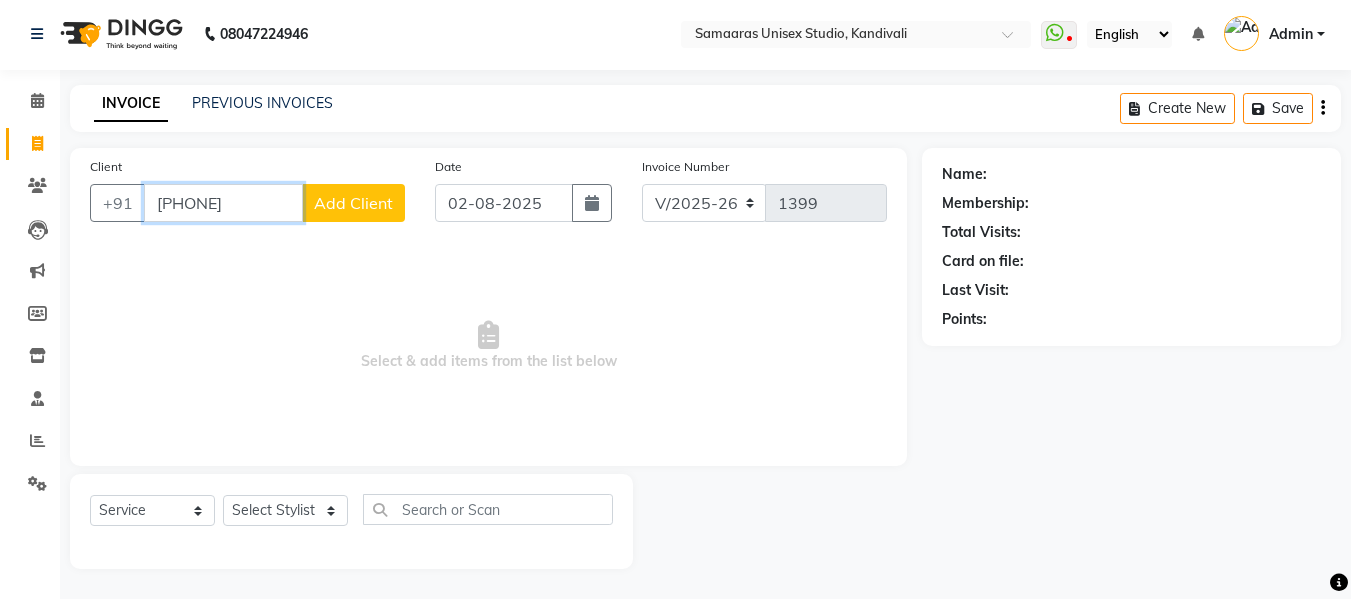 type on "[PHONE]" 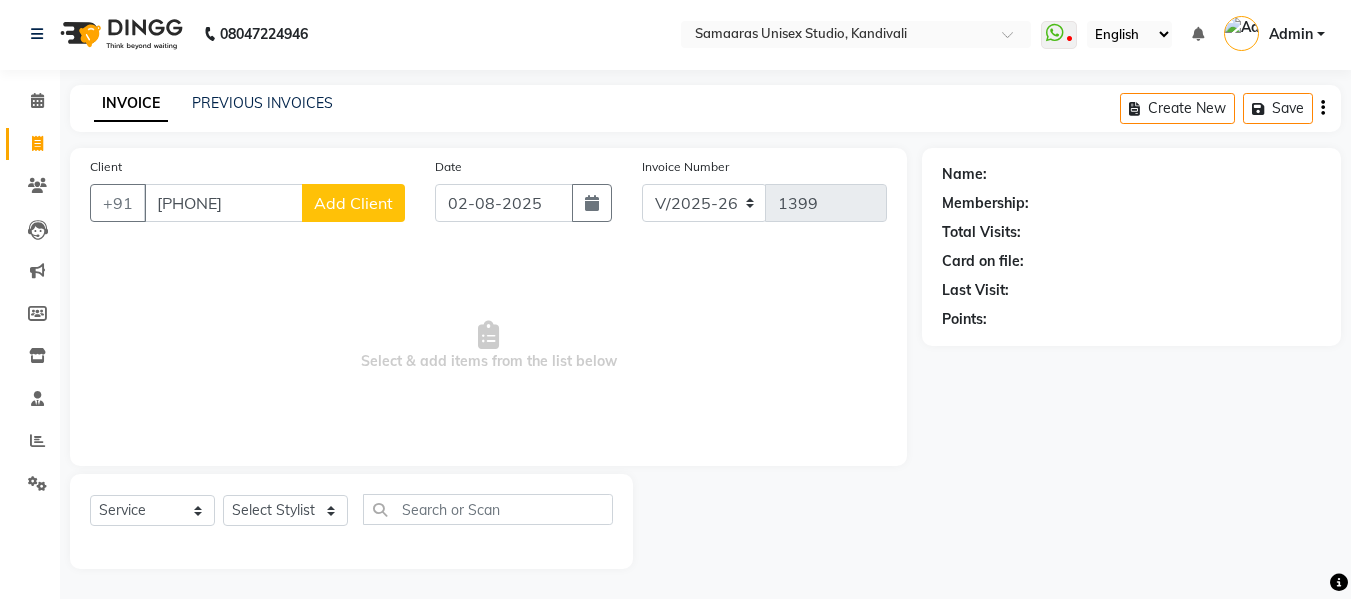 click on "Add Client" 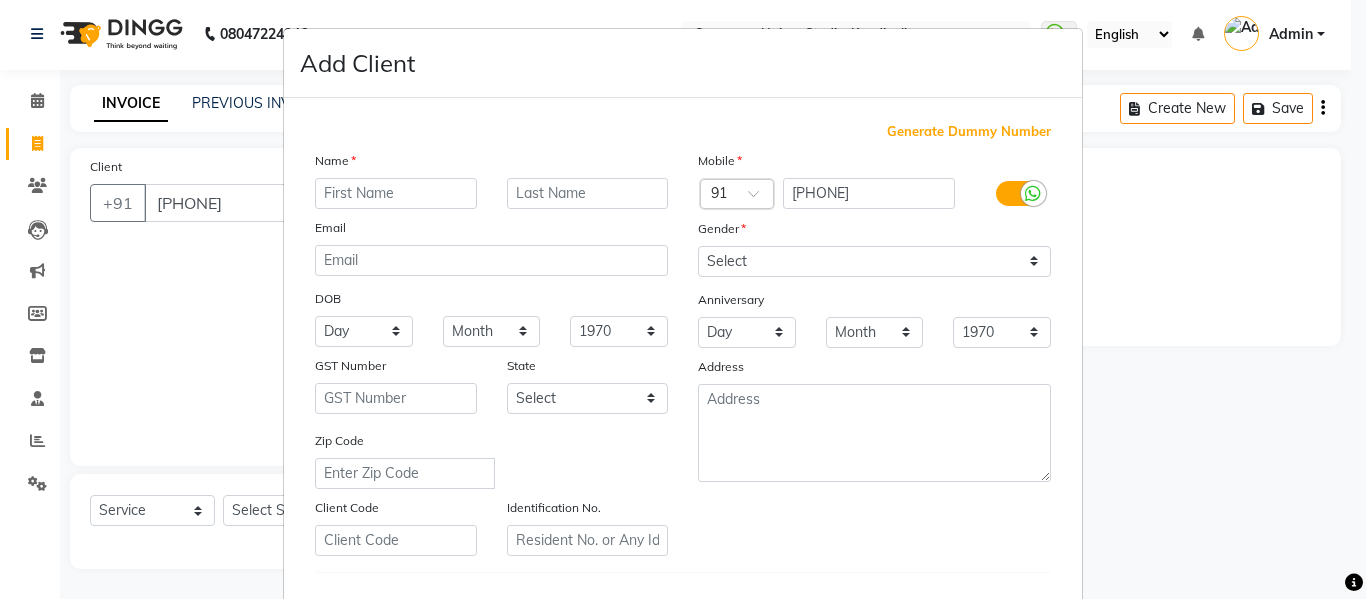 click at bounding box center [396, 193] 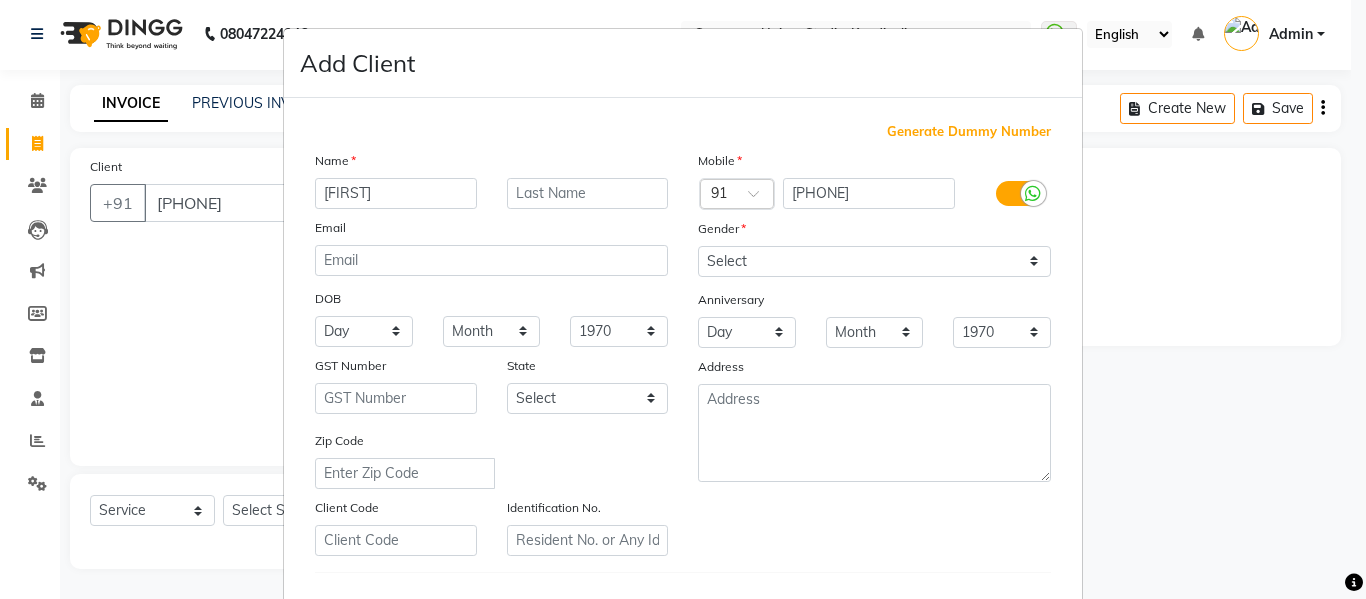 type on "[FIRST]" 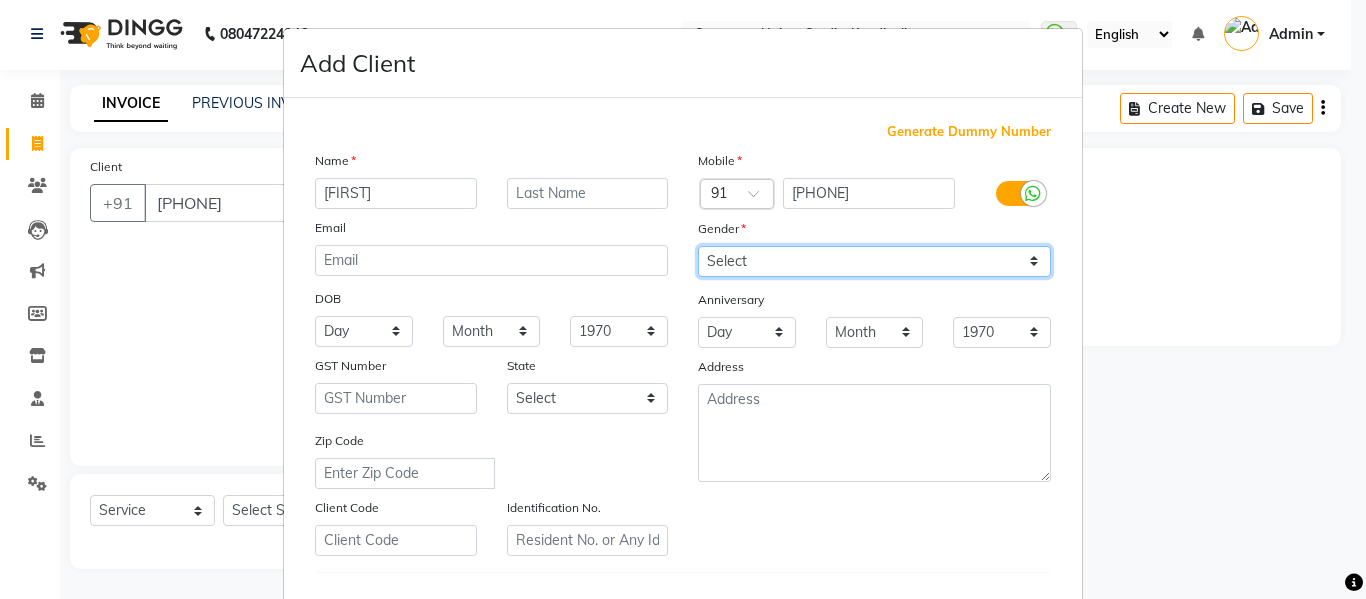 click on "Select Male Female Other Prefer Not To Say" at bounding box center (874, 261) 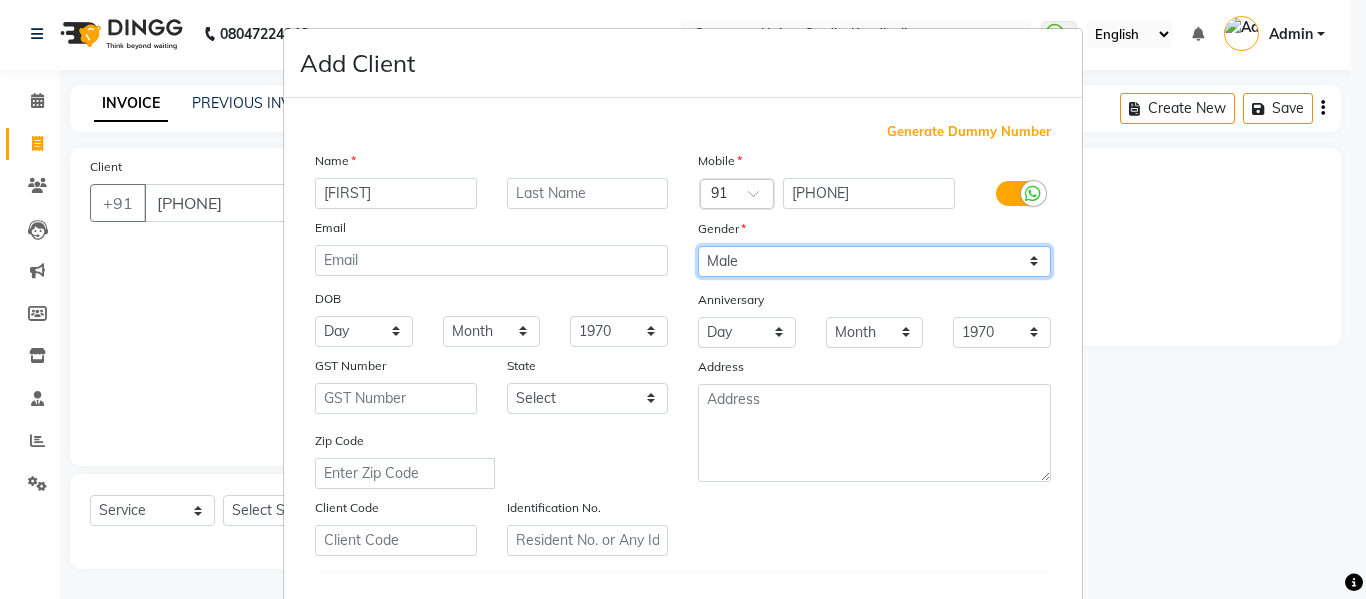 click on "Select Male Female Other Prefer Not To Say" at bounding box center (874, 261) 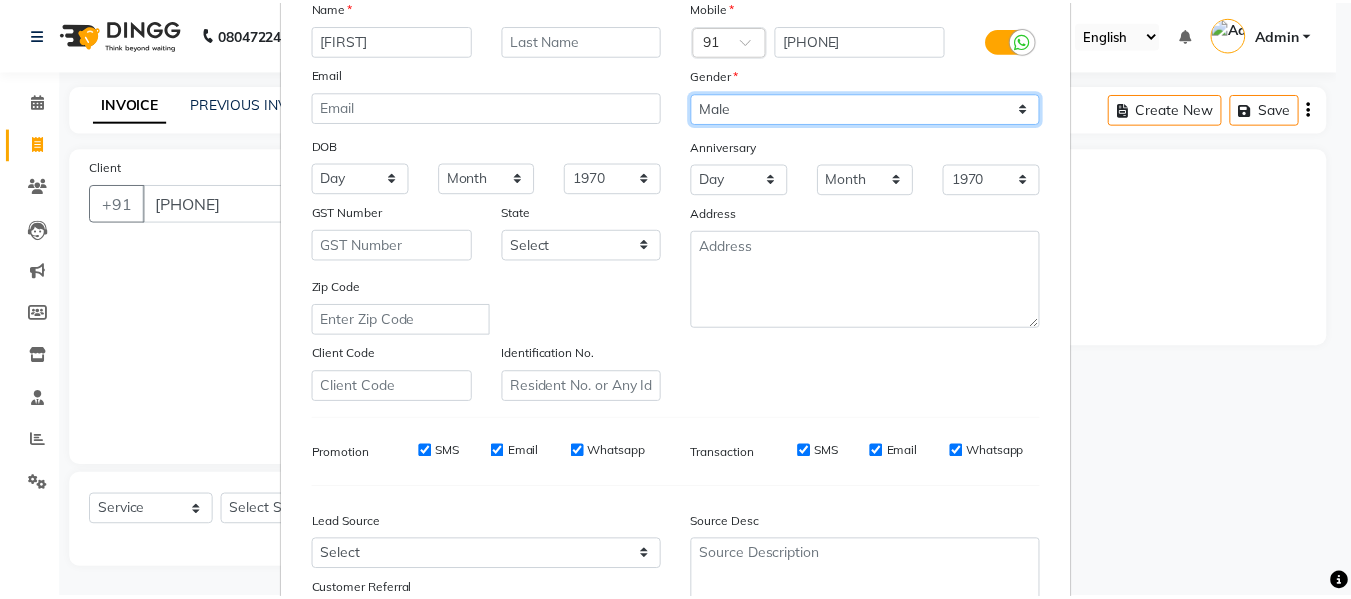 scroll, scrollTop: 324, scrollLeft: 0, axis: vertical 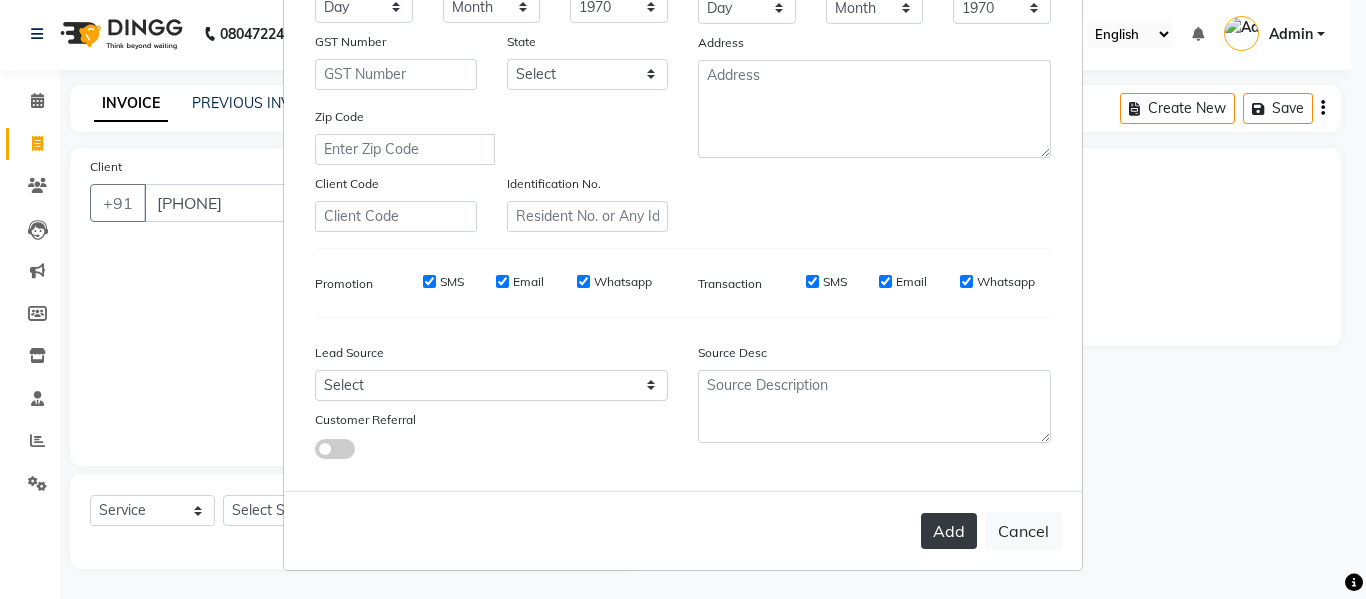 click on "Add" at bounding box center (949, 531) 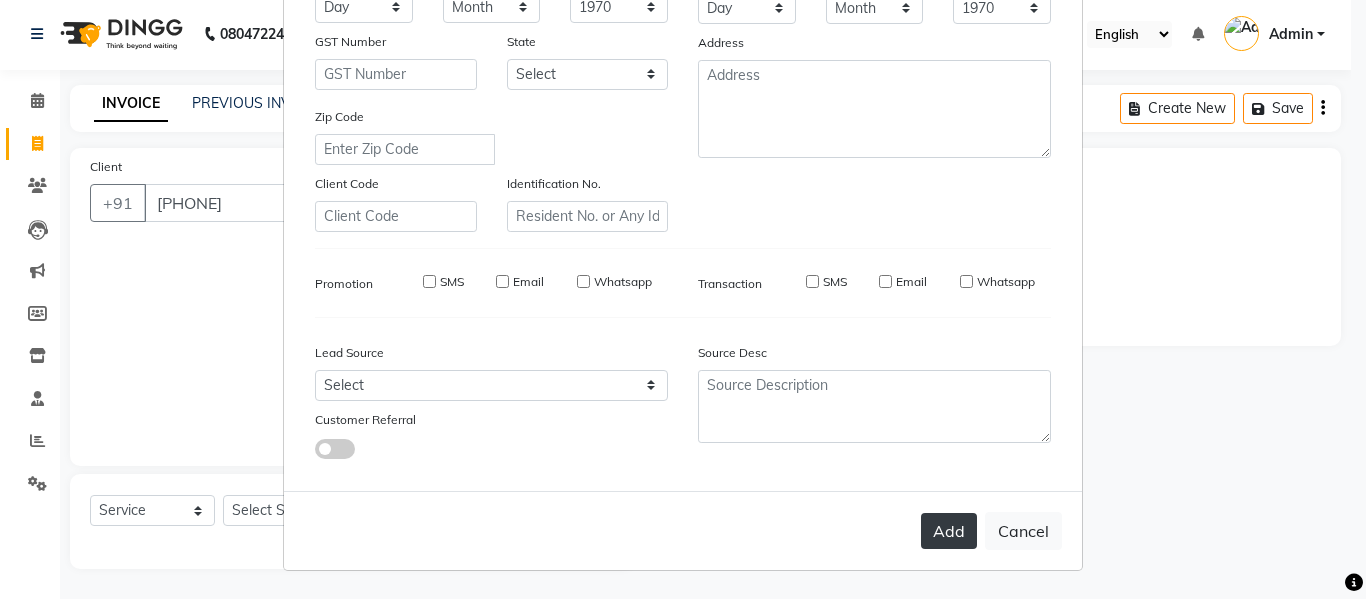 type 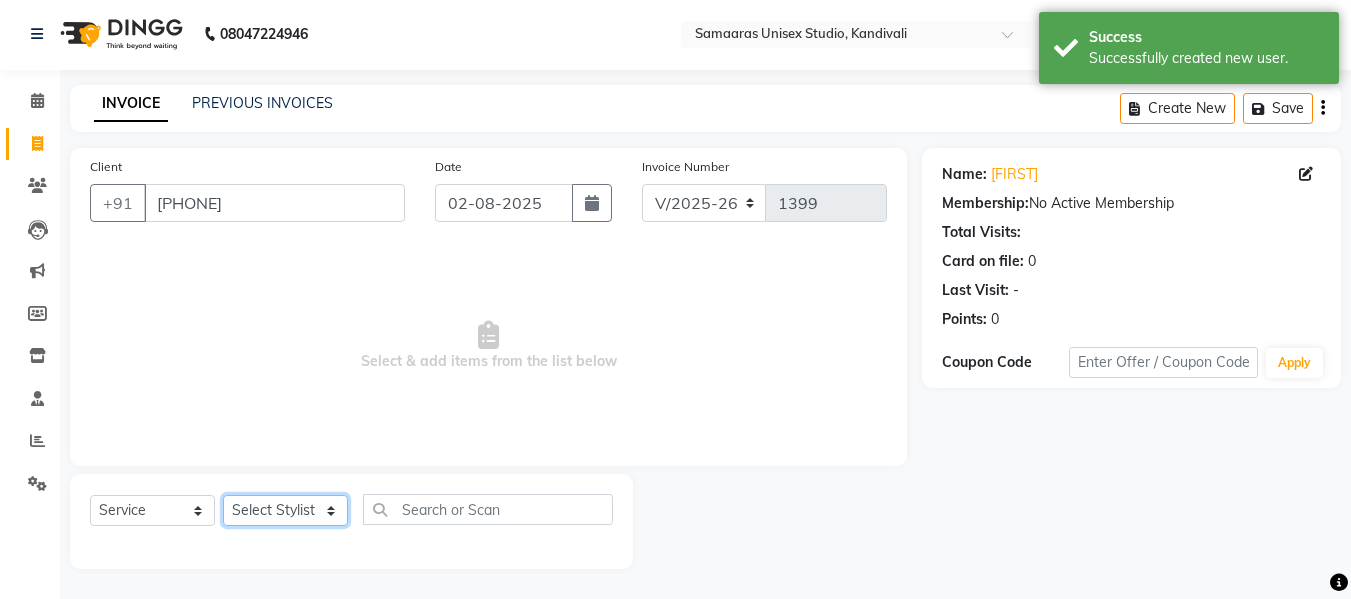 click on "Select Stylist Daksh Sir Firoz bhai Front Desk Guddu Kajal Priya Salman Bhai" 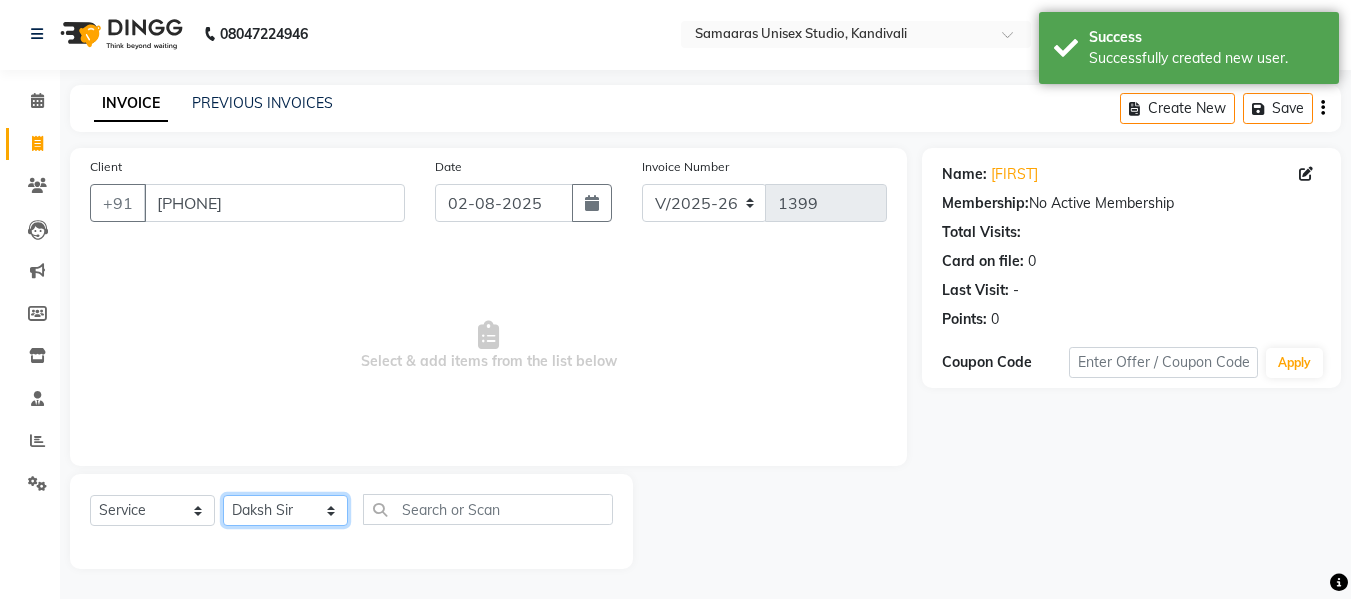 click on "Select Stylist Daksh Sir Firoz bhai Front Desk Guddu Kajal Priya Salman Bhai" 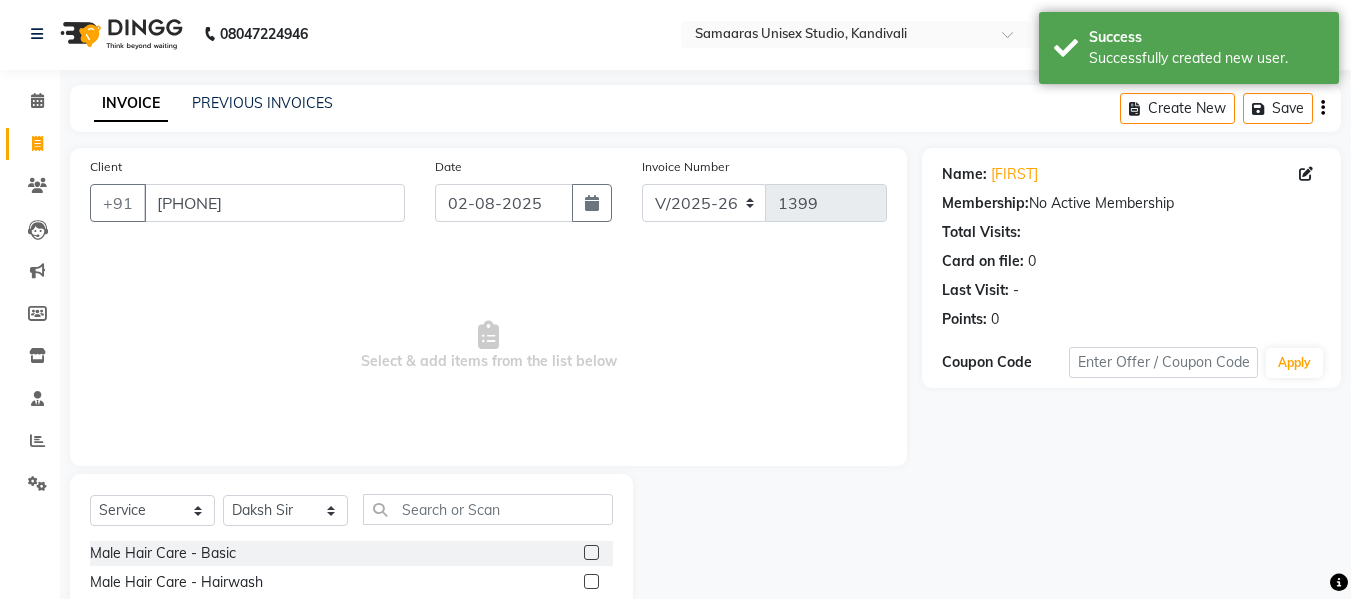 click on "Select  Service  Product  Membership  Package Voucher Prepaid Gift Card  Select Stylist [PERSON] [PERSON] [PERSON] [PERSON] [PERSON] [PERSON] [PERSON]" 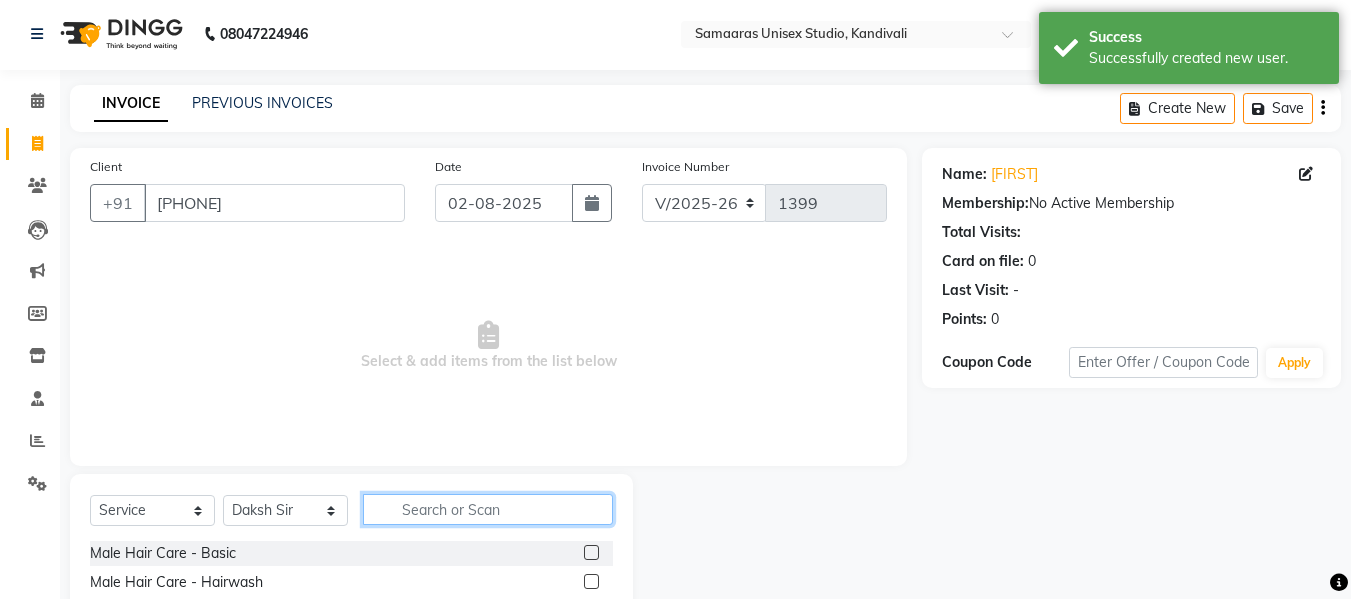 click 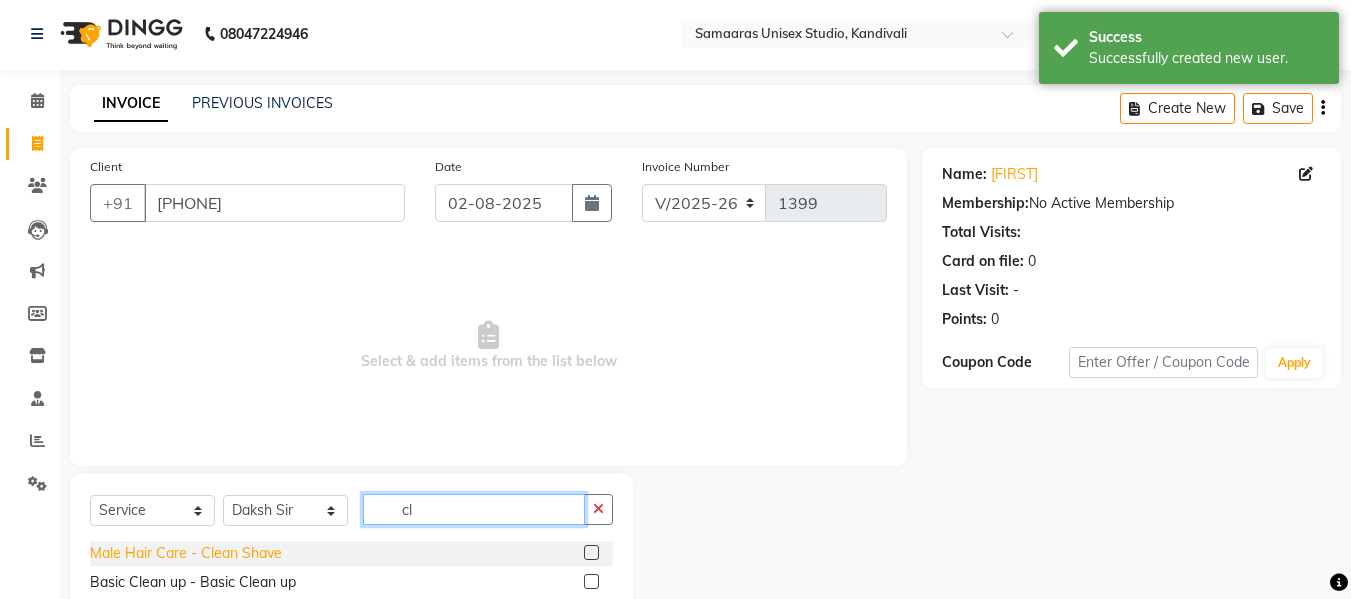 type on "cl" 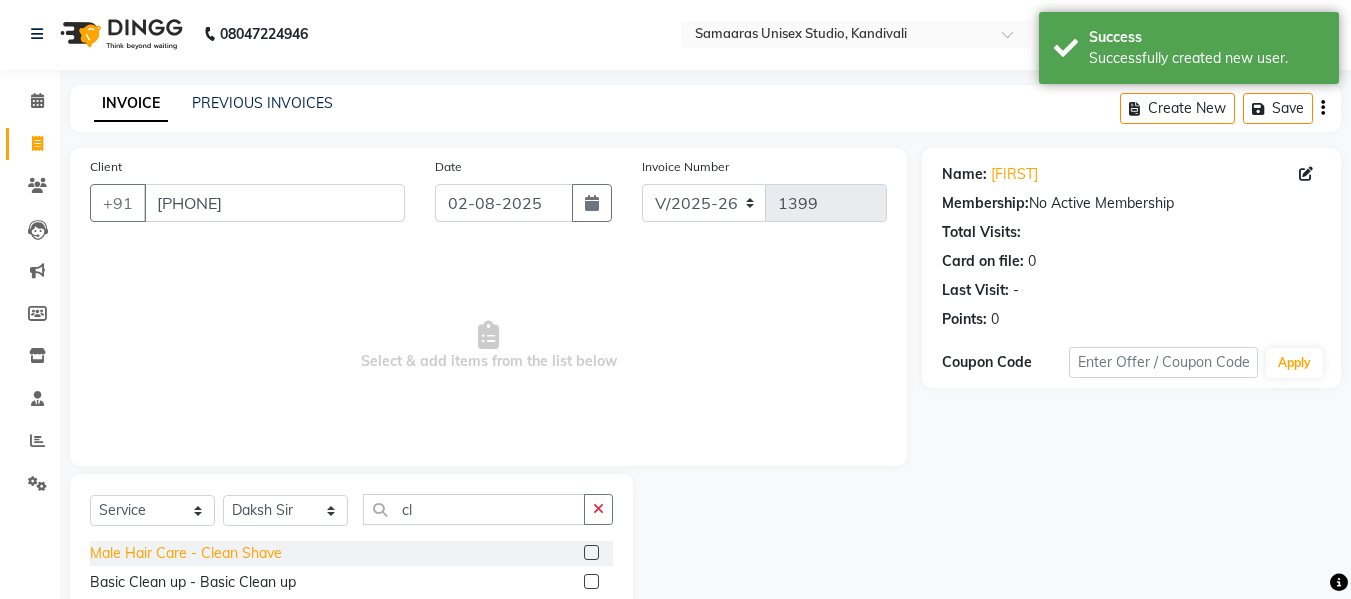 click on "Male Hair Care - Clean Shave" 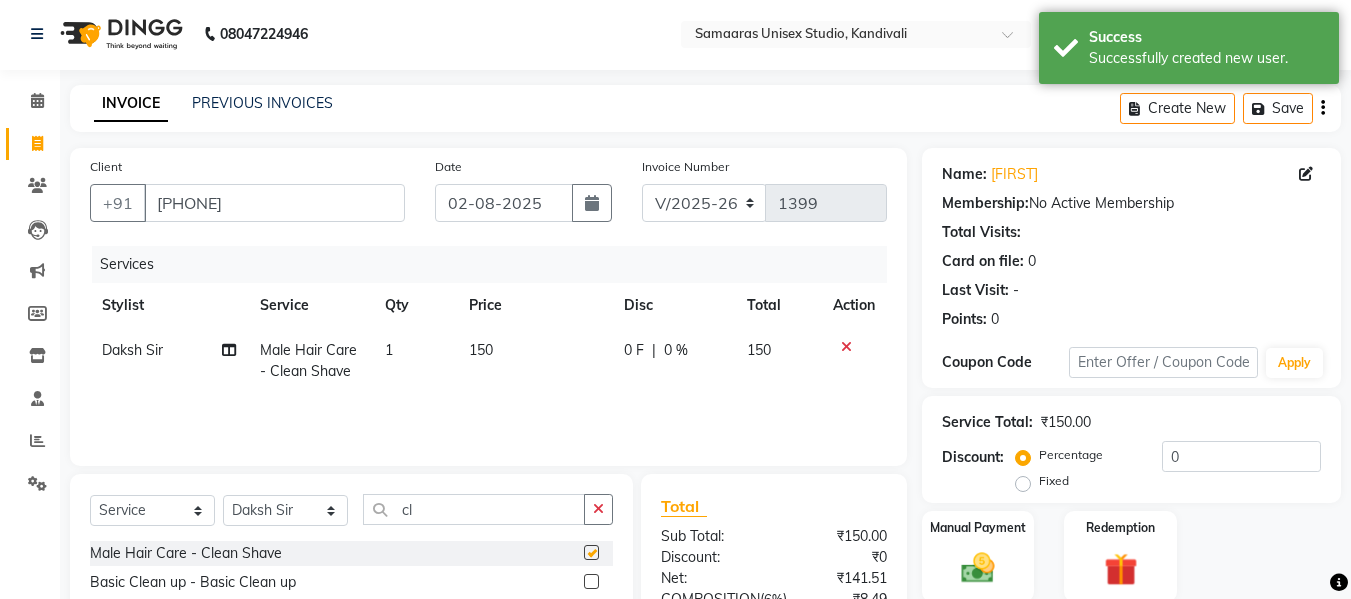 checkbox on "false" 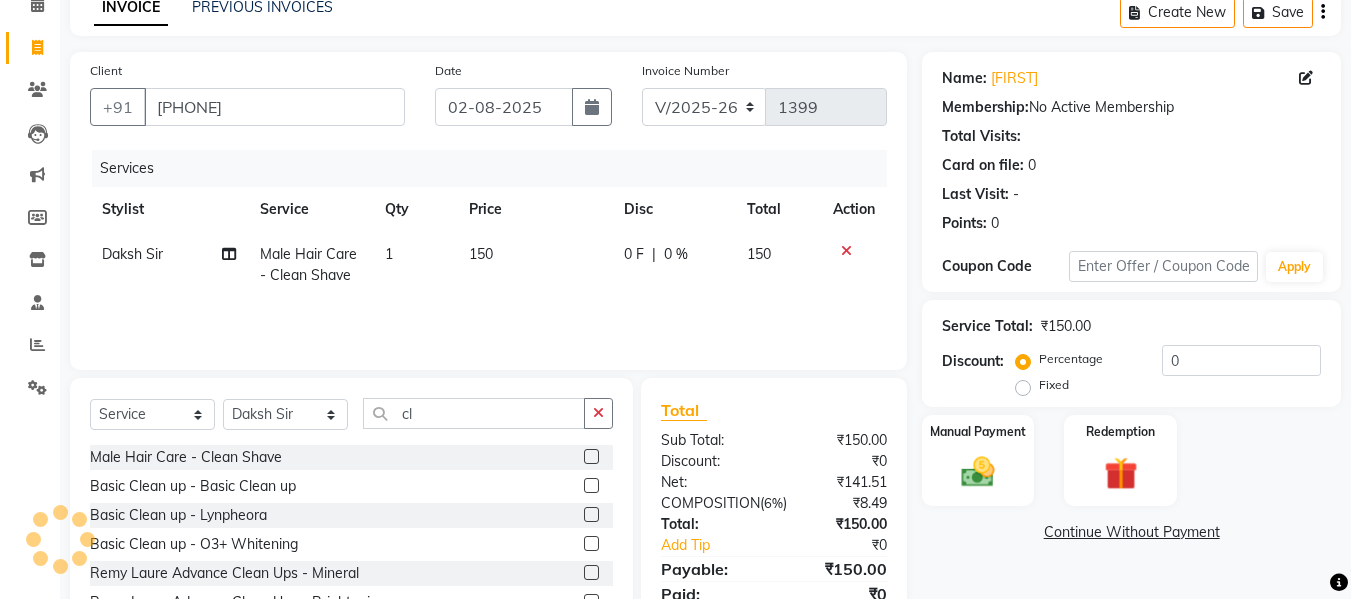 scroll, scrollTop: 201, scrollLeft: 0, axis: vertical 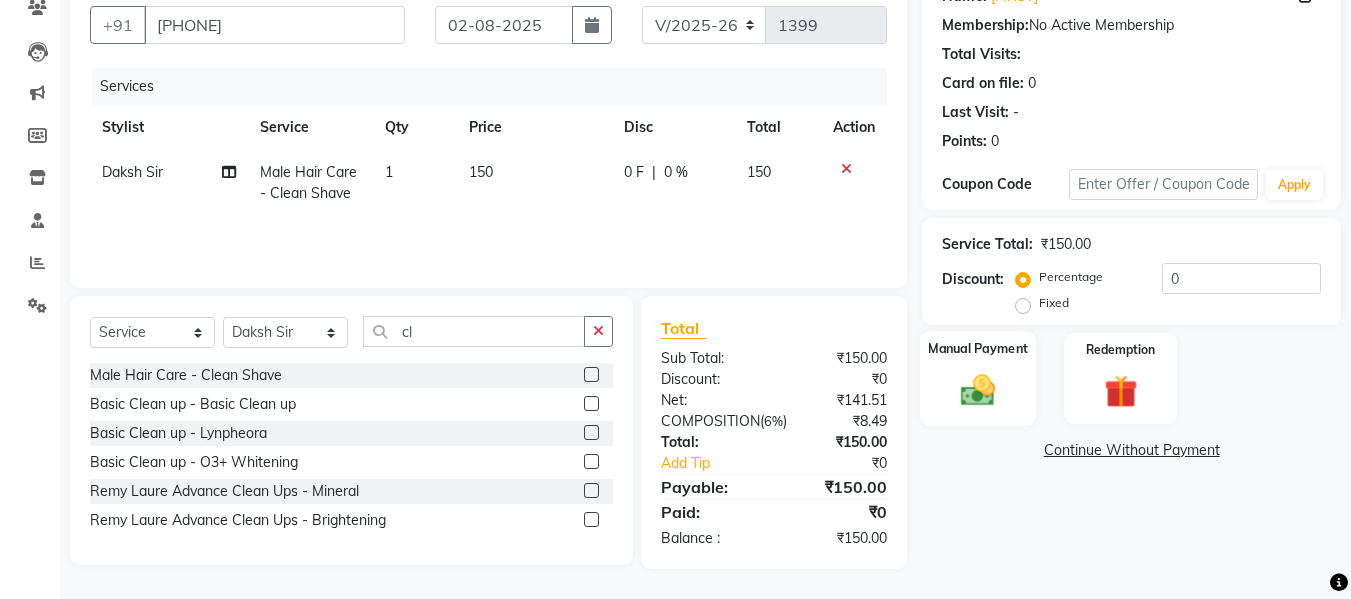 click 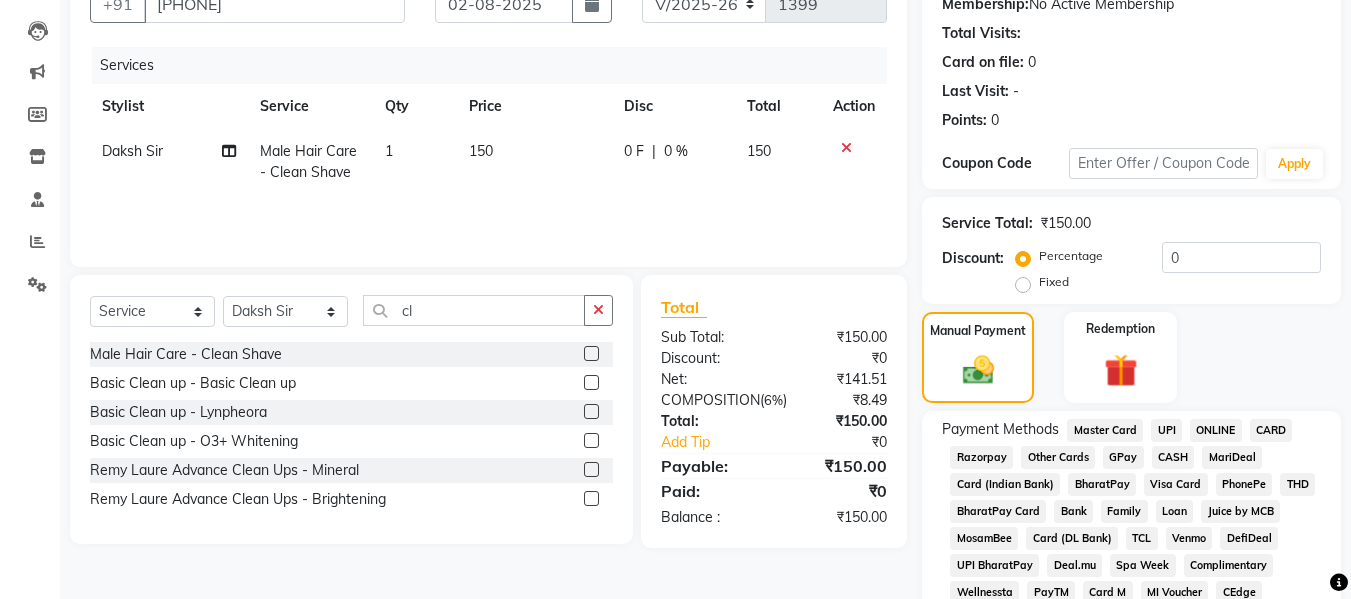 click on "GPay" 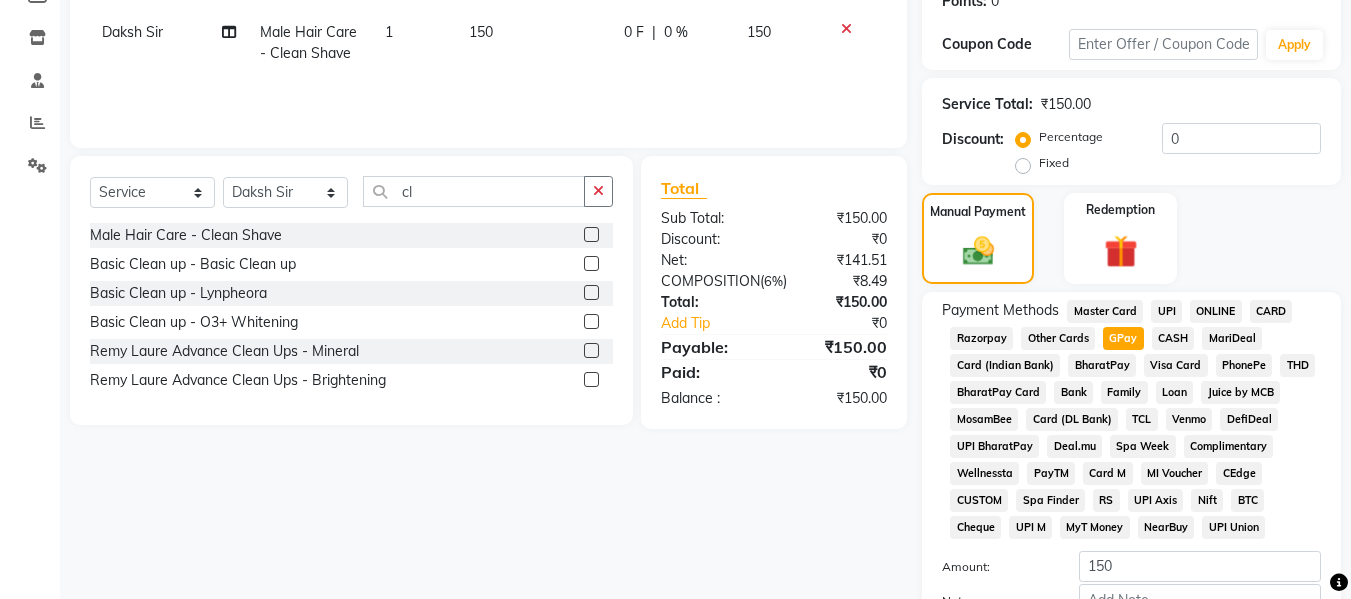 scroll, scrollTop: 449, scrollLeft: 0, axis: vertical 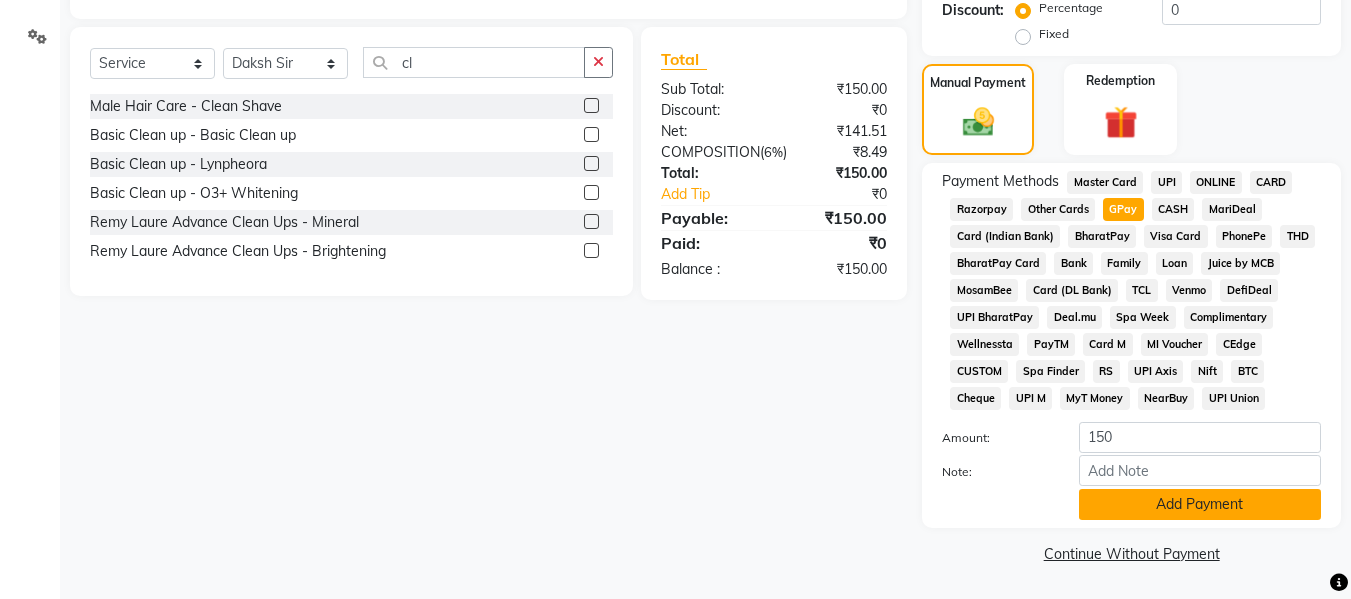 click on "Add Payment" 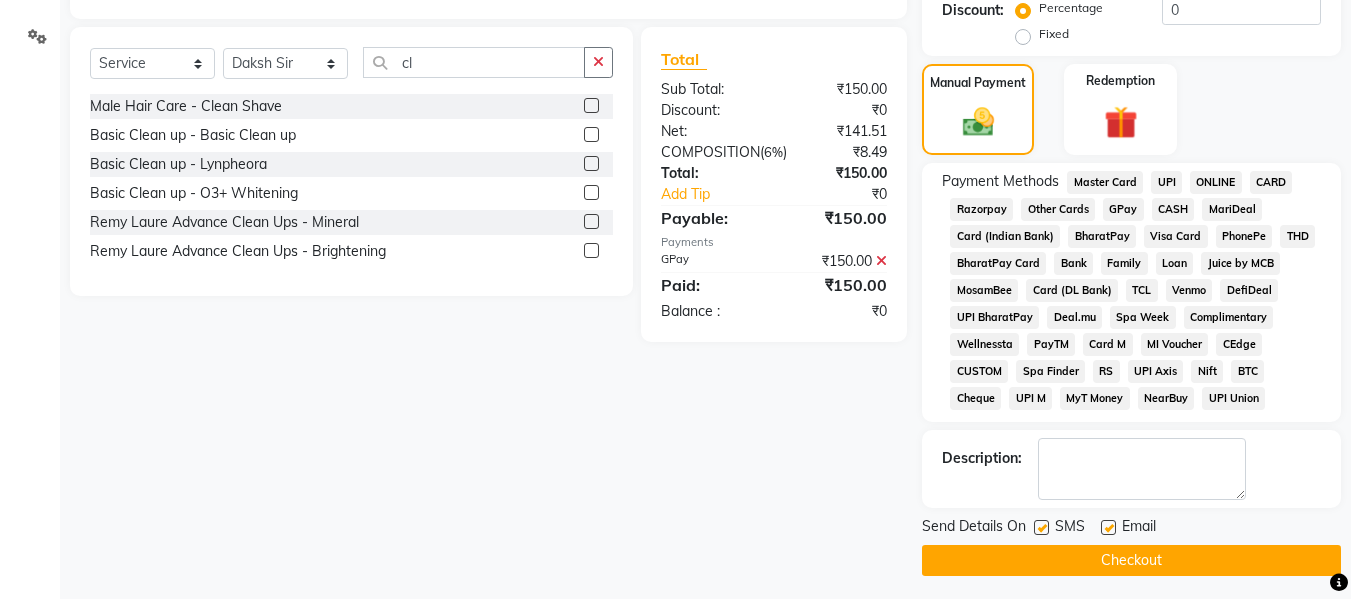 click on "Checkout" 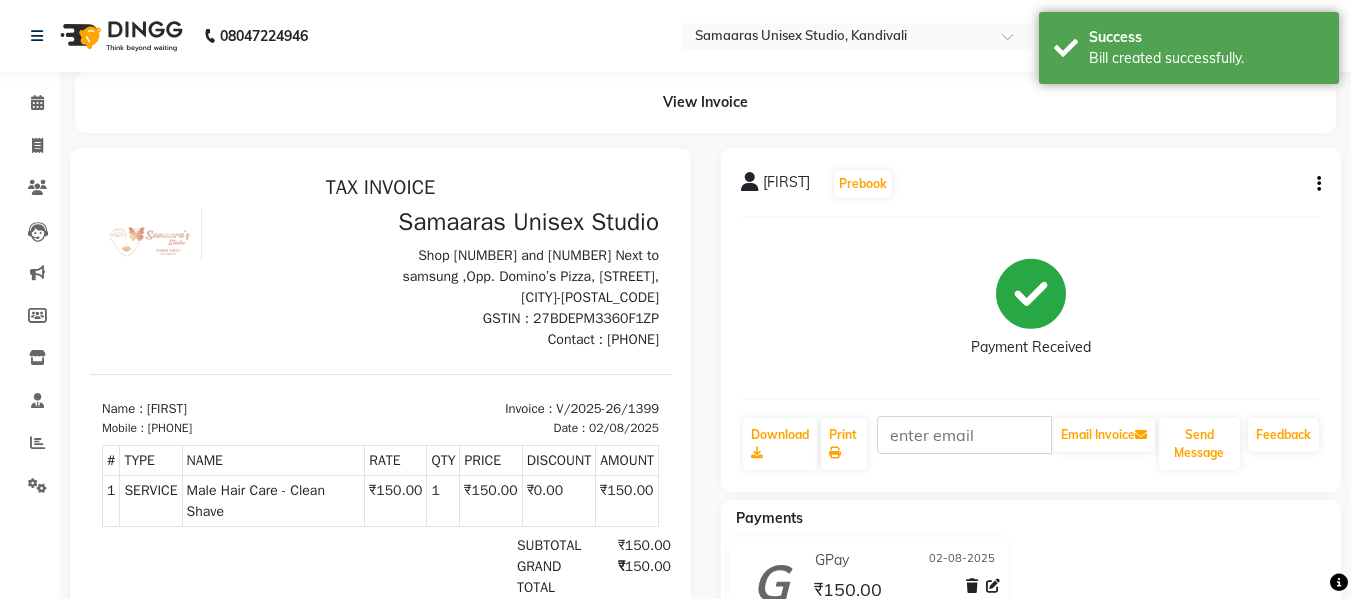 scroll, scrollTop: 0, scrollLeft: 0, axis: both 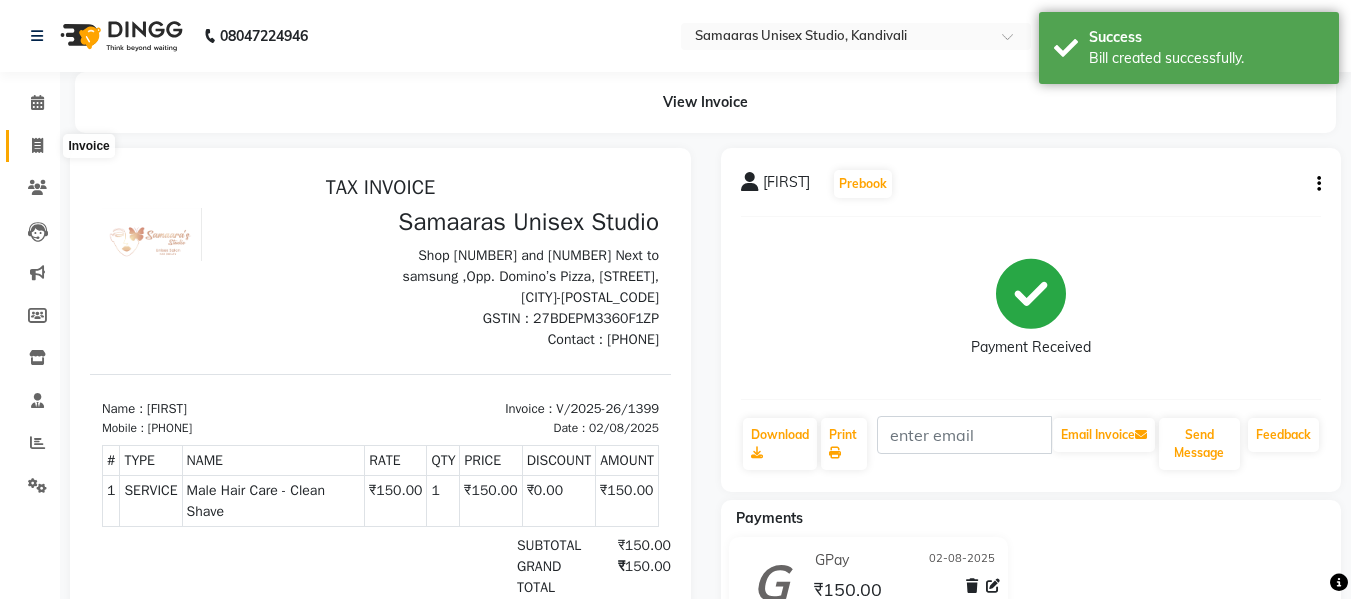 click 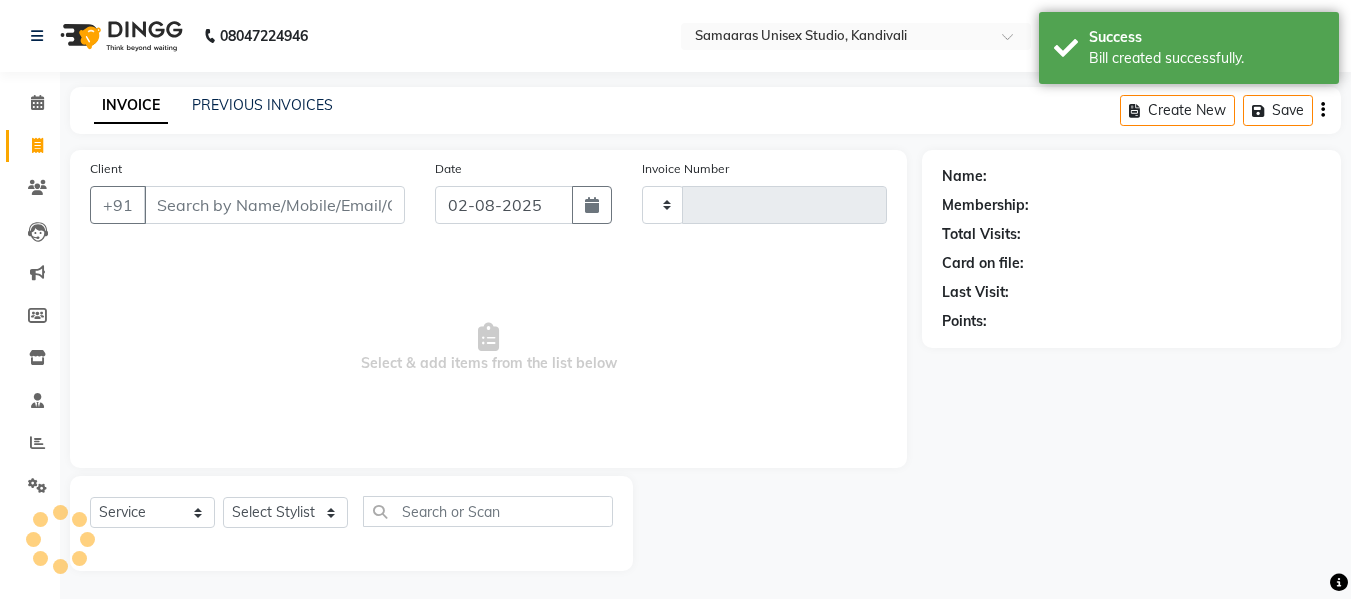 scroll, scrollTop: 2, scrollLeft: 0, axis: vertical 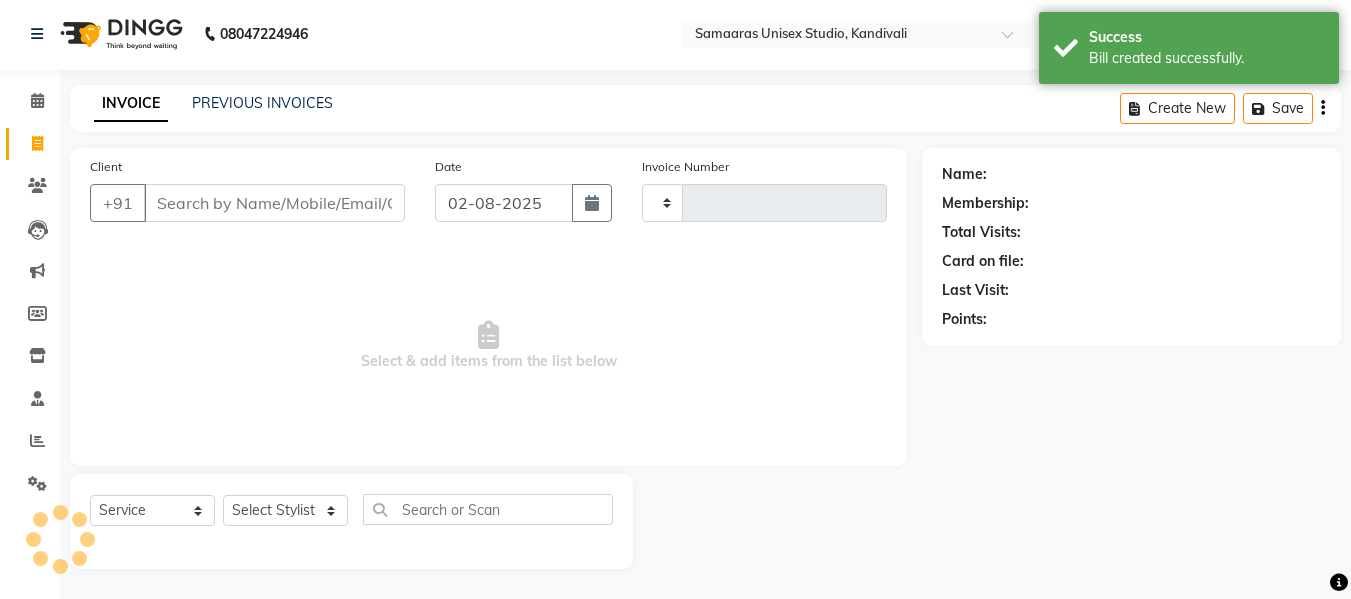 type on "1400" 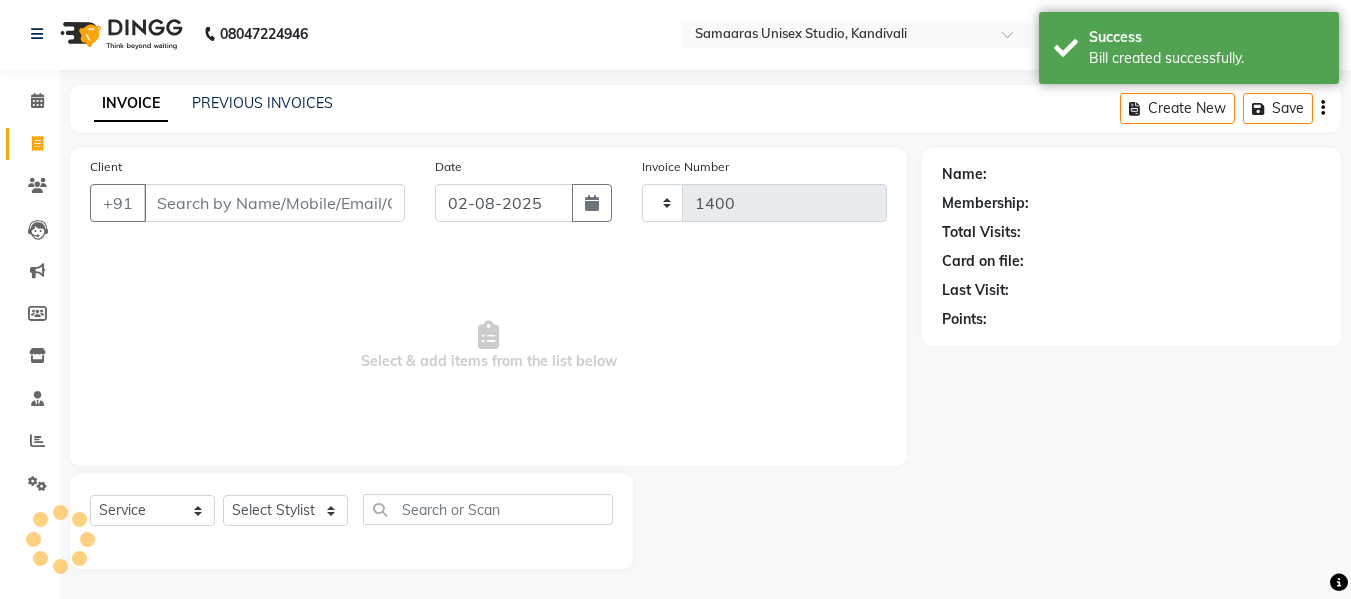 select on "4525" 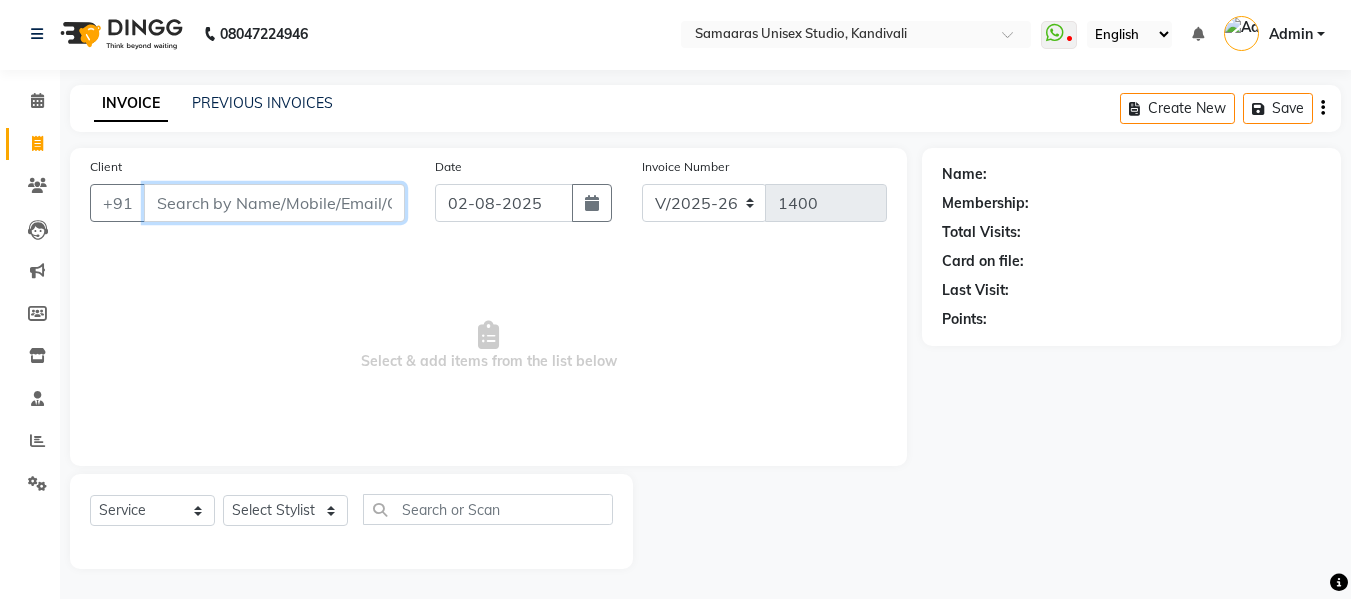 click on "Client" at bounding box center (274, 203) 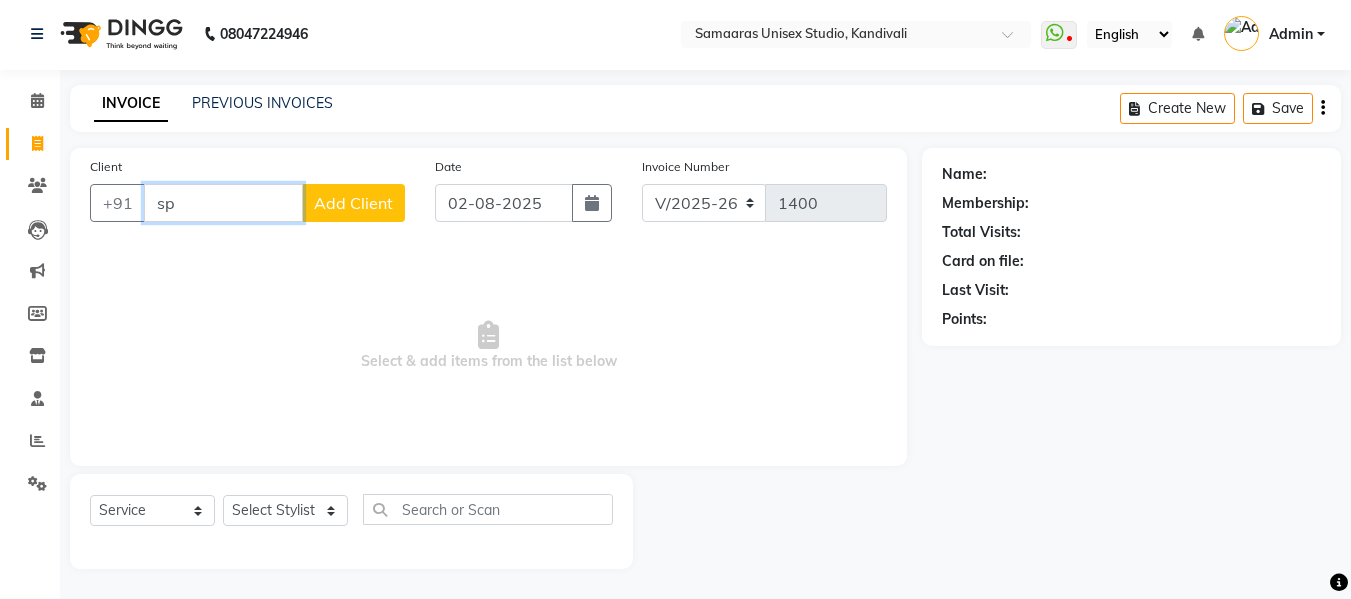 type on "s" 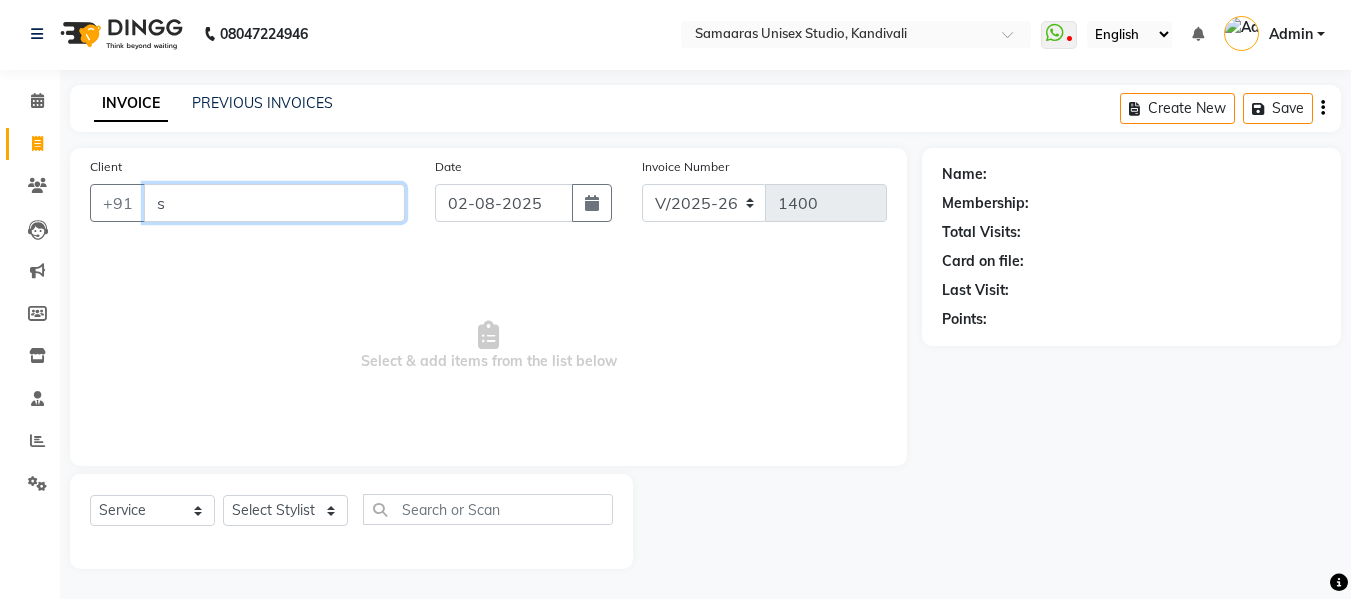 type 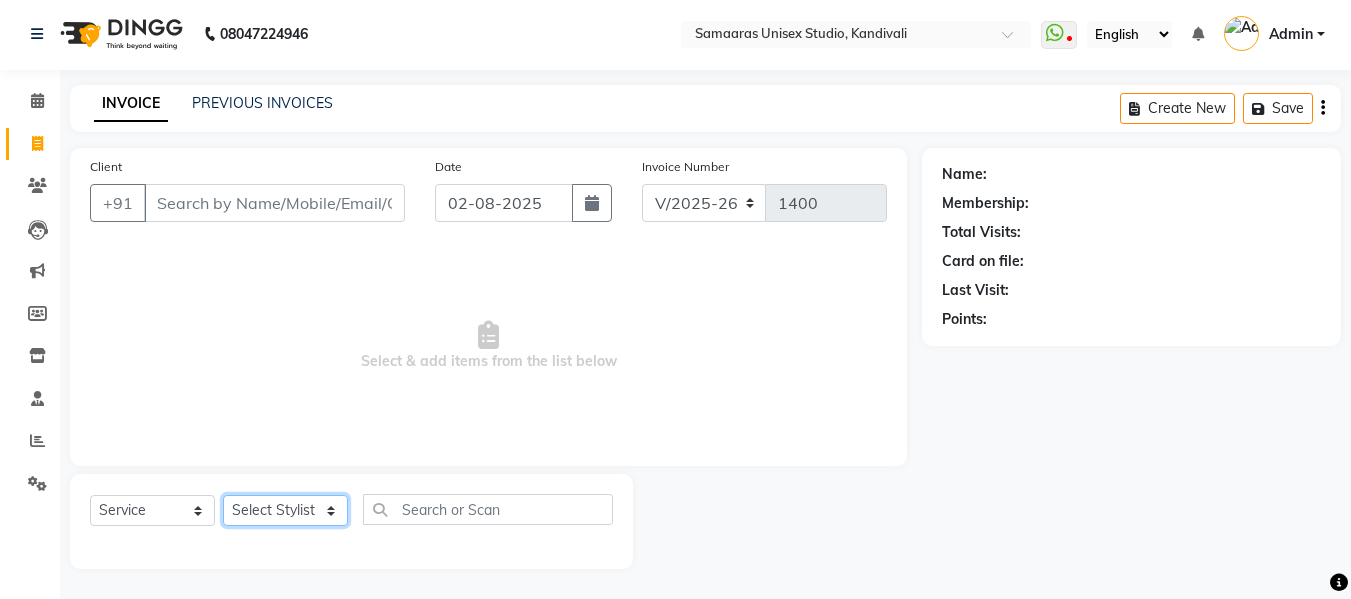 click on "Select Stylist Daksh Sir Firoz bhai Front Desk Guddu Kajal Priya Salman Bhai" 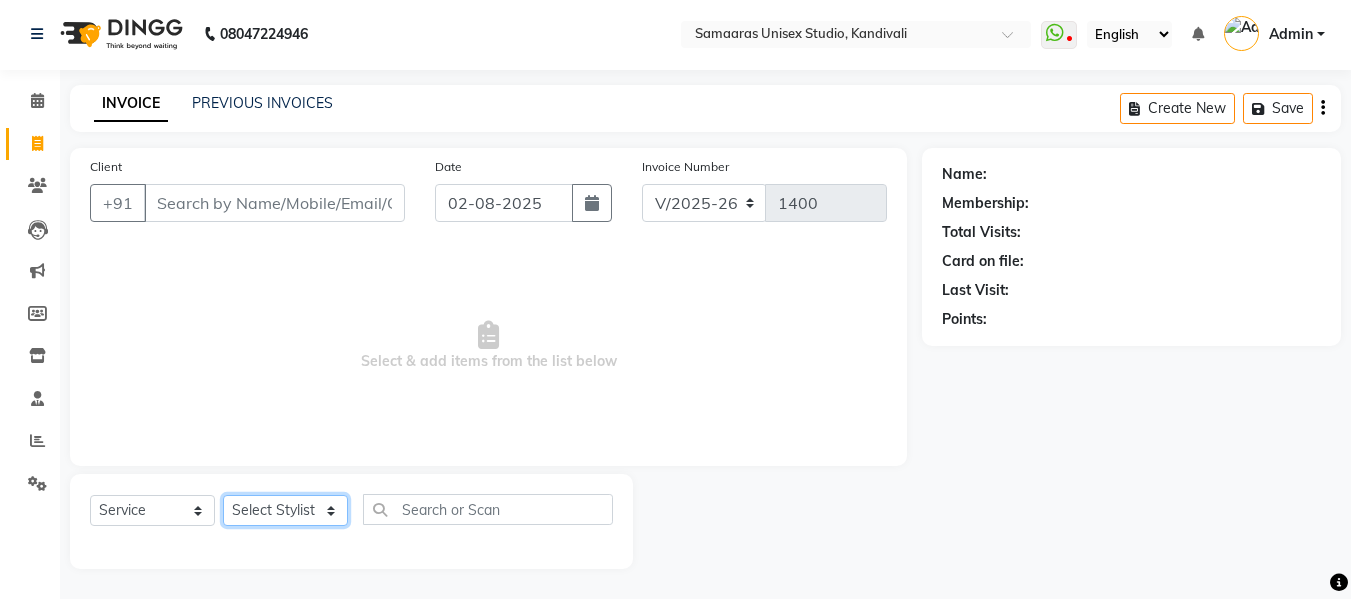 select on "50822" 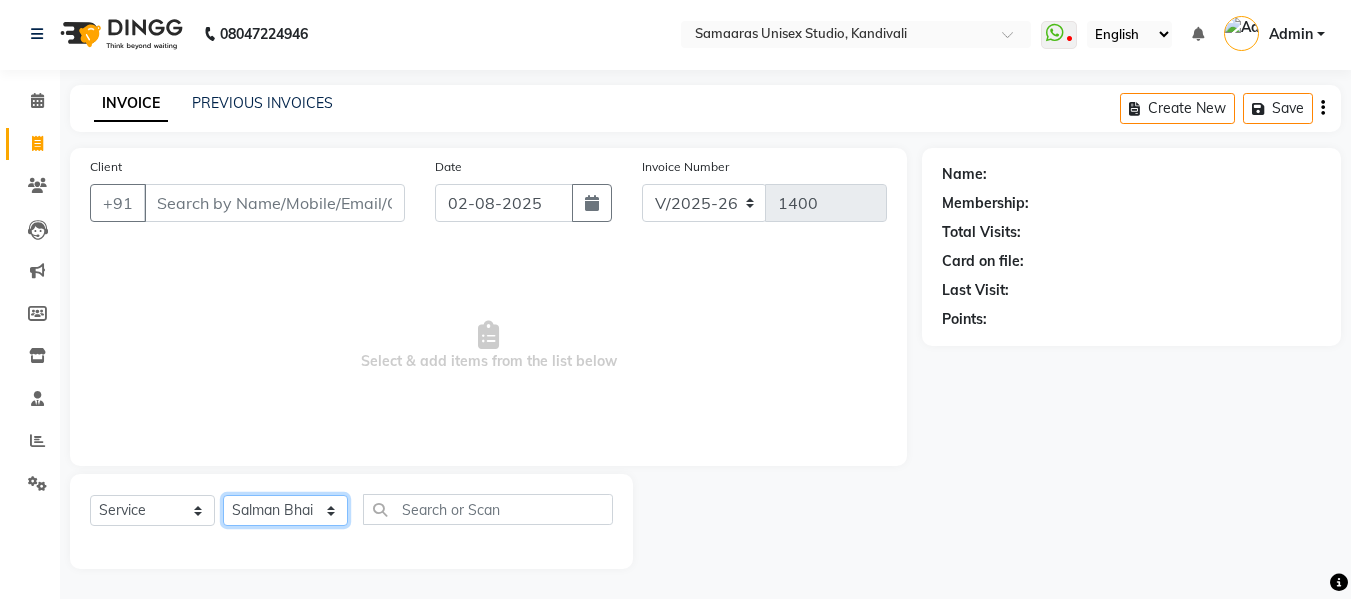 click on "Select Stylist Daksh Sir Firoz bhai Front Desk Guddu Kajal Priya Salman Bhai" 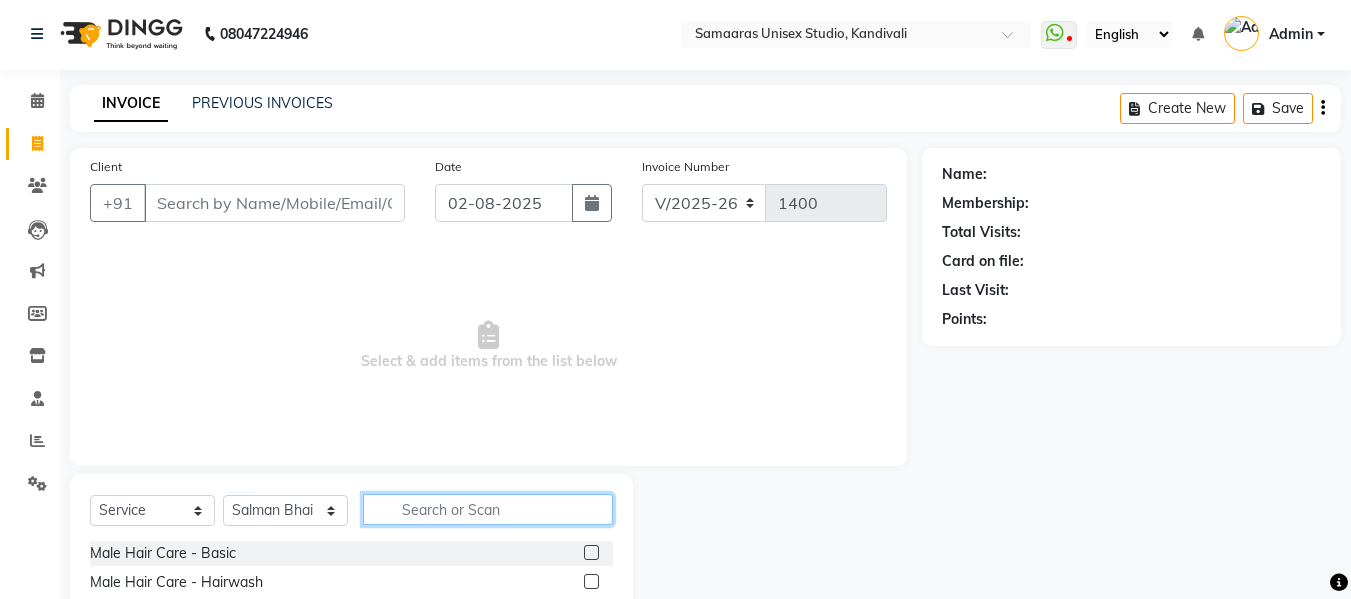 click 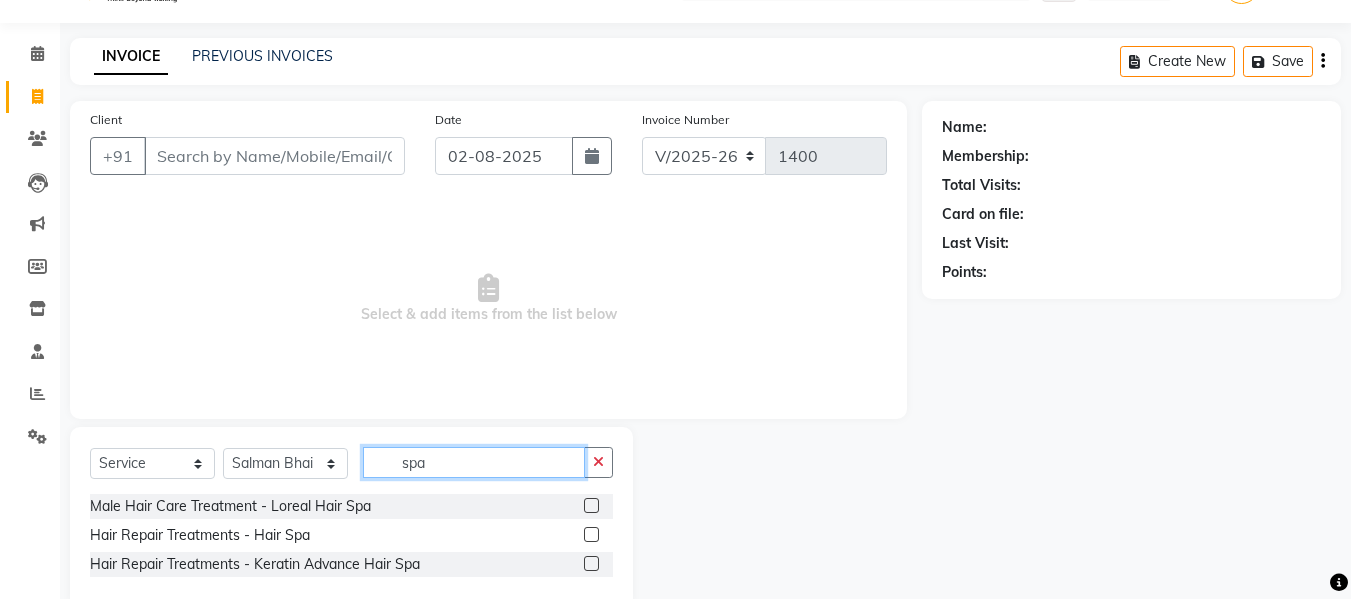 scroll, scrollTop: 89, scrollLeft: 0, axis: vertical 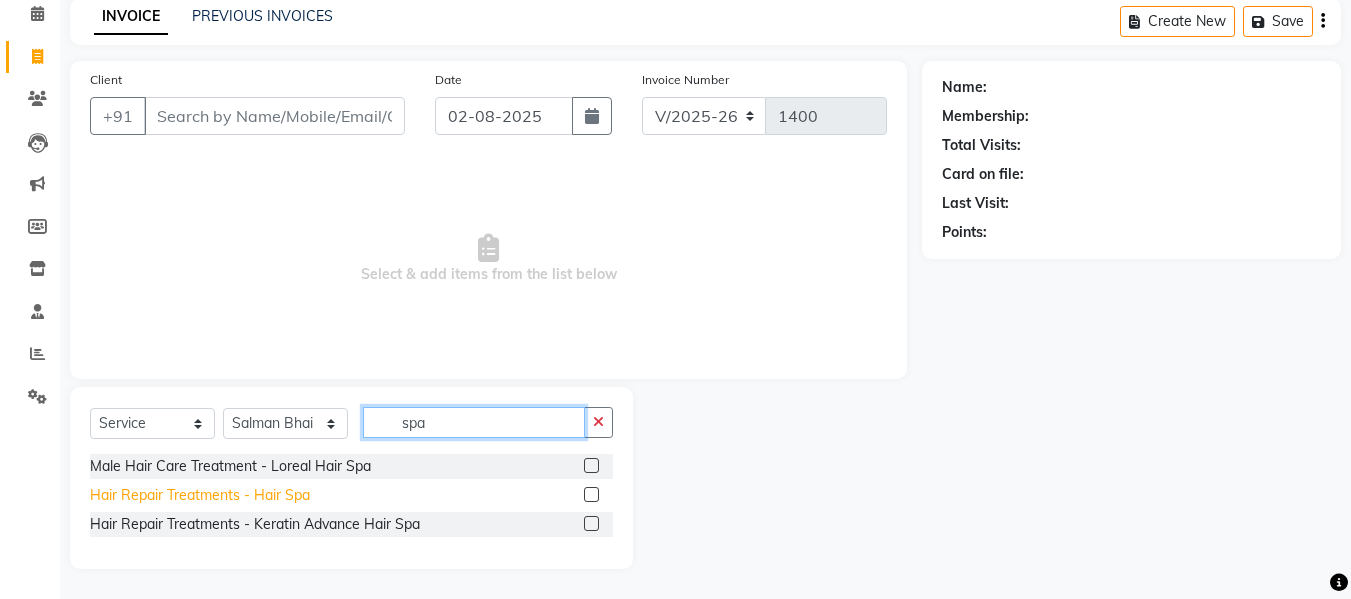 type on "spa" 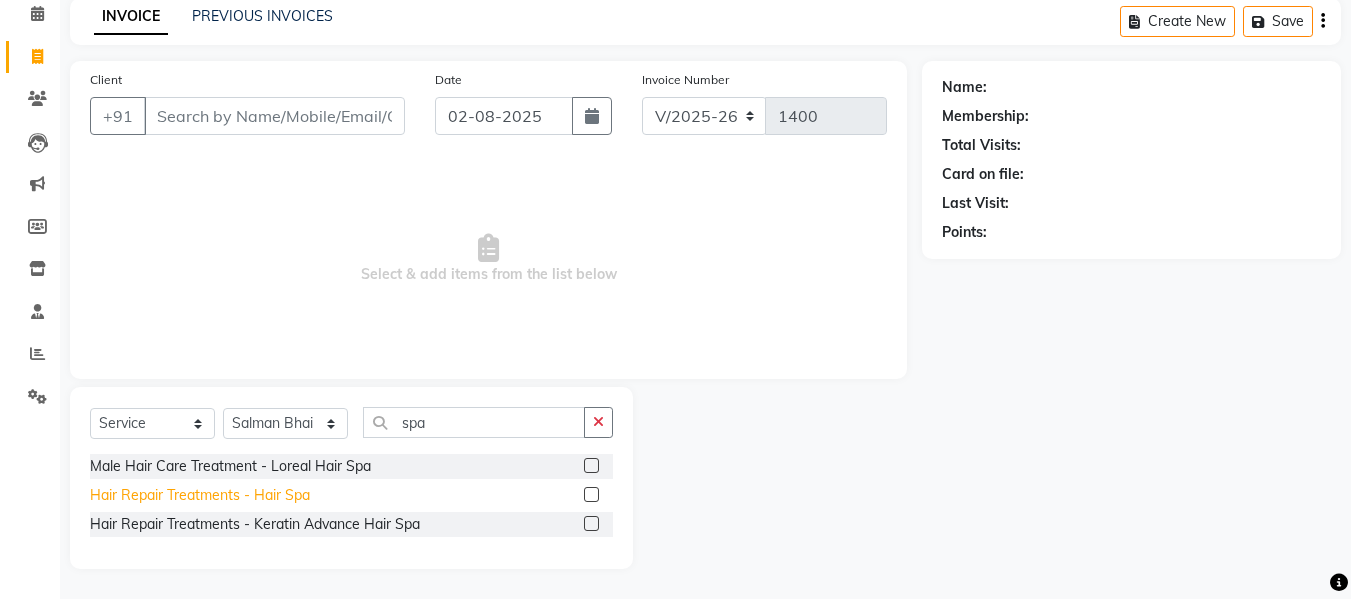 click on "Hair Repair Treatments - Hair Spa" 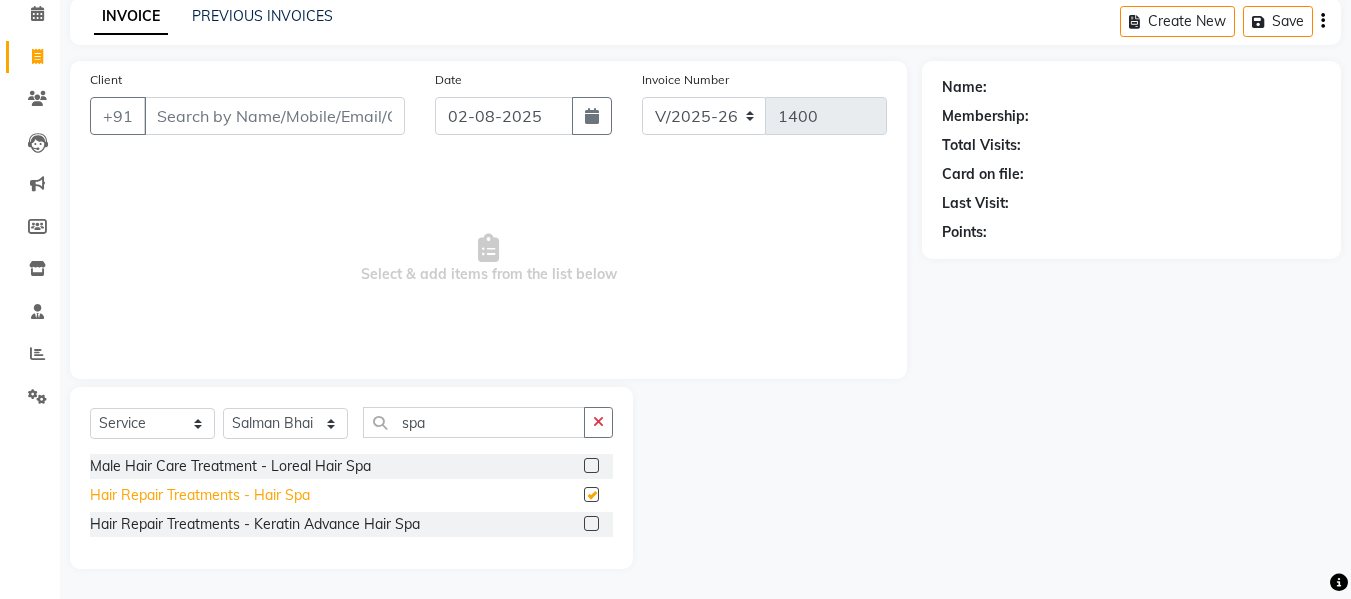 checkbox on "false" 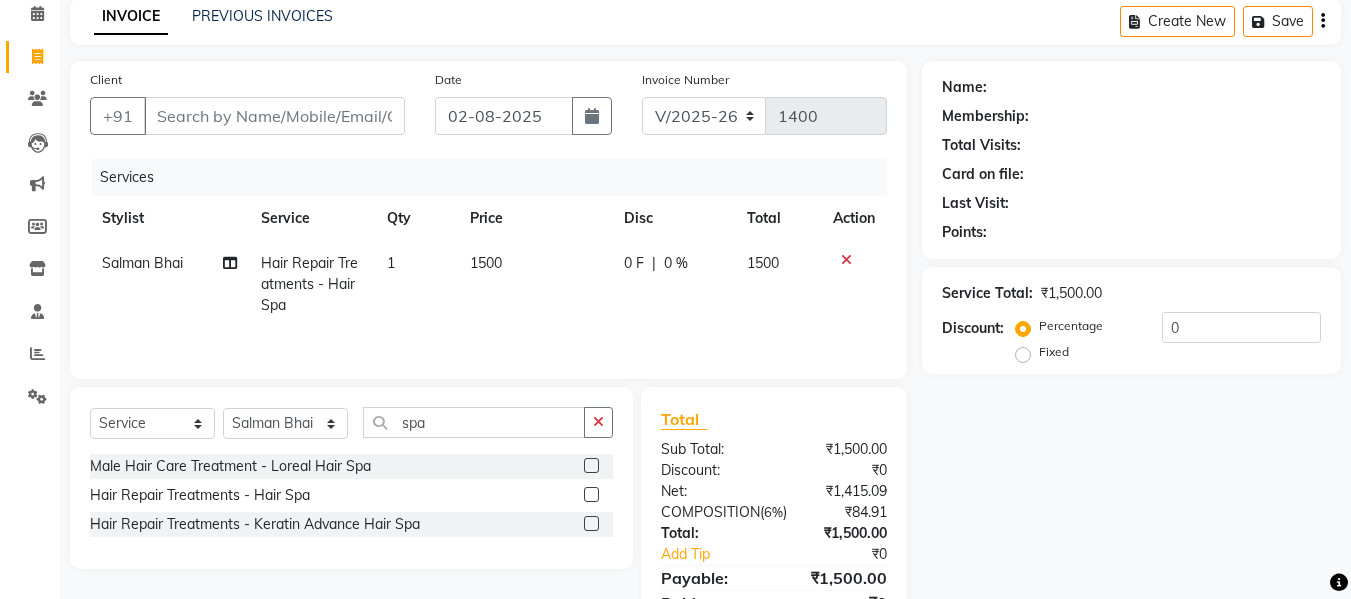 click 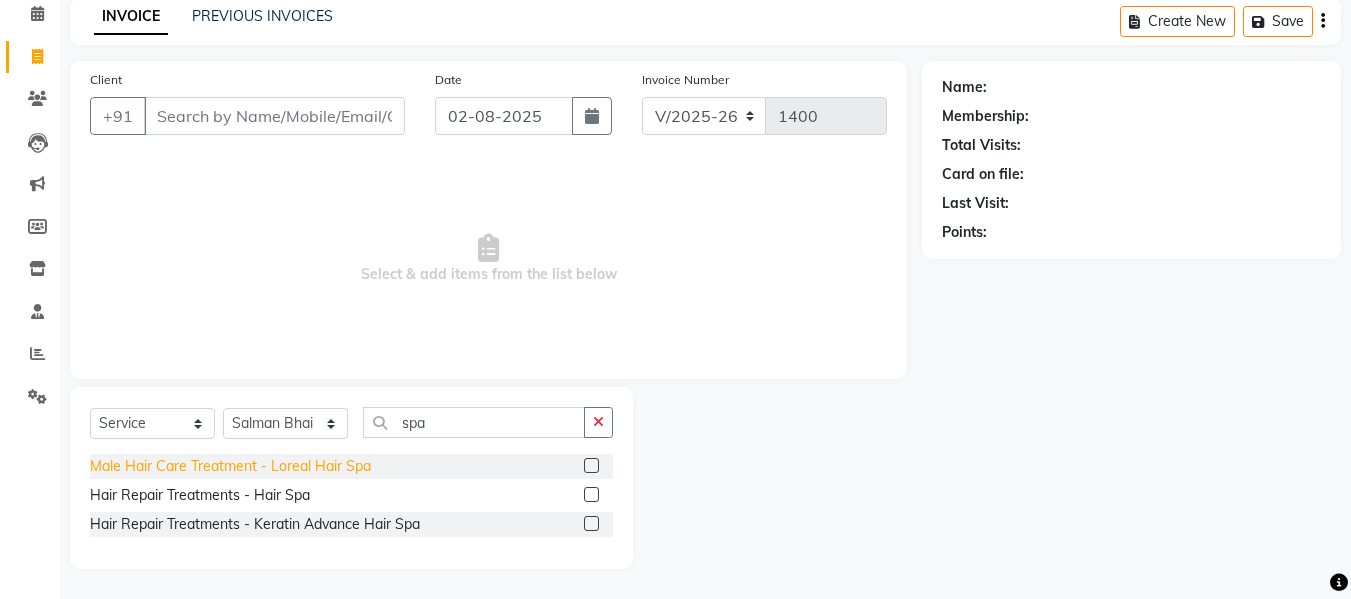 click on "Male Hair Care Treatment - Loreal Hair Spa" 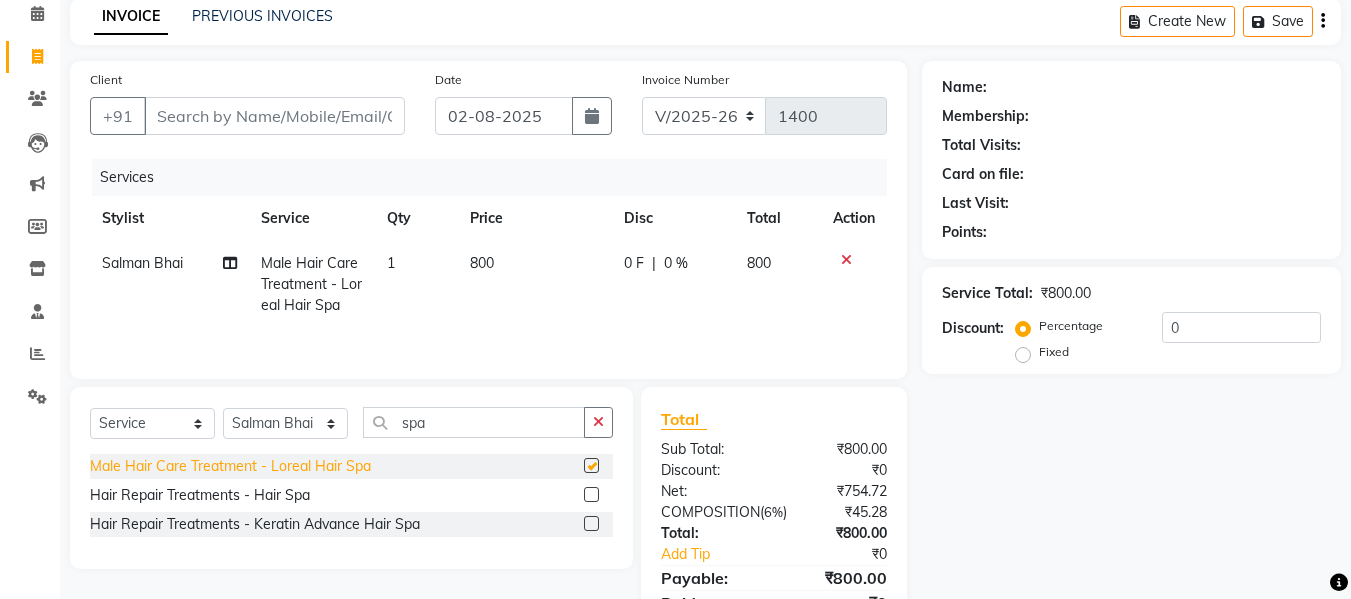 checkbox on "false" 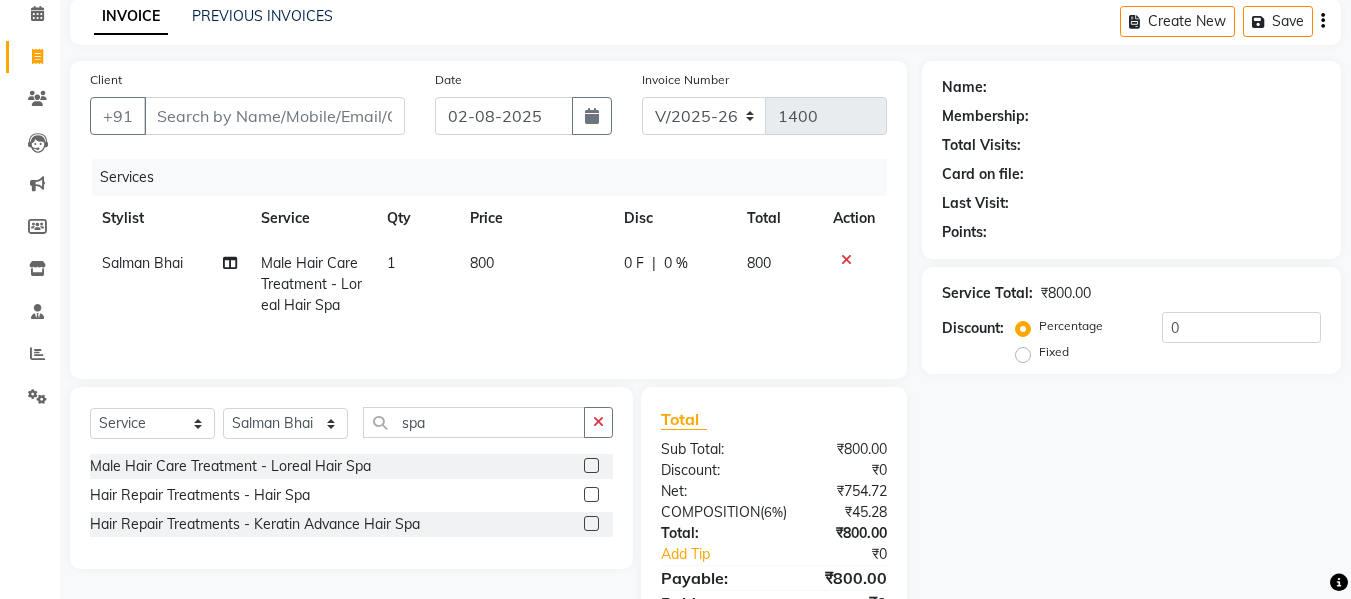click 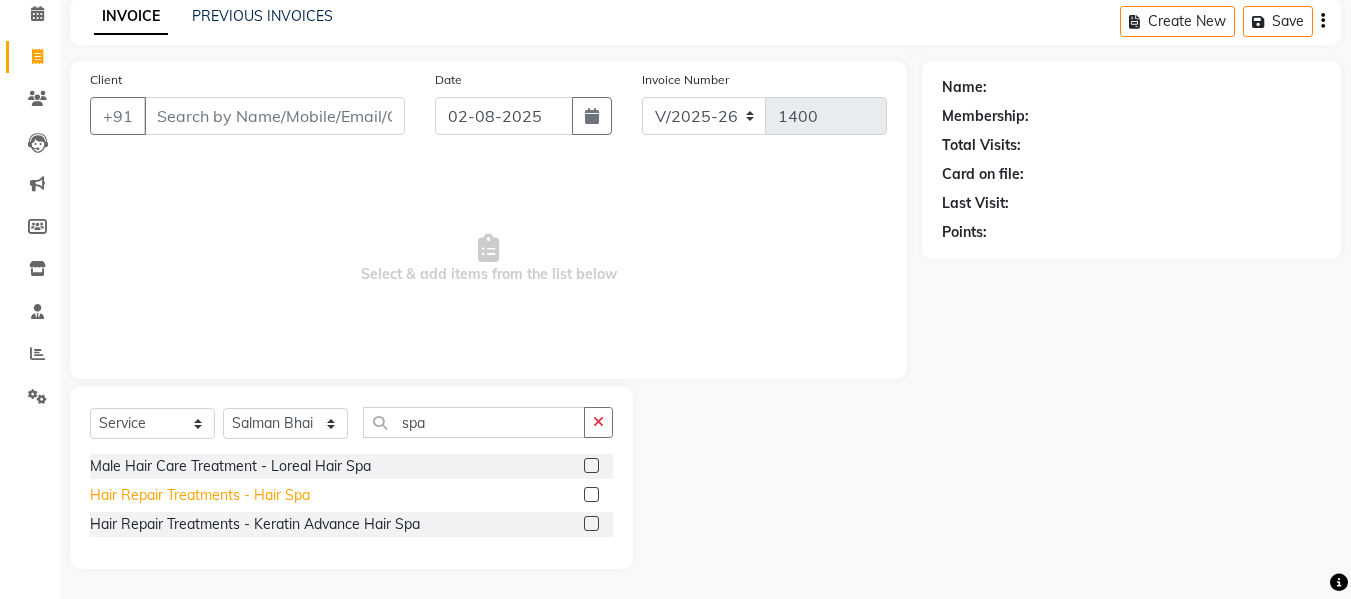 click on "Hair Repair Treatments - Hair Spa" 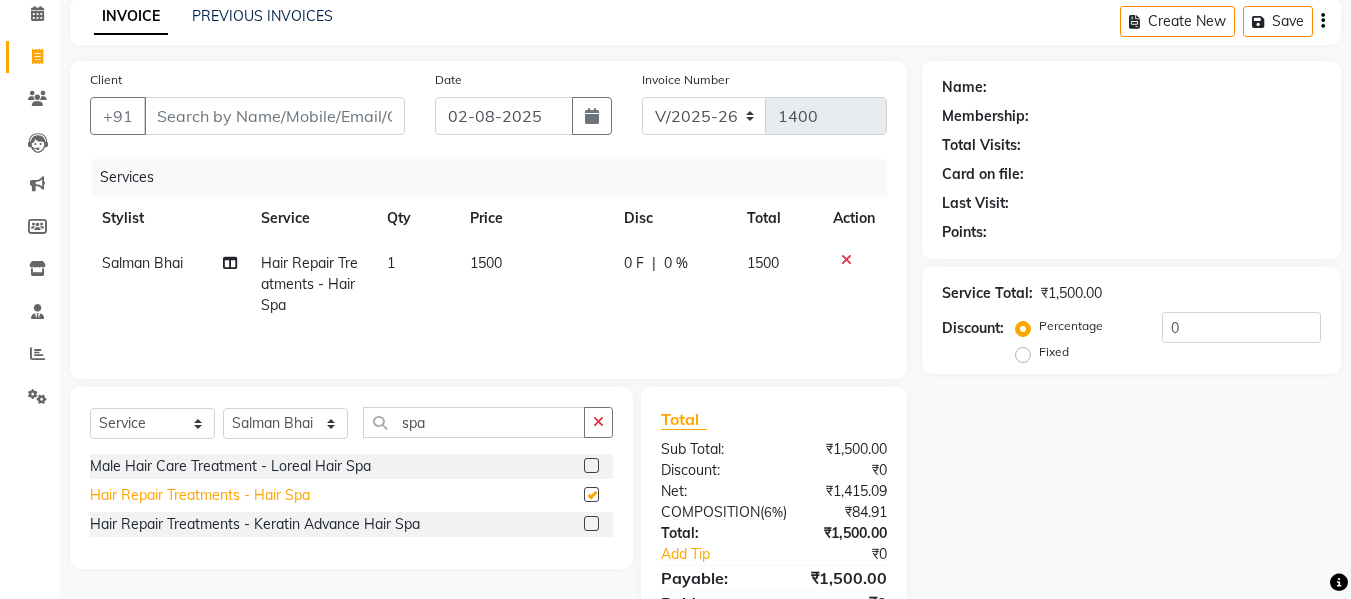checkbox on "false" 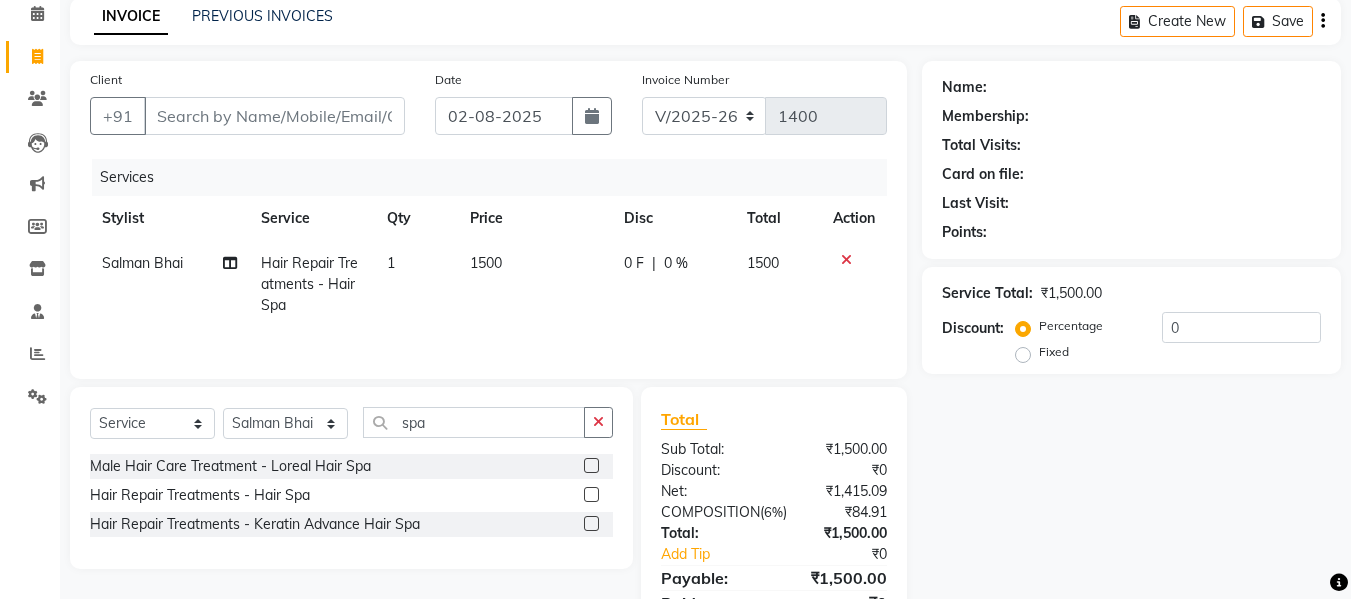 click on "0 %" 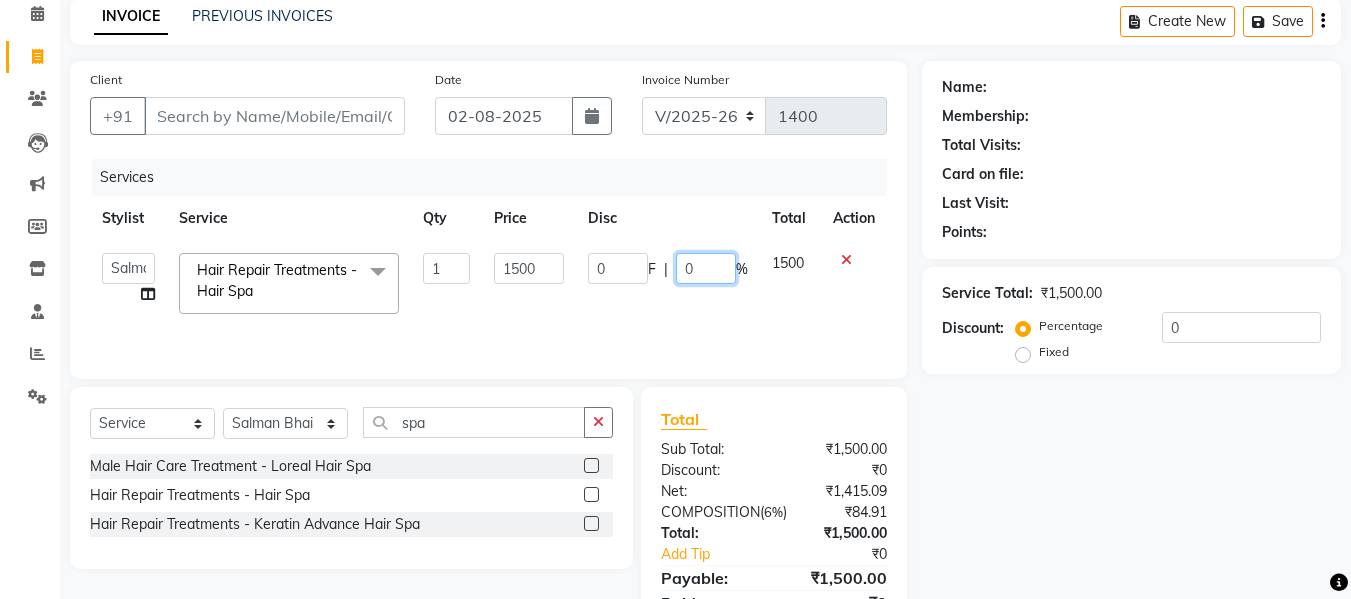 click on "0" 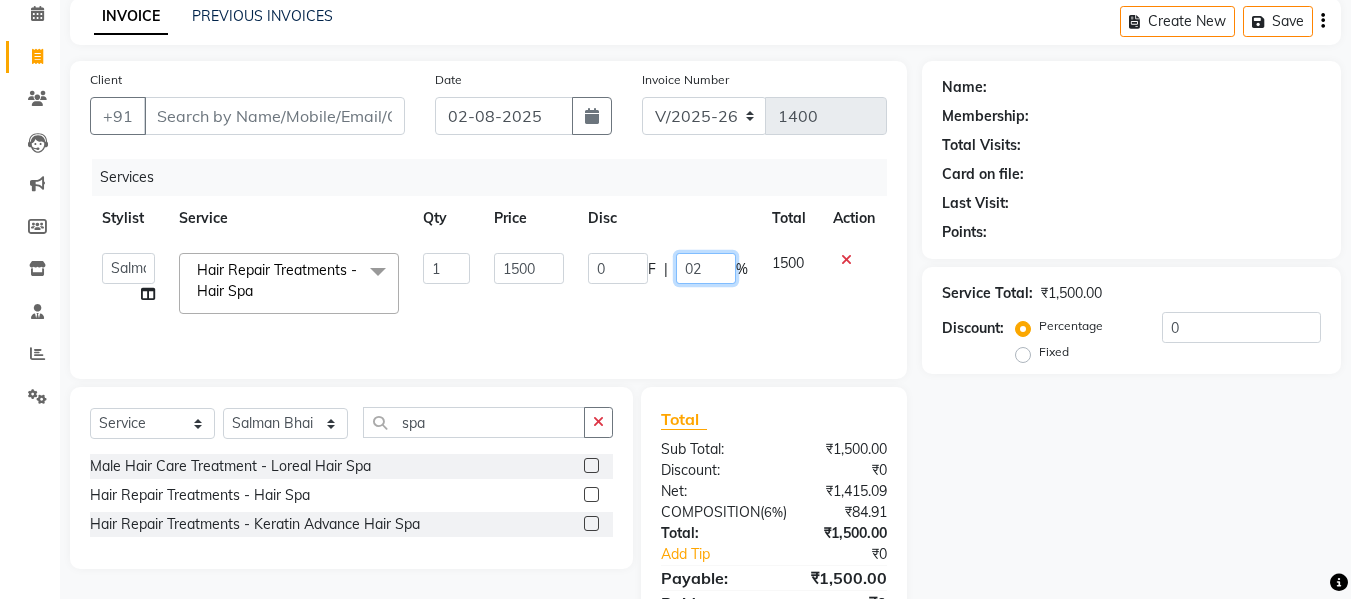 type on "020" 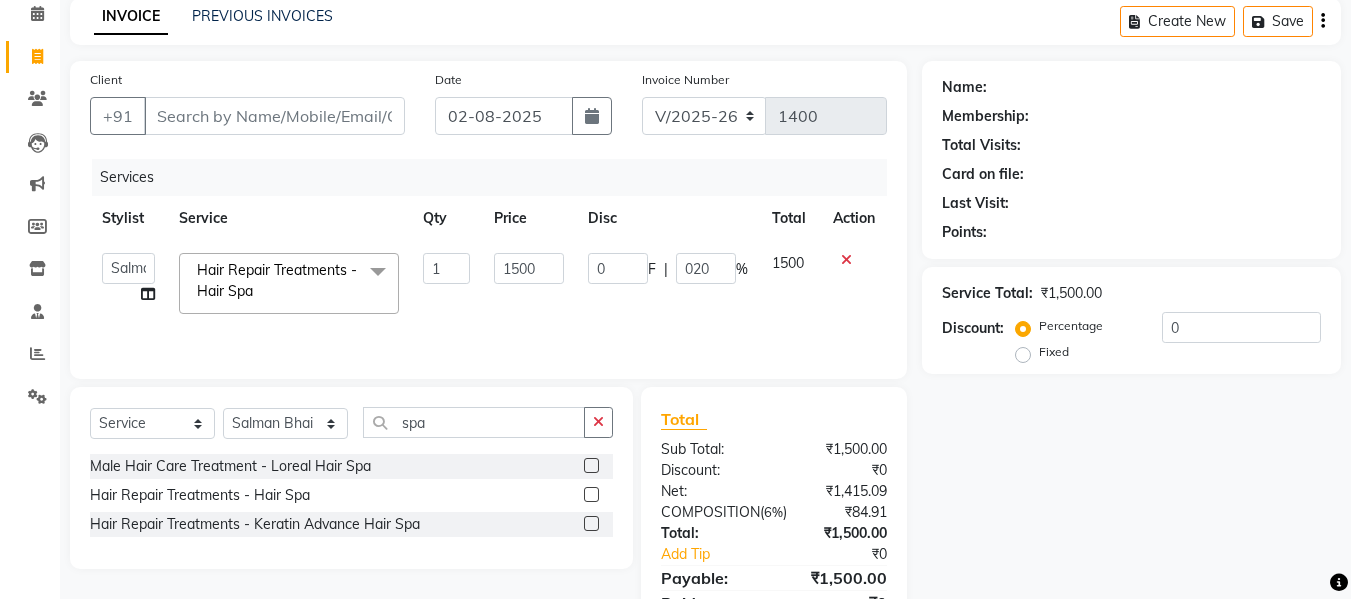 click on "1500" 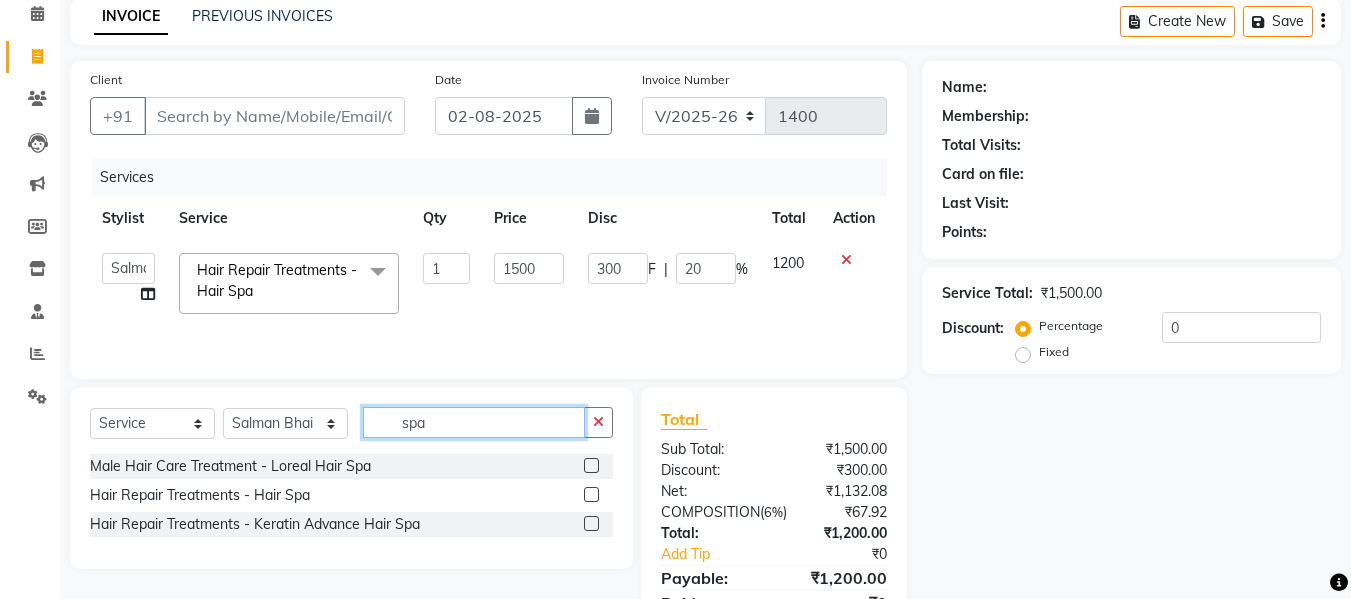 click on "spa" 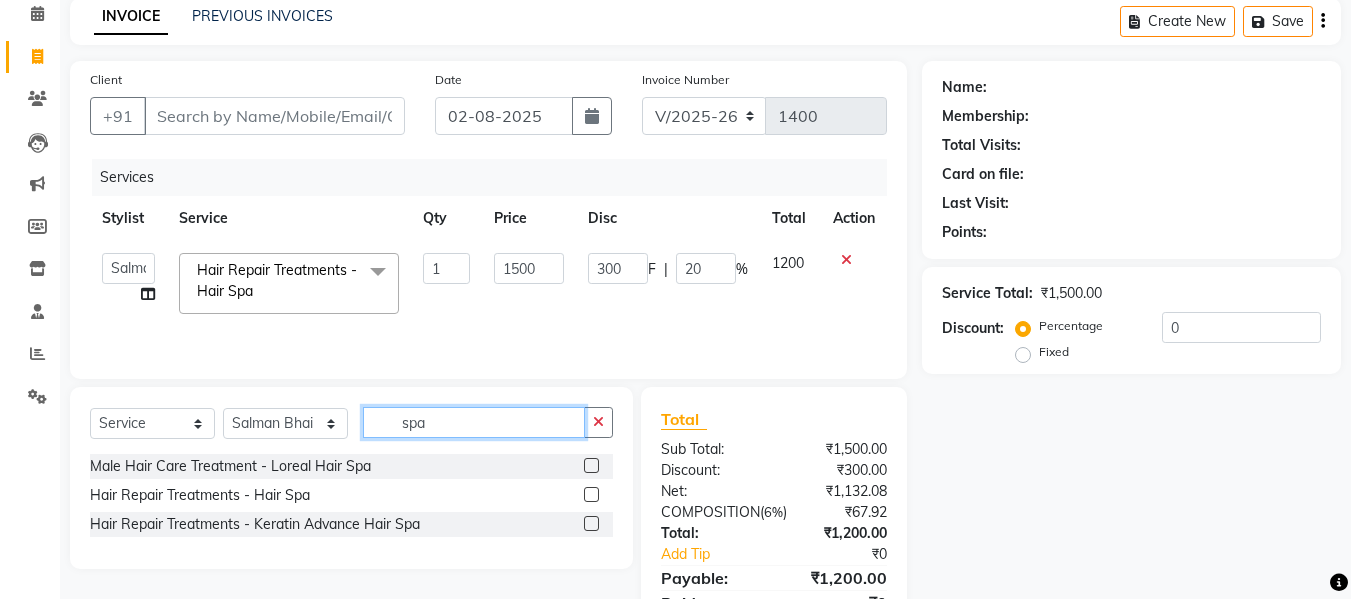click on "spa" 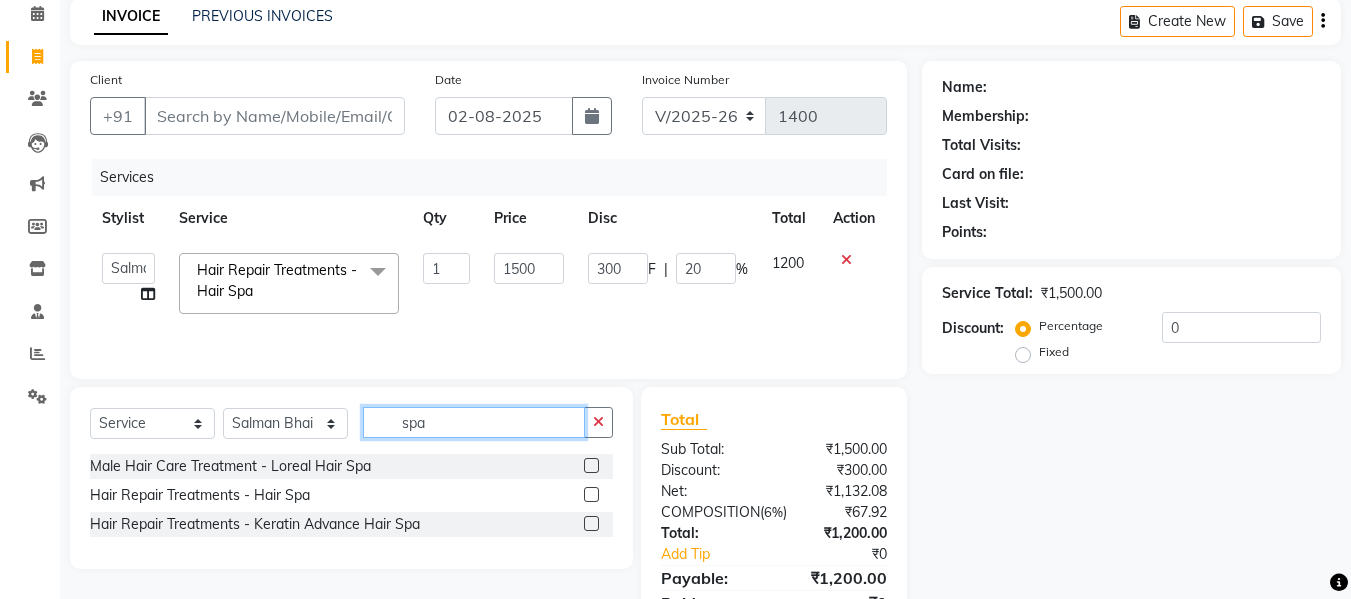 click on "spa" 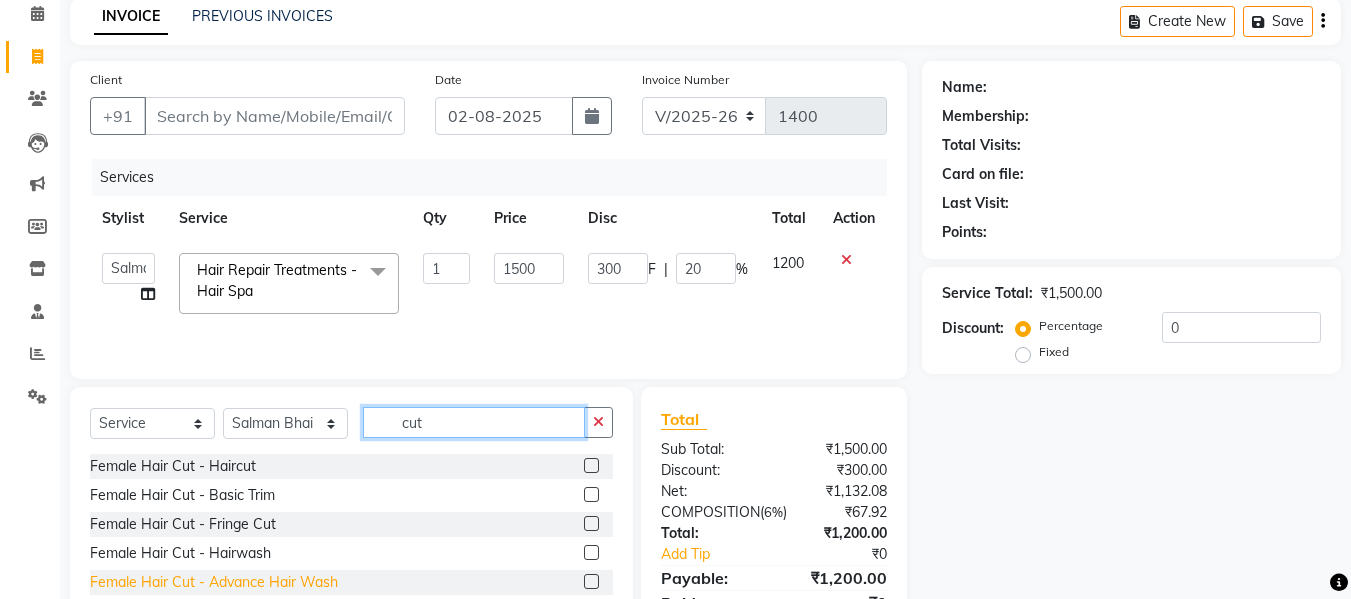 type on "cut" 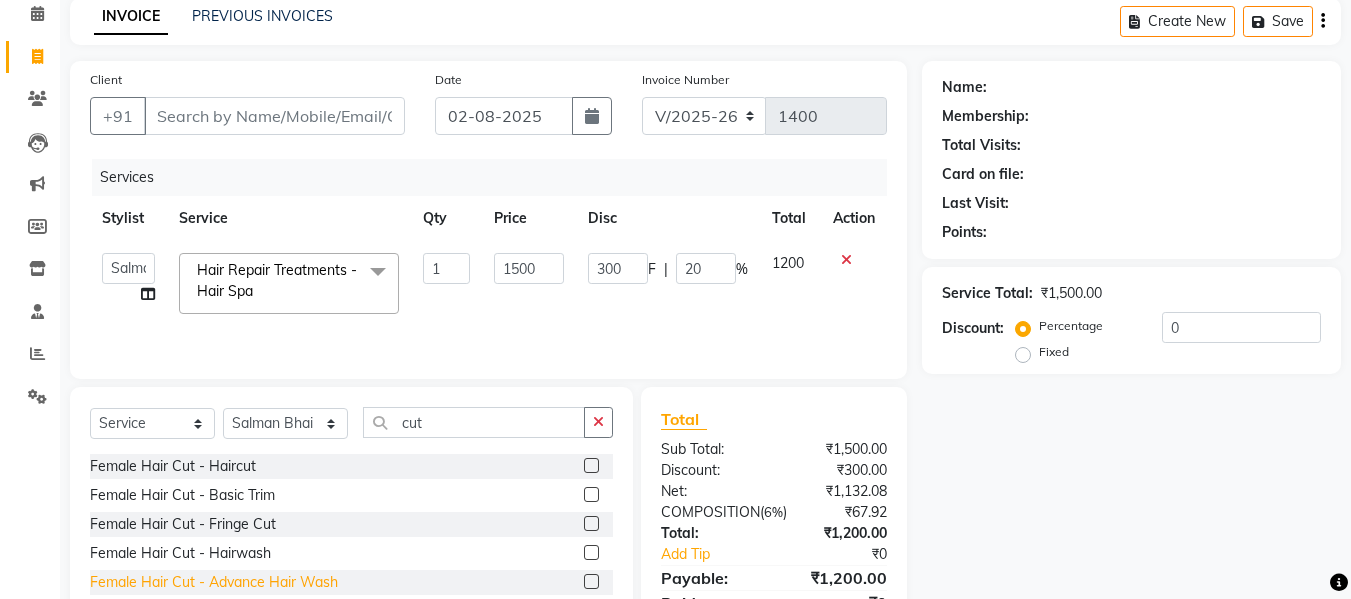 click on "Female Hair Cut  - Advance Hair Wash" 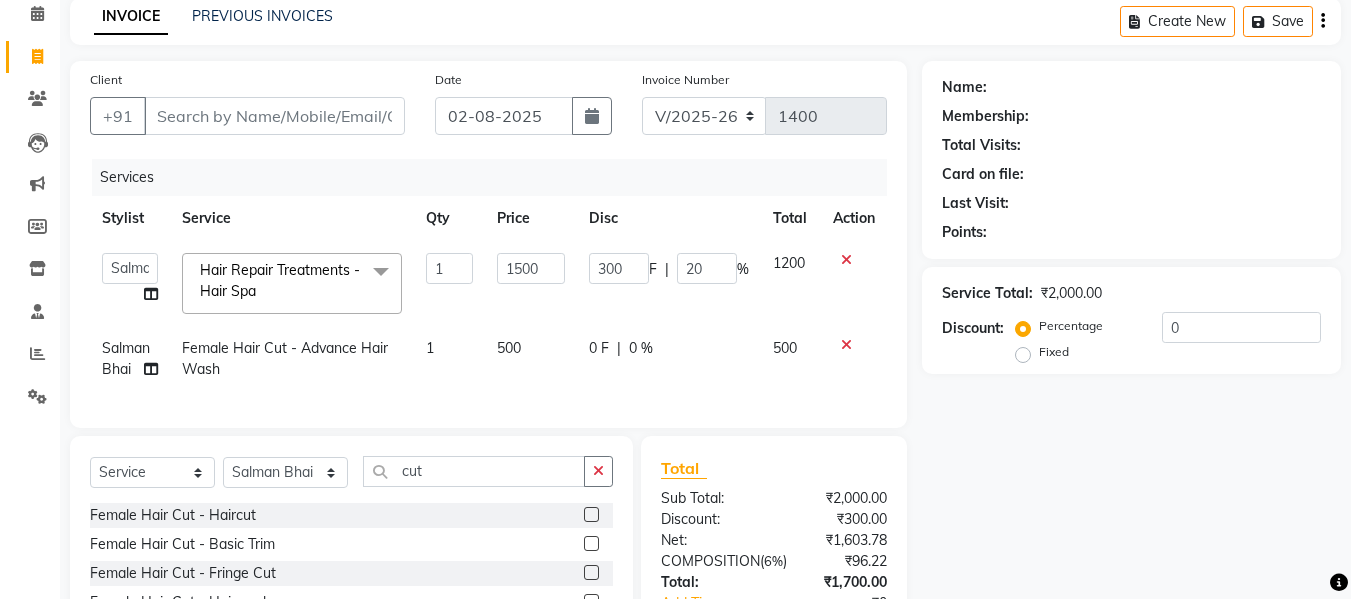 checkbox on "false" 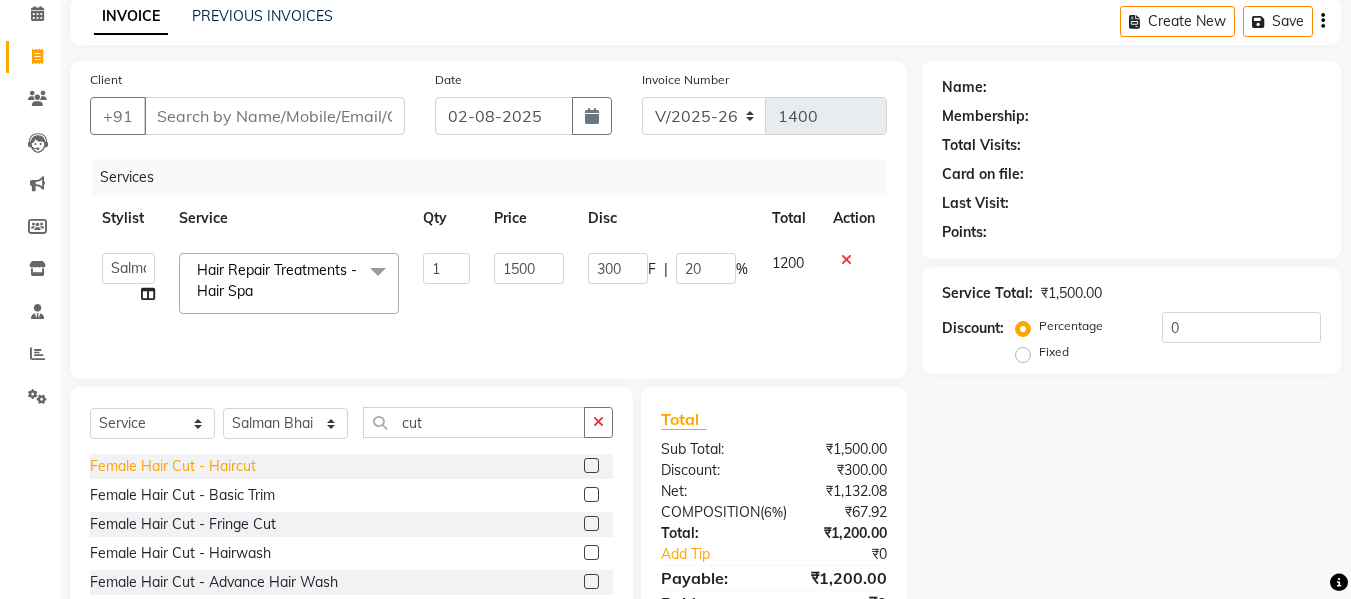 click on "Female Hair Cut  - Haircut" 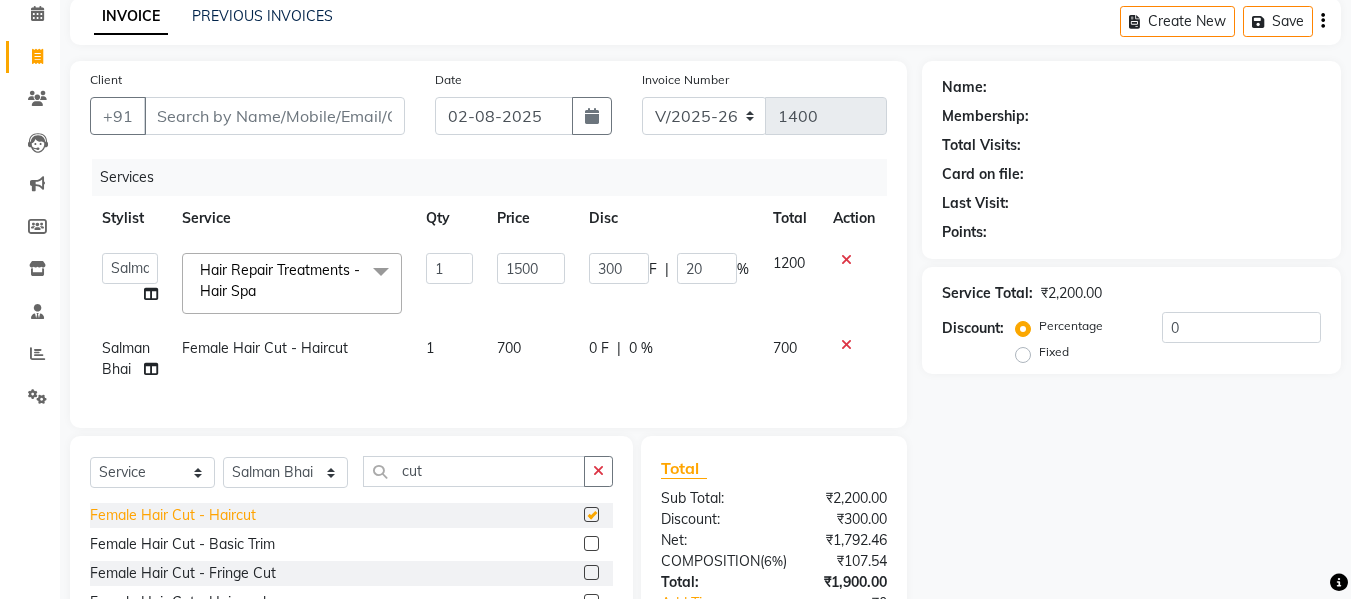checkbox on "false" 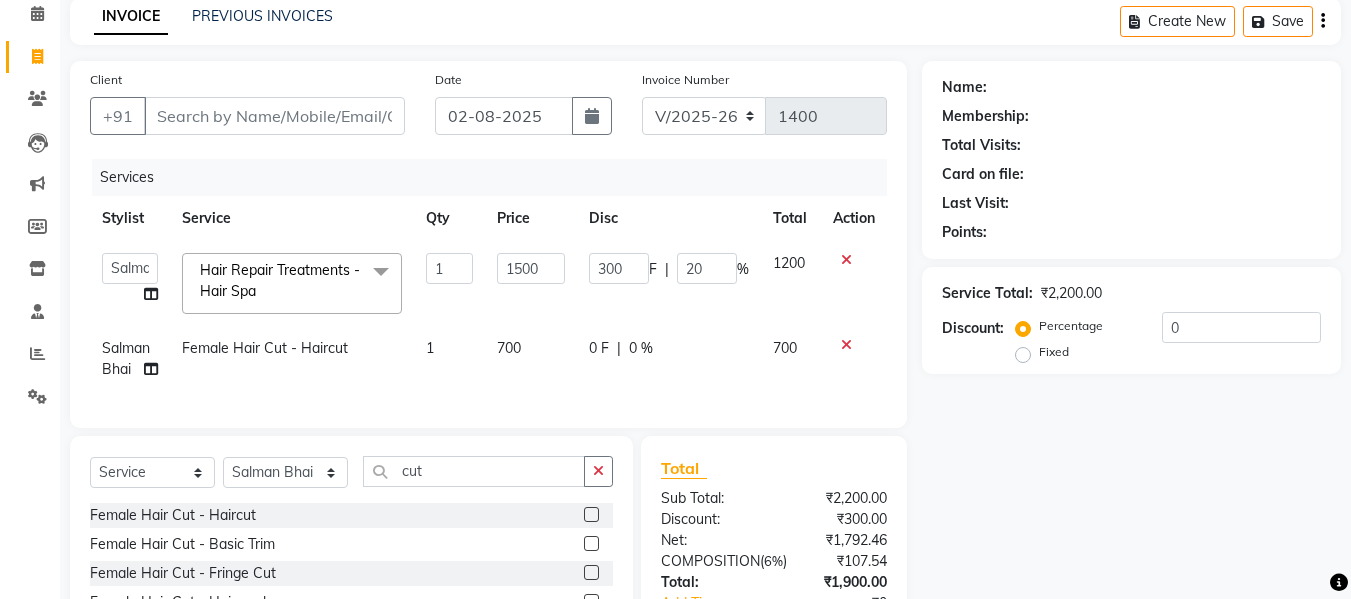click on "0 %" 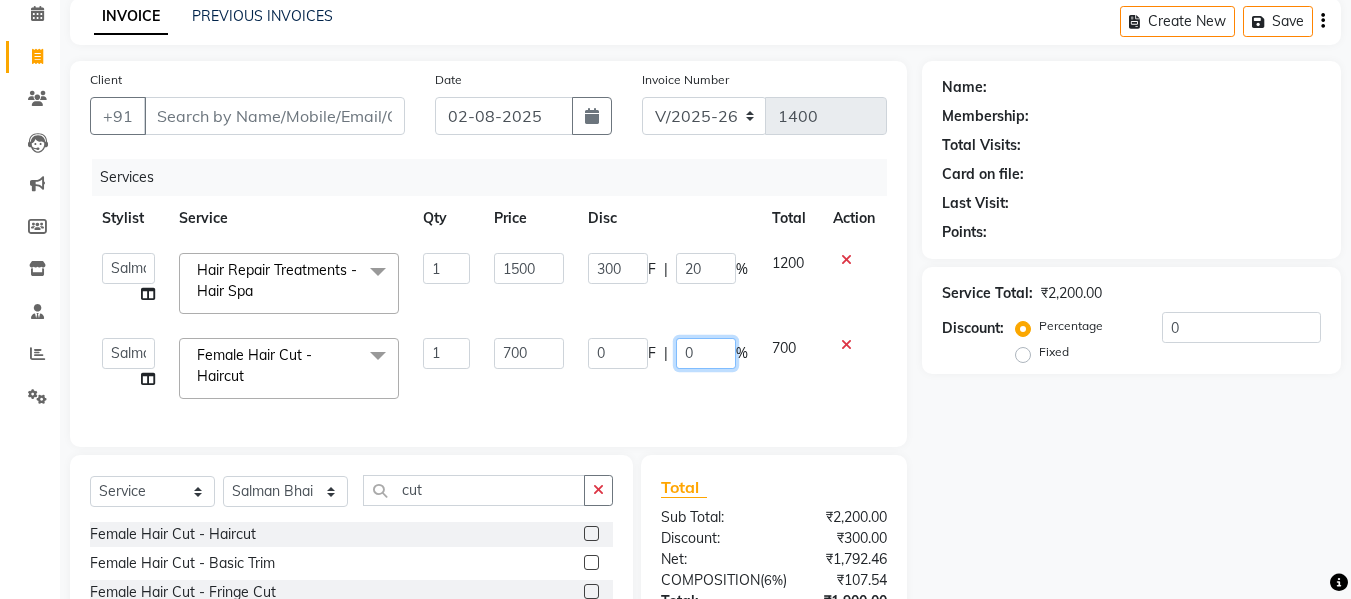 click on "0" 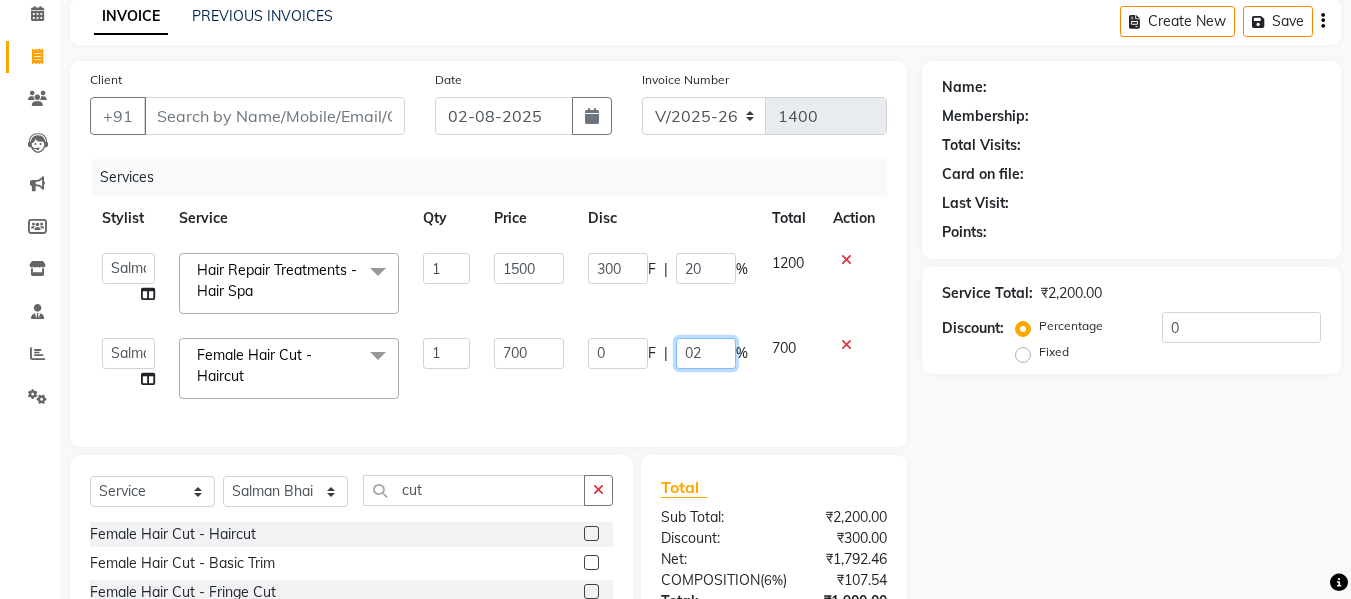 type on "020" 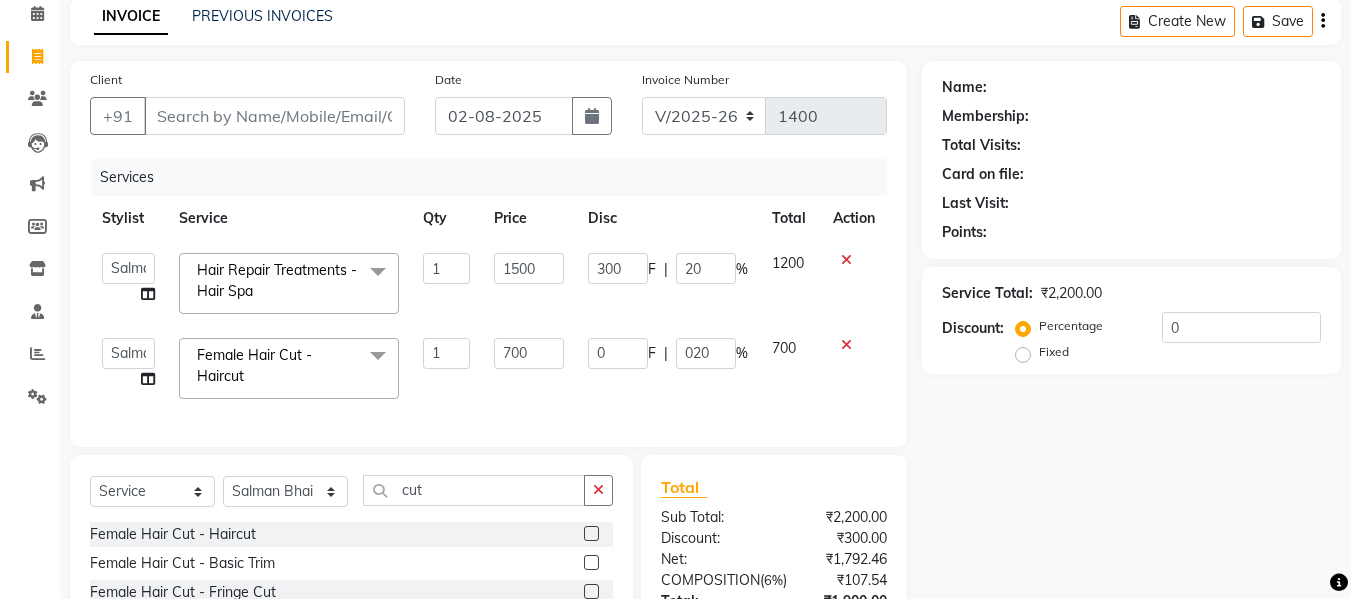 click on "0 F | 020 %" 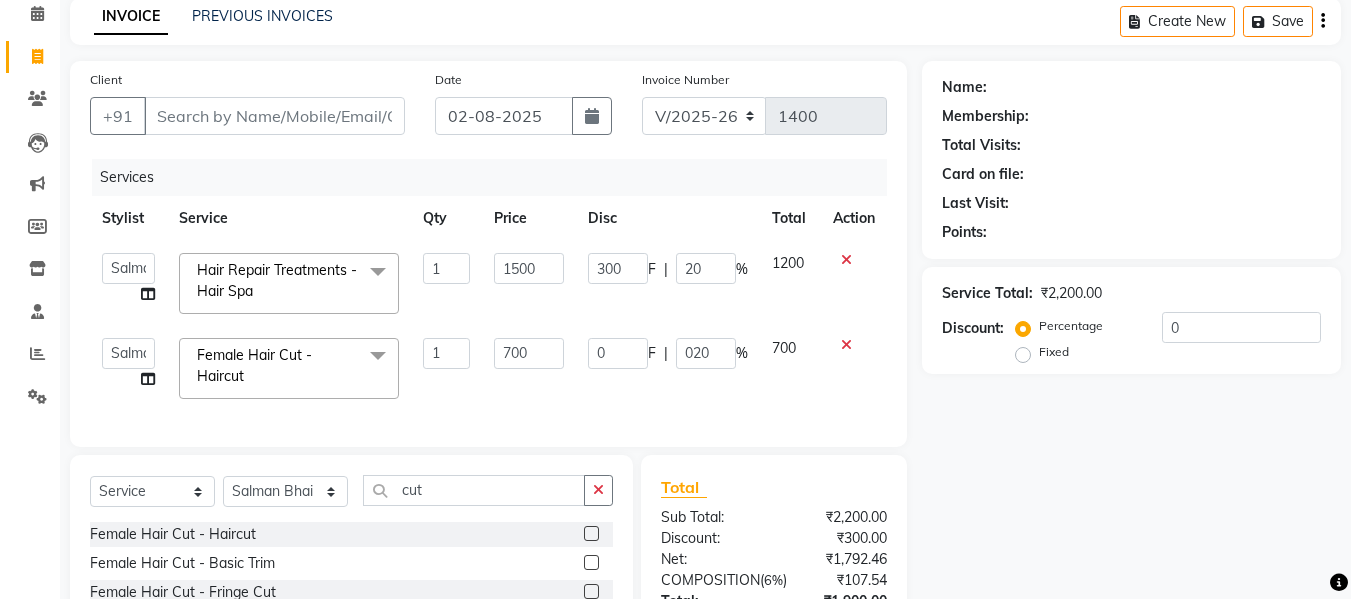 select on "50822" 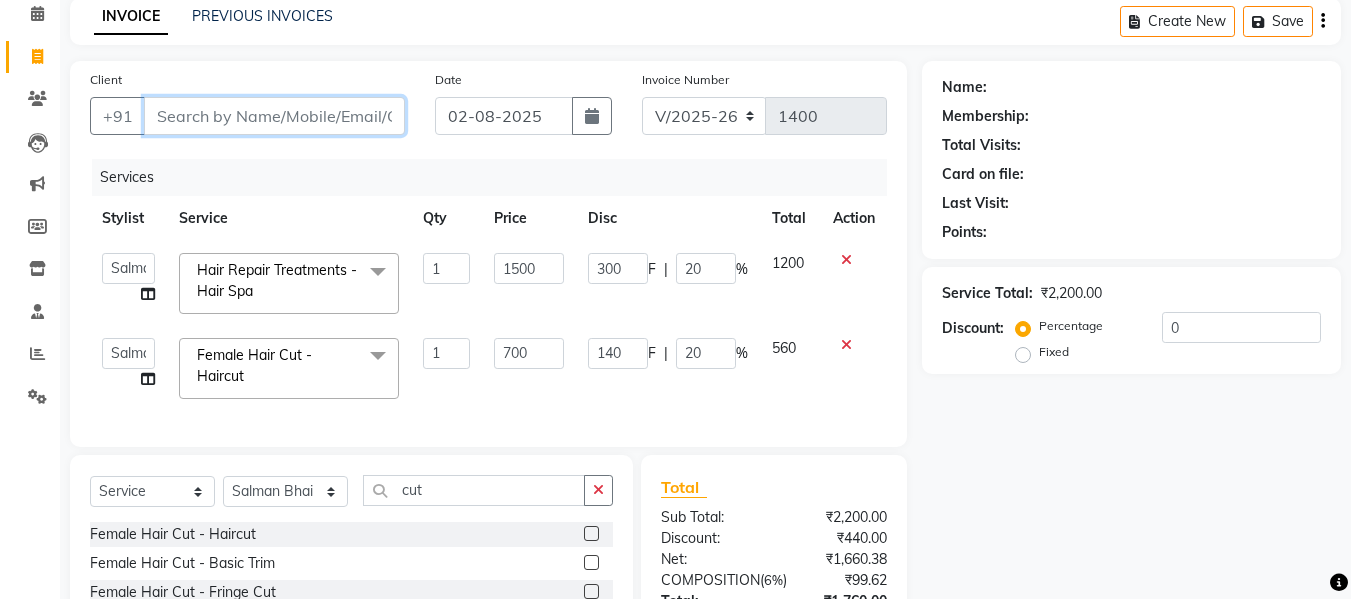 click on "Client" at bounding box center (274, 116) 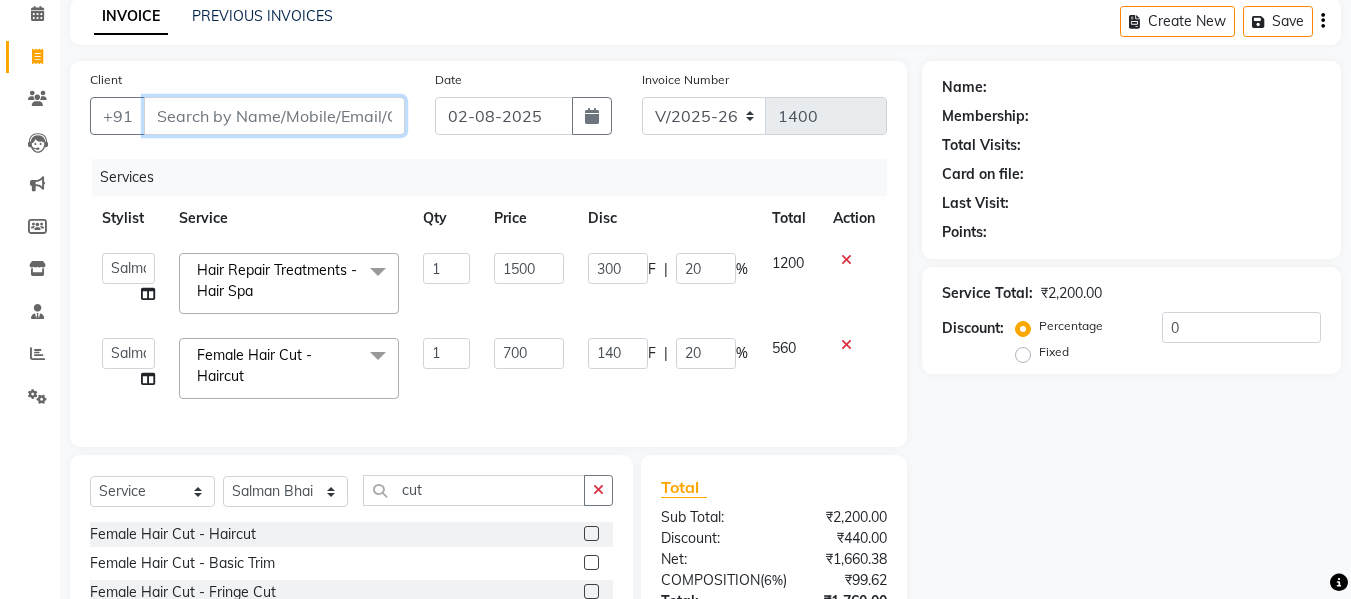type on "h" 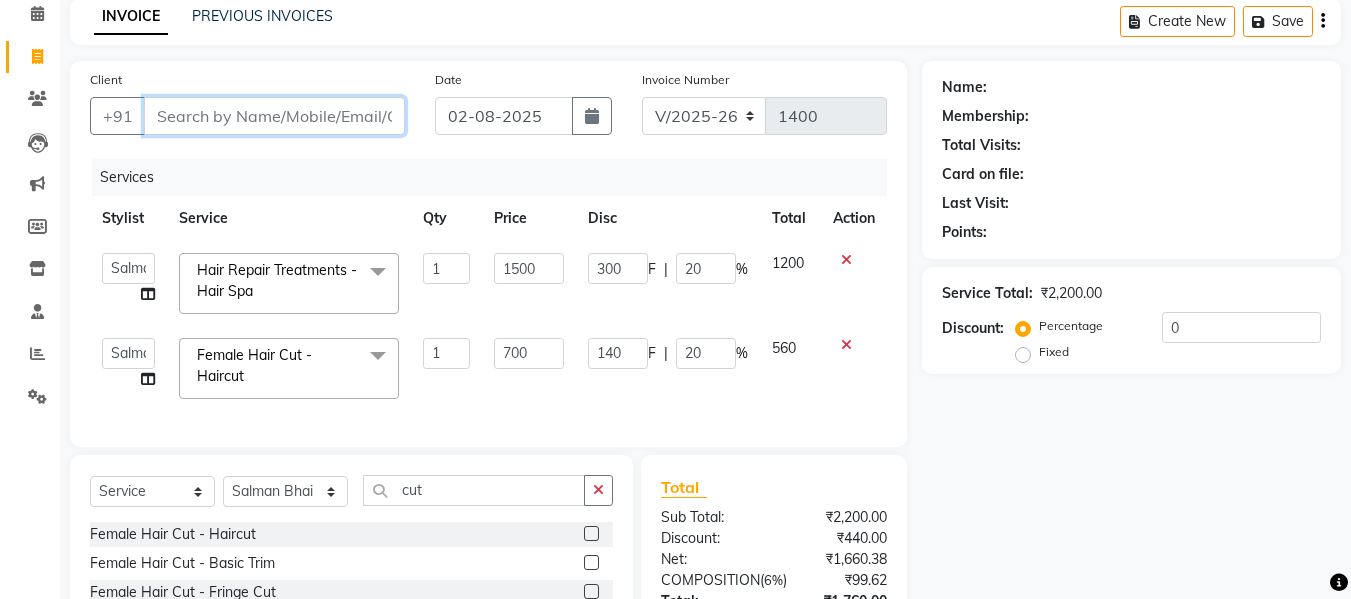 type on "0" 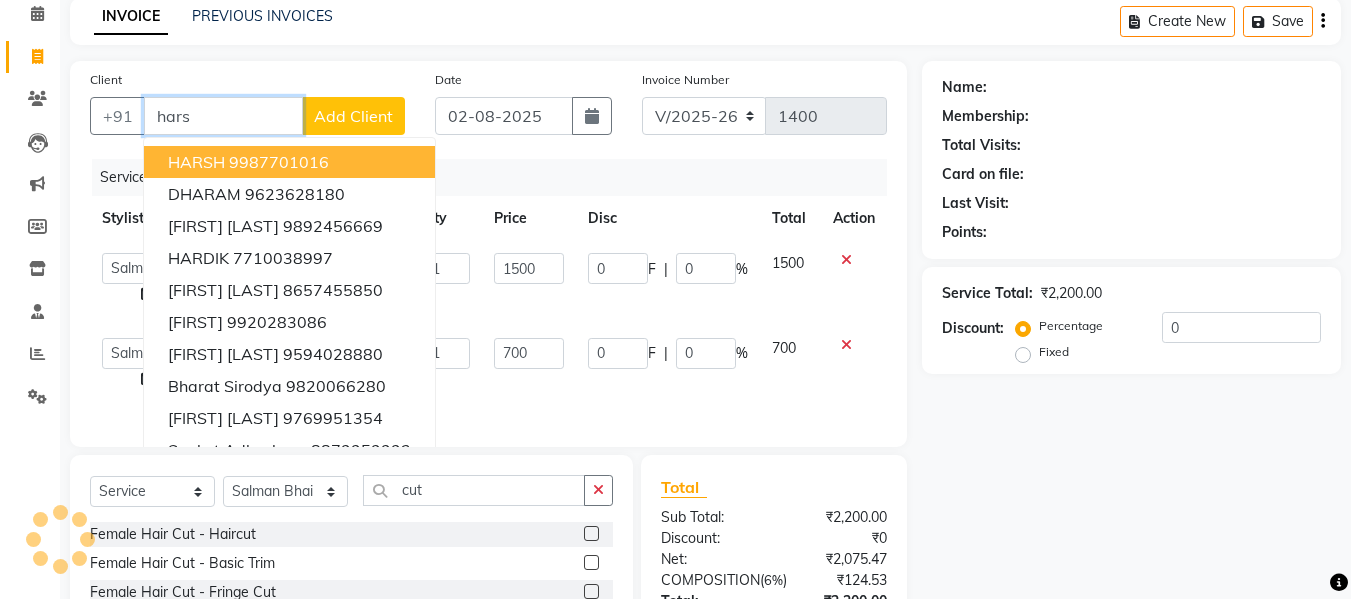 type on "harsh" 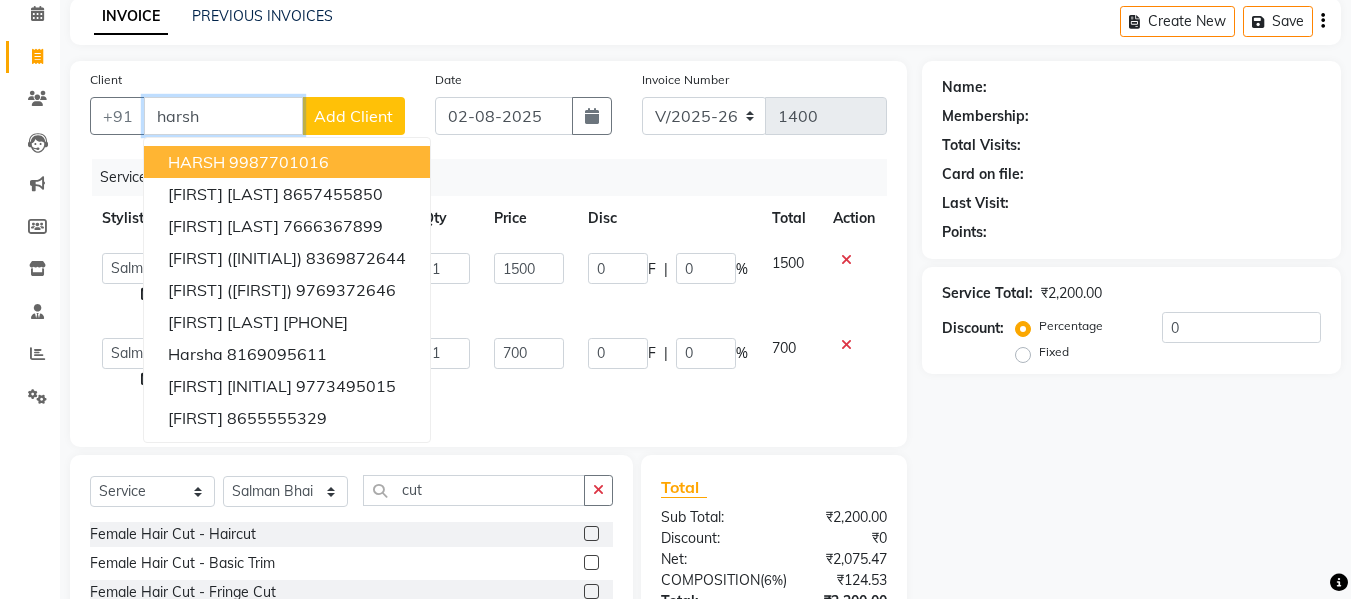 click on "harsh" at bounding box center (223, 116) 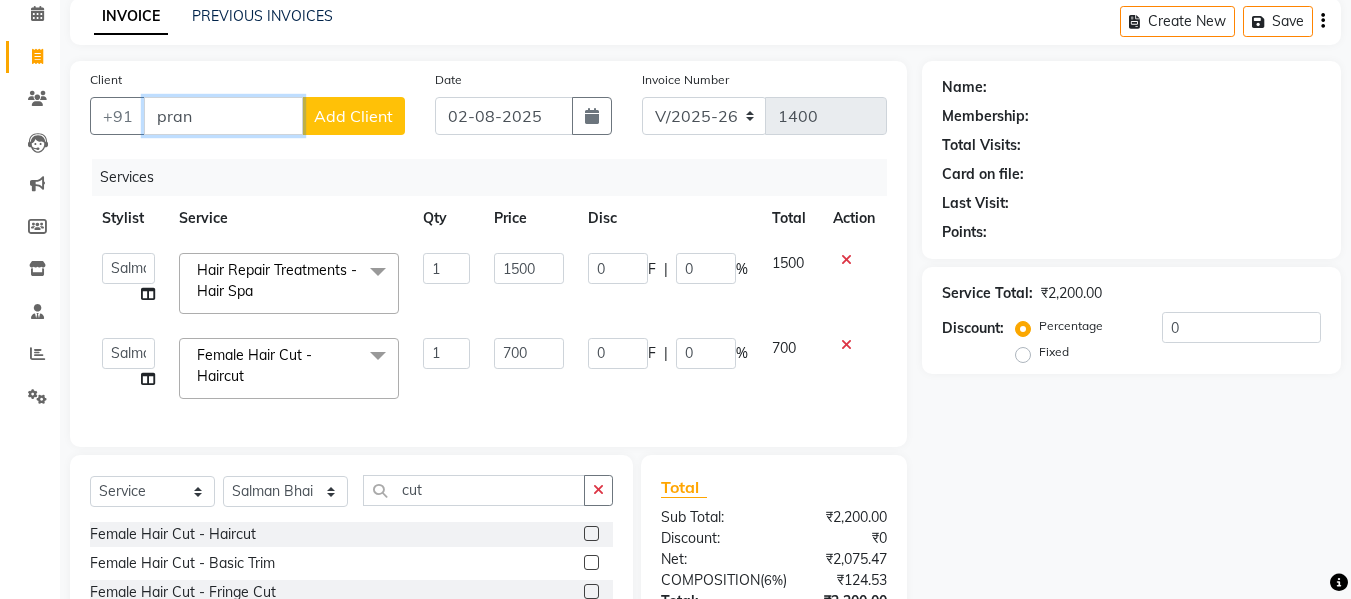 type on "prana" 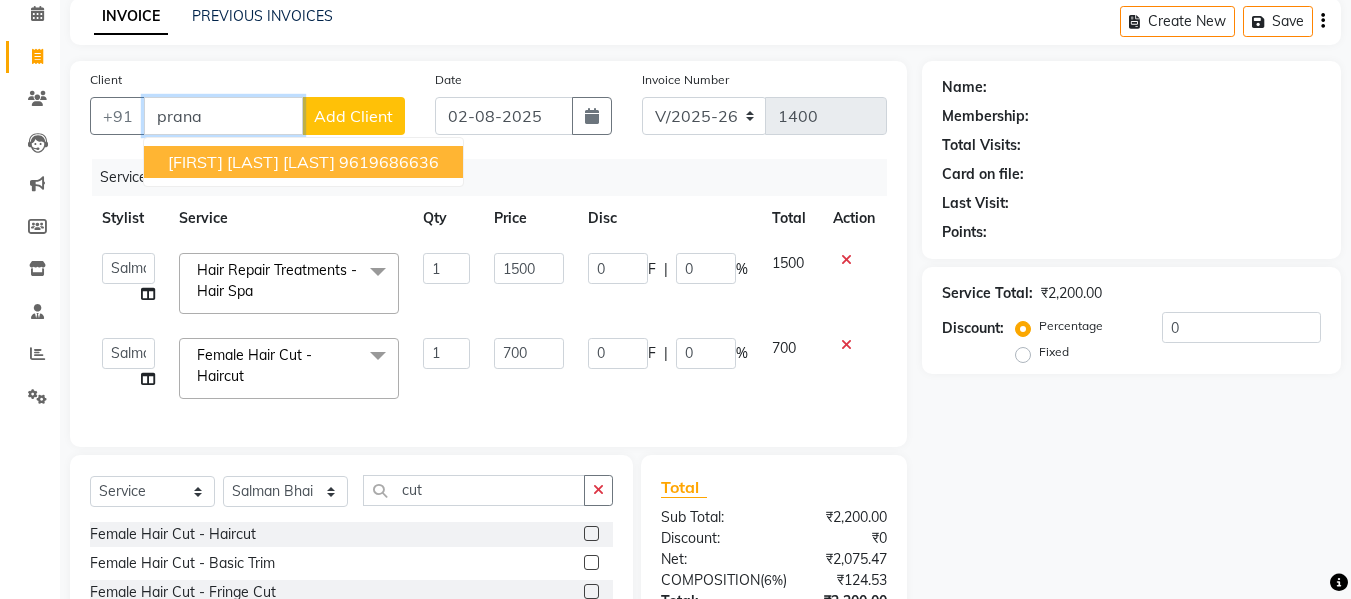 click on "prana" at bounding box center [223, 116] 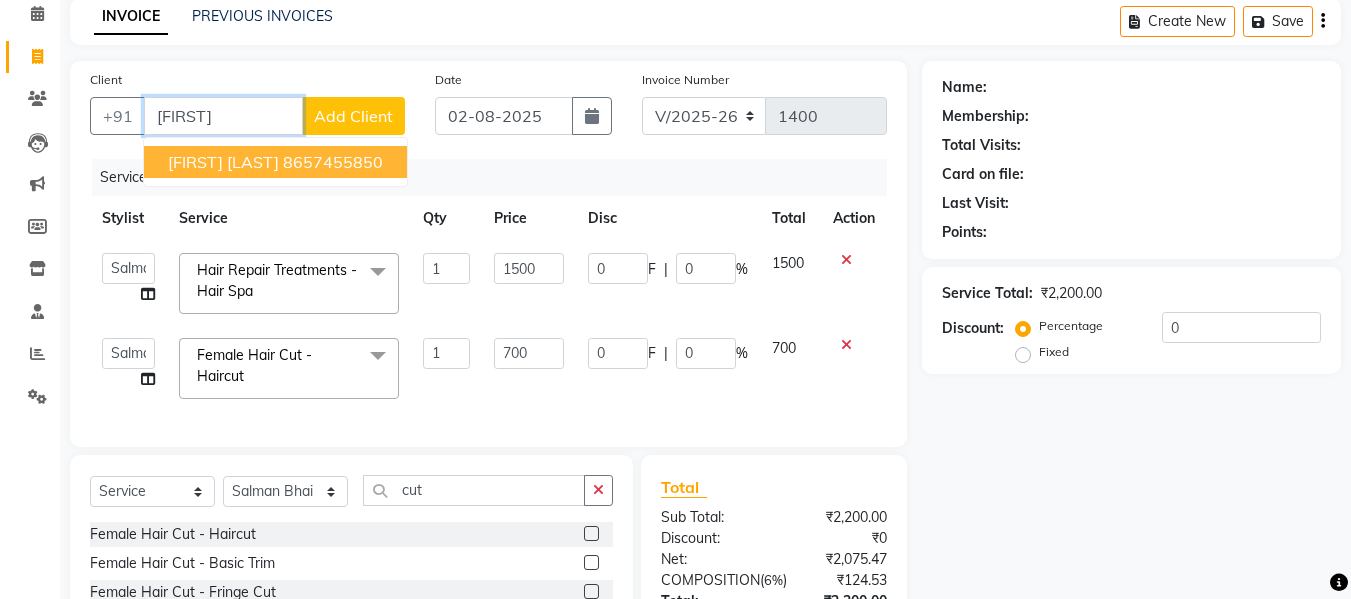 click on "[FIRST] [LAST]" at bounding box center [223, 162] 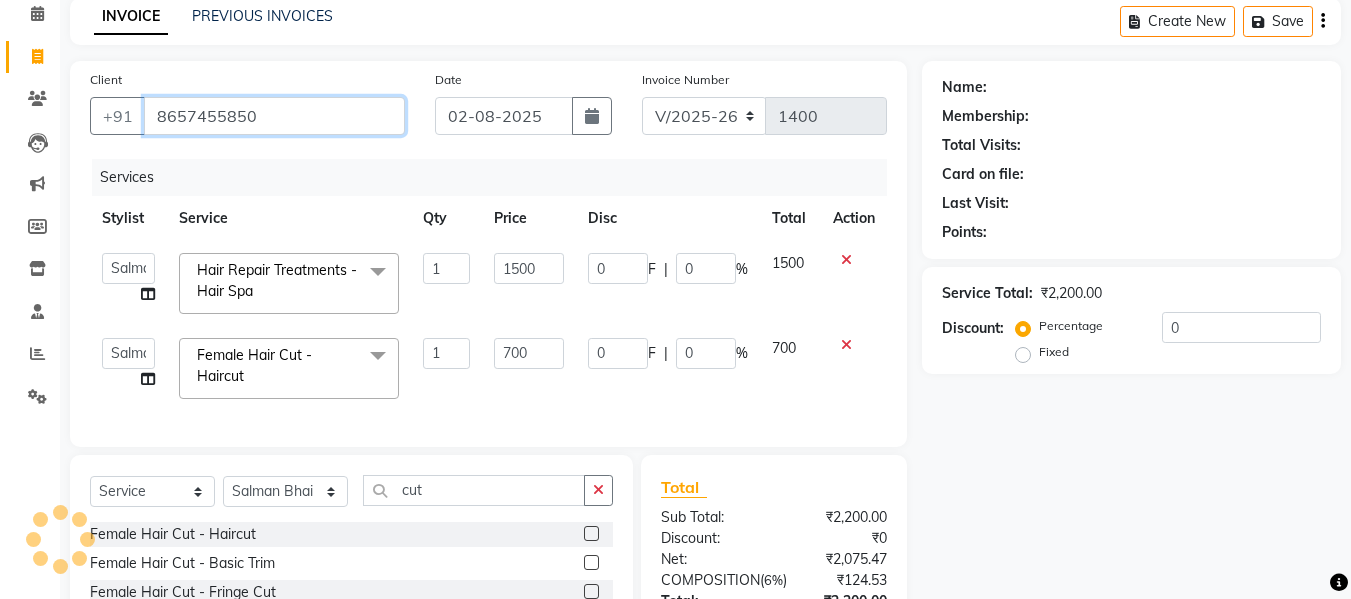 type on "8657455850" 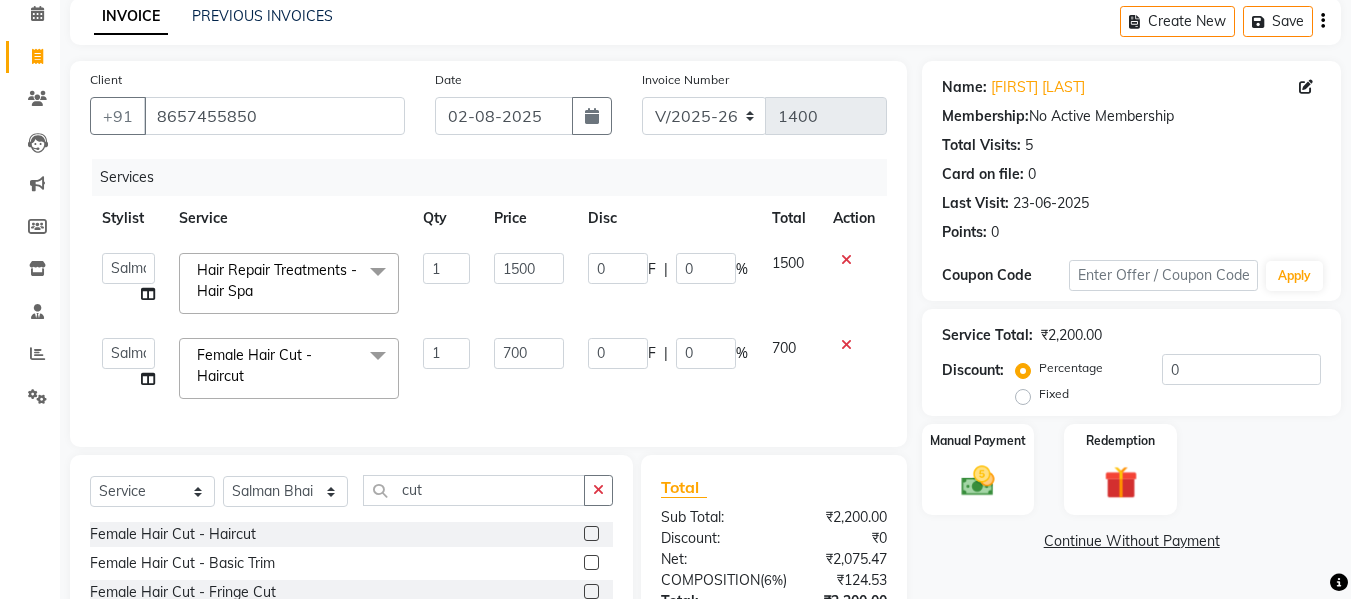 click on "0 F | 0 %" 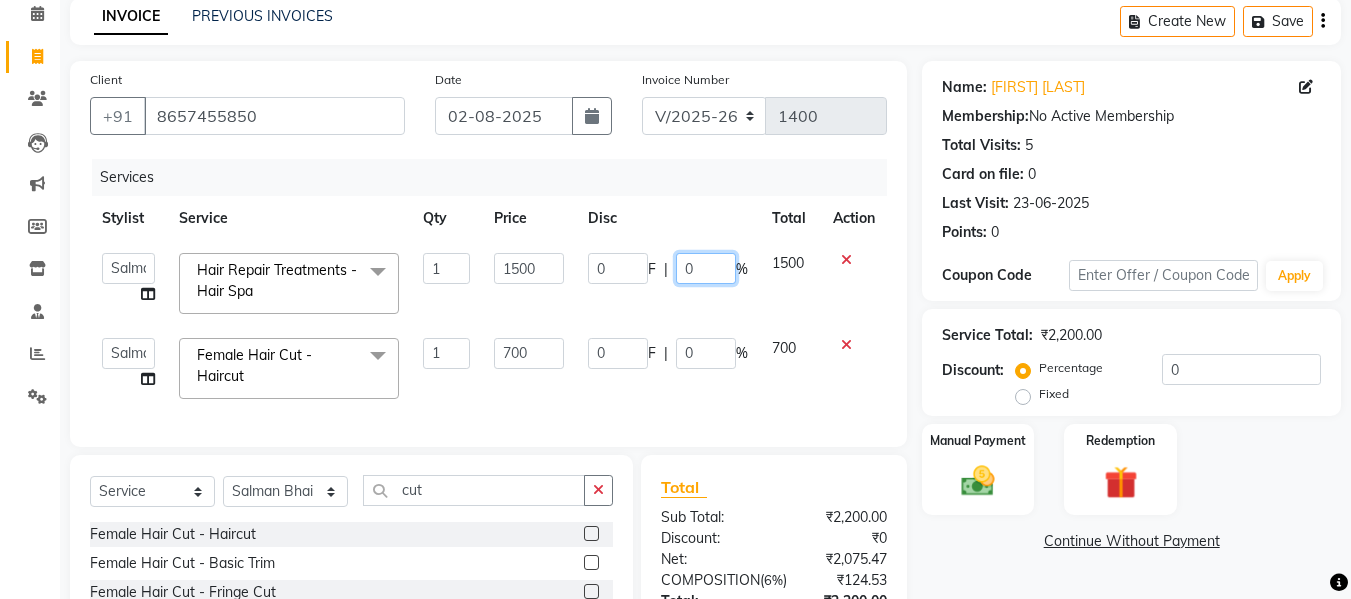 click on "0" 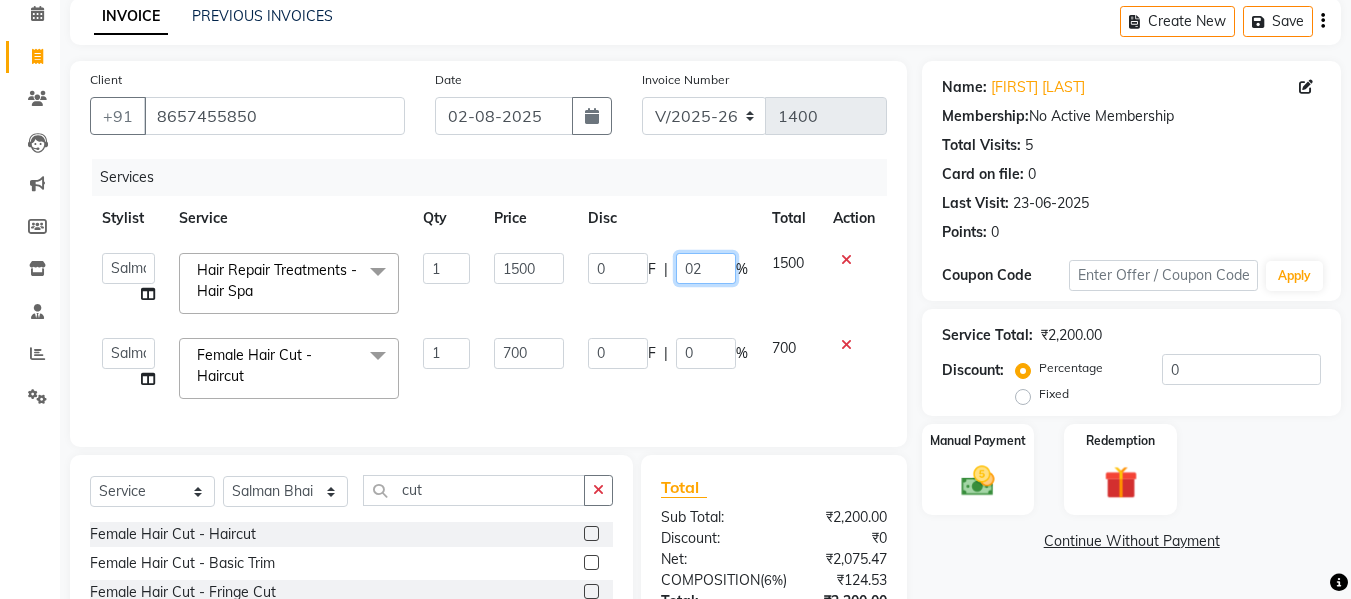 type on "020" 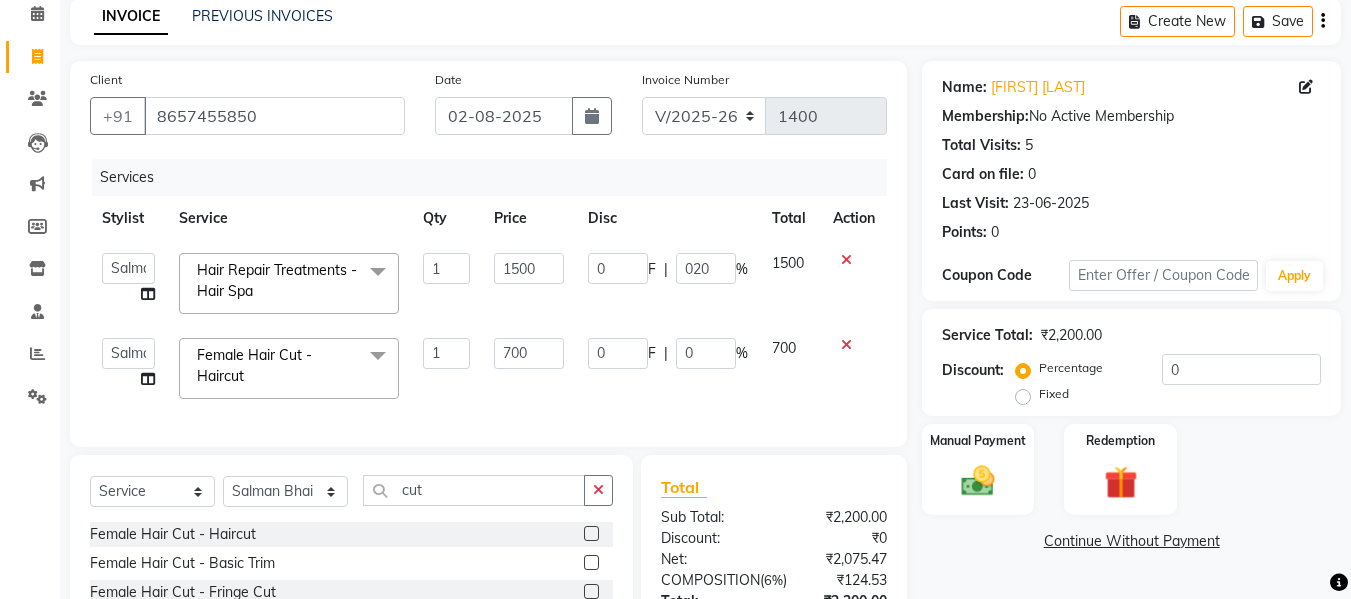 click on "[PERSON] [PERSON] [PERSON] [PERSON] [PERSON] [PERSON] [PERSON] Hair Repair Treatments - Hair Spa x Male Hair Care - Basic Male Hair Care - Hairwash Male Hair Care - Clean Shave Male Hair Care - Beard Styling Male Hair Care - Kids Male Hair Care - Oil Head Massage Male Hair Color(Loreal Majirel) - Beard Color Male Hair Color(Loreal Majirel) - Highlights Male Hair Color(Loreal Majirel) - Global Male Hair Color(Loreal Inoa) - Beard Color Male Hair Color(Loreal Inoa) - Global Male Hair Care Treatment - Botox Male Hair Care Treatment - Smoothening Male Hair Care Treatment - Loreal Hair Spa Male Hair Care Treatment - Dandruff Repair Female Hair Cut - Haircut Female Hair Cut - Basic Trim Female Hair Cut - Fringe Cut Female Hair Cut - Hairwash Female Hair Cut - Advance Hair Wash Female Hair Cut - Straight Blow Dry Female Hair Cut - Out Curls Blow Dry Female Hair Cut - Ironing Tong Female Hair Cut - Child Haircut Female Hair Cut - Oil Head Massage Female Highlights - Highlights Crown 1 1500 0" 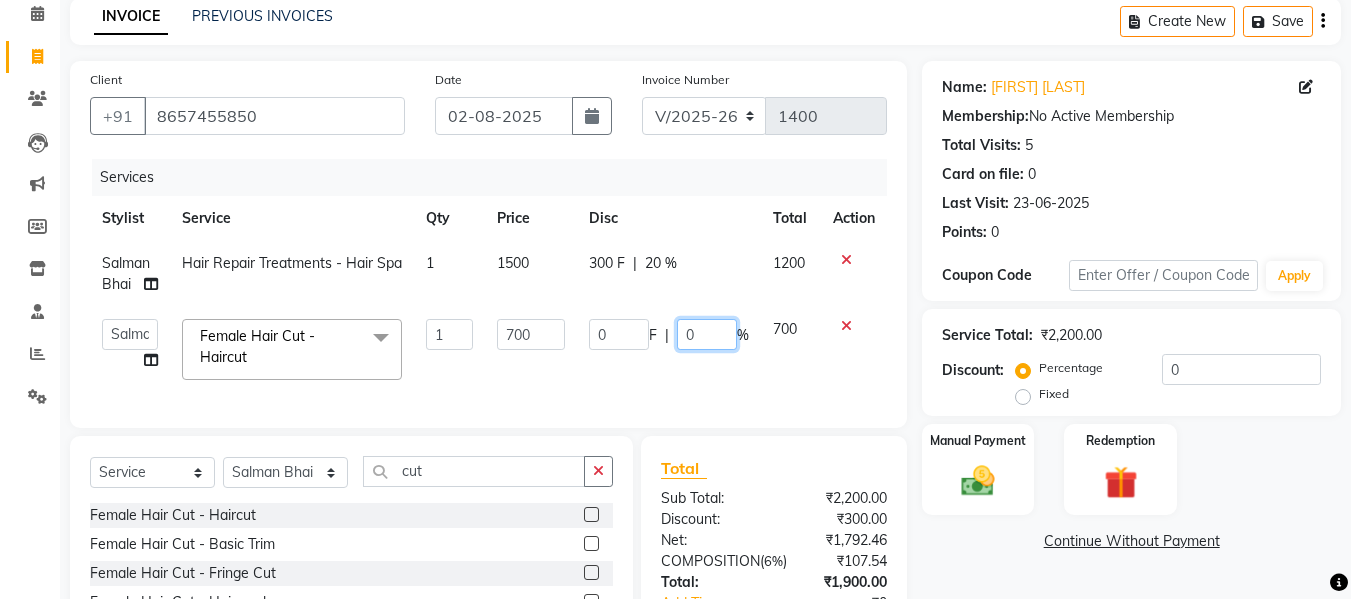 click on "0" 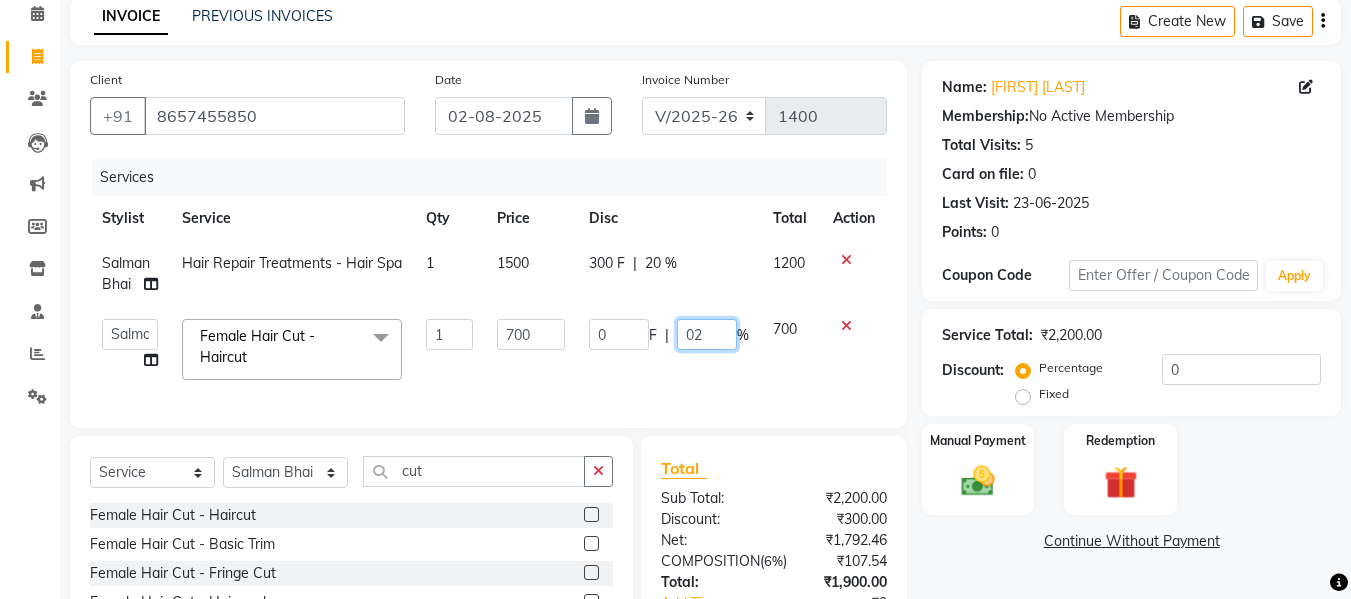 type on "020" 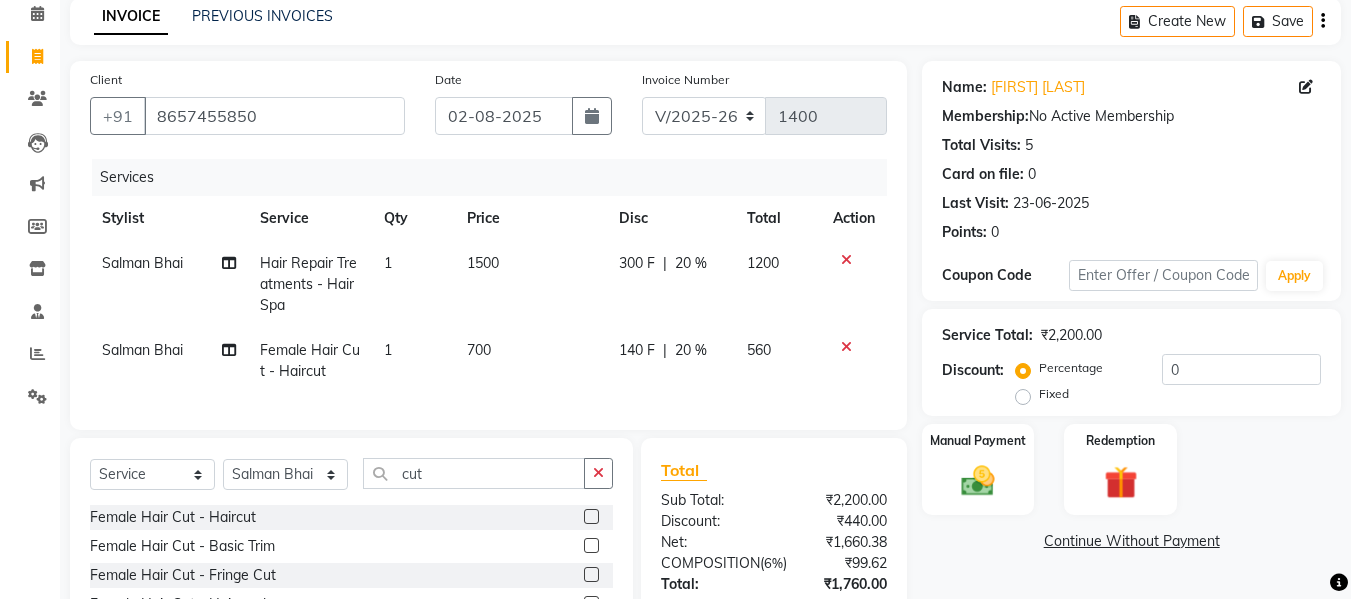 click on "Services Stylist Service Qty Price Disc Total Action [PERSON] [PERSON] [PERSON] [PERSON] [PERSON] [PERSON] [PERSON] Hair Repair Treatments - Hair Spa 1 1500 300 F | 20 % 1200 [PERSON] Female Hair Cut - Haircut Female Hair Cut - Basic Trim Female Hair Cut - Fringe Cut Female Hair Cut - Hairwash Female Hair Cut - Advance Hair Wash Female Hair Cut - Straight Blow Dry Female Hair Cut - Out Curls Blow Dry Female Hair Cut - Ironing Tong Female Hair Cut - Child Haircut Female Hair Cut - Oil Head Massage Female Highlights - Highlights Crown 1 1500 0" 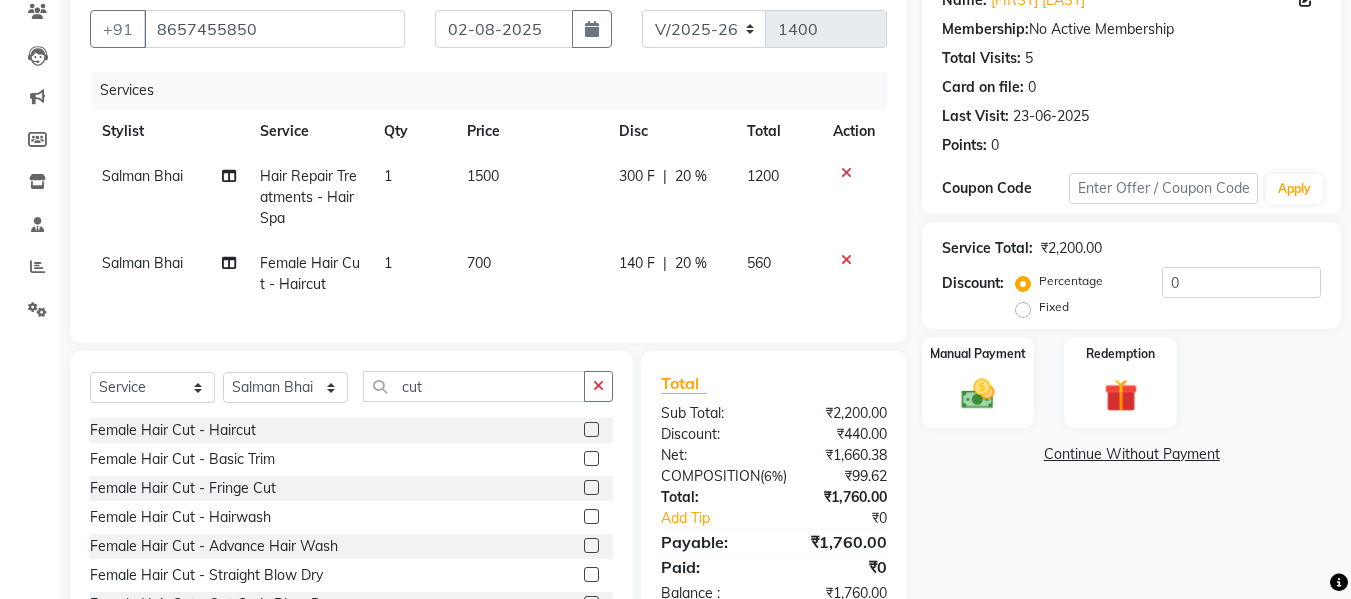 scroll, scrollTop: 0, scrollLeft: 0, axis: both 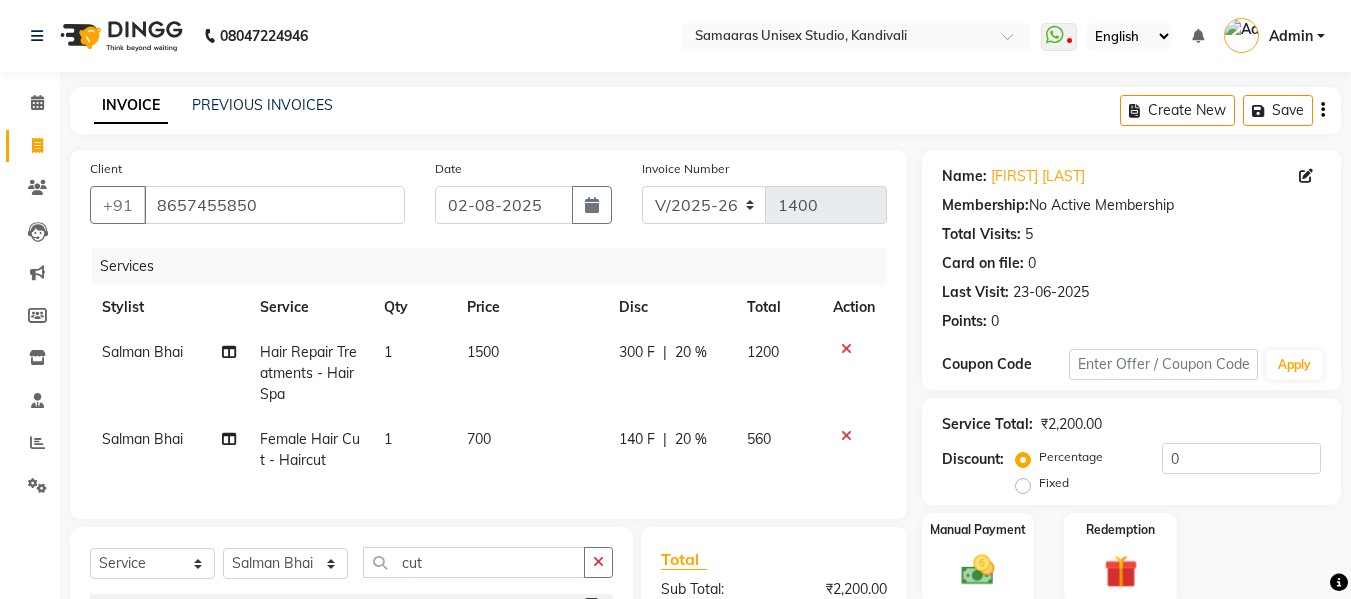 click 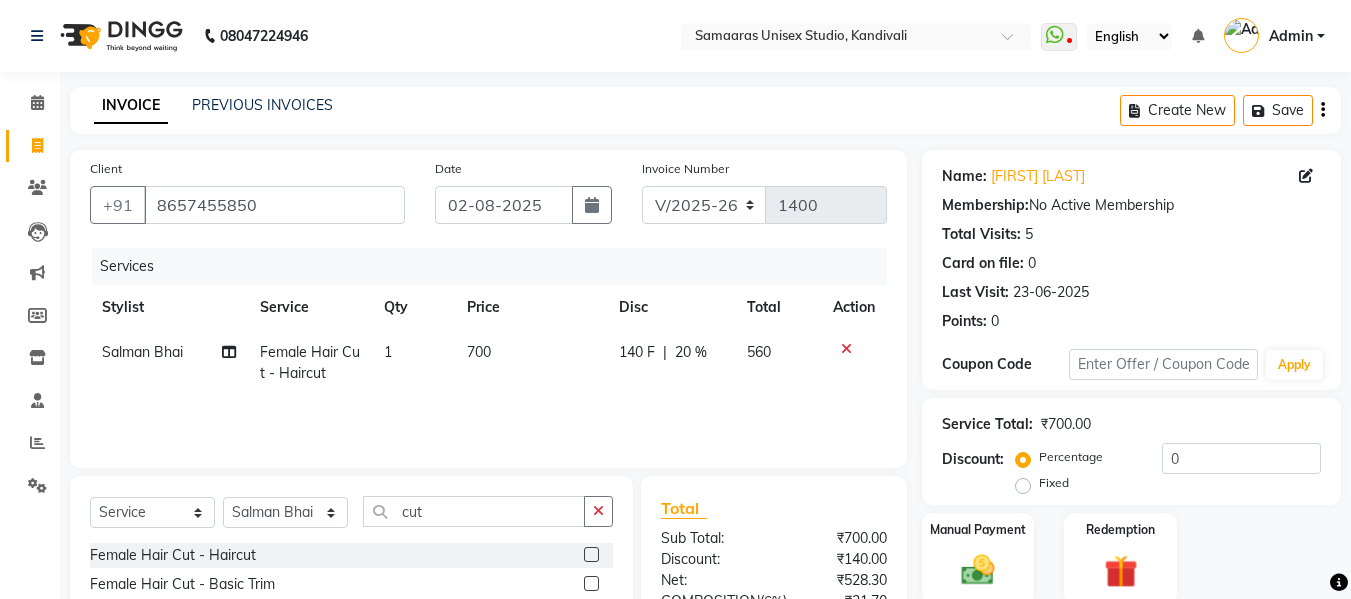 click 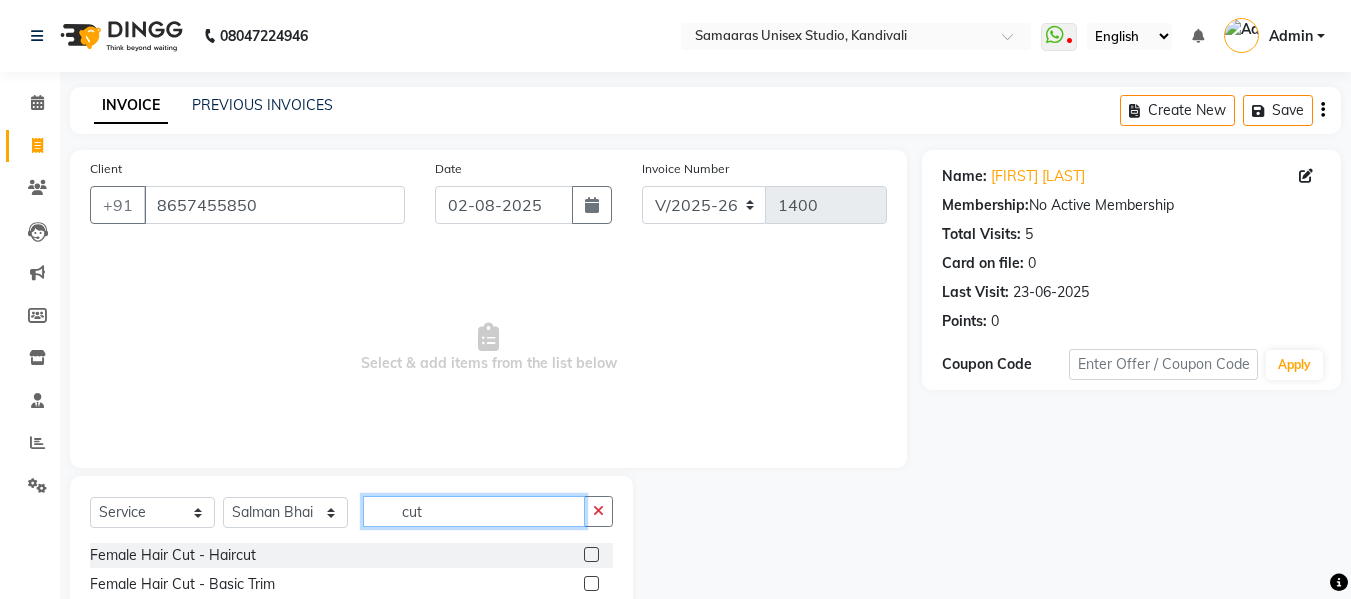 click on "cut" 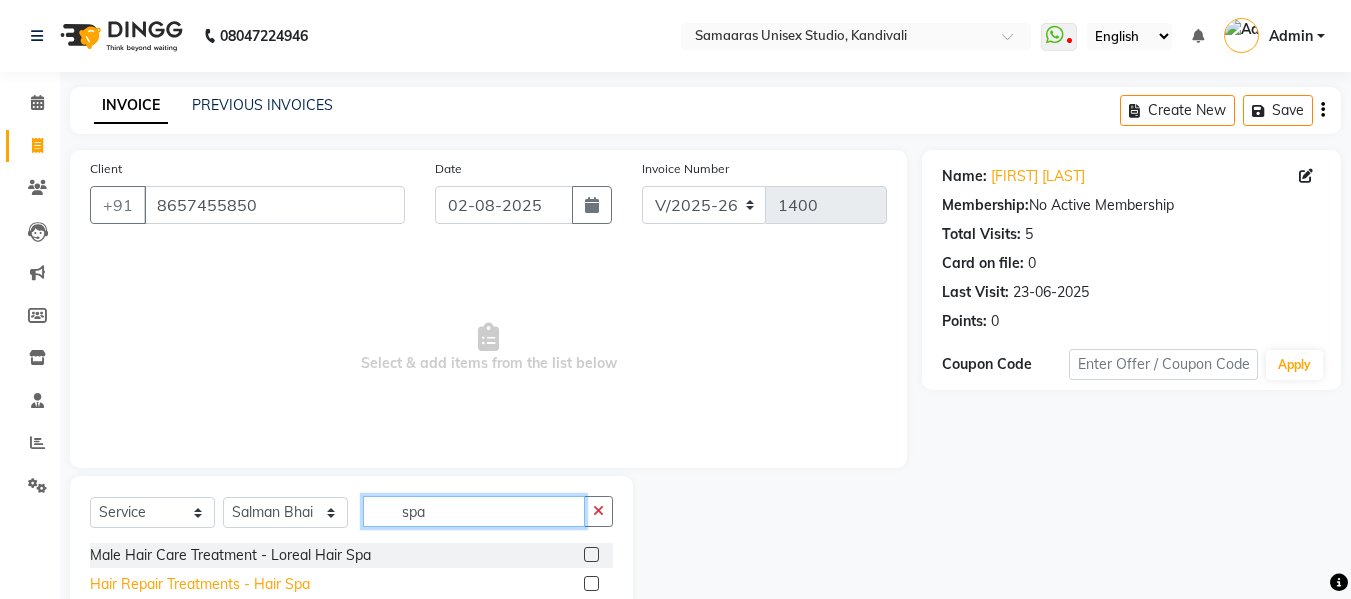 type on "spa" 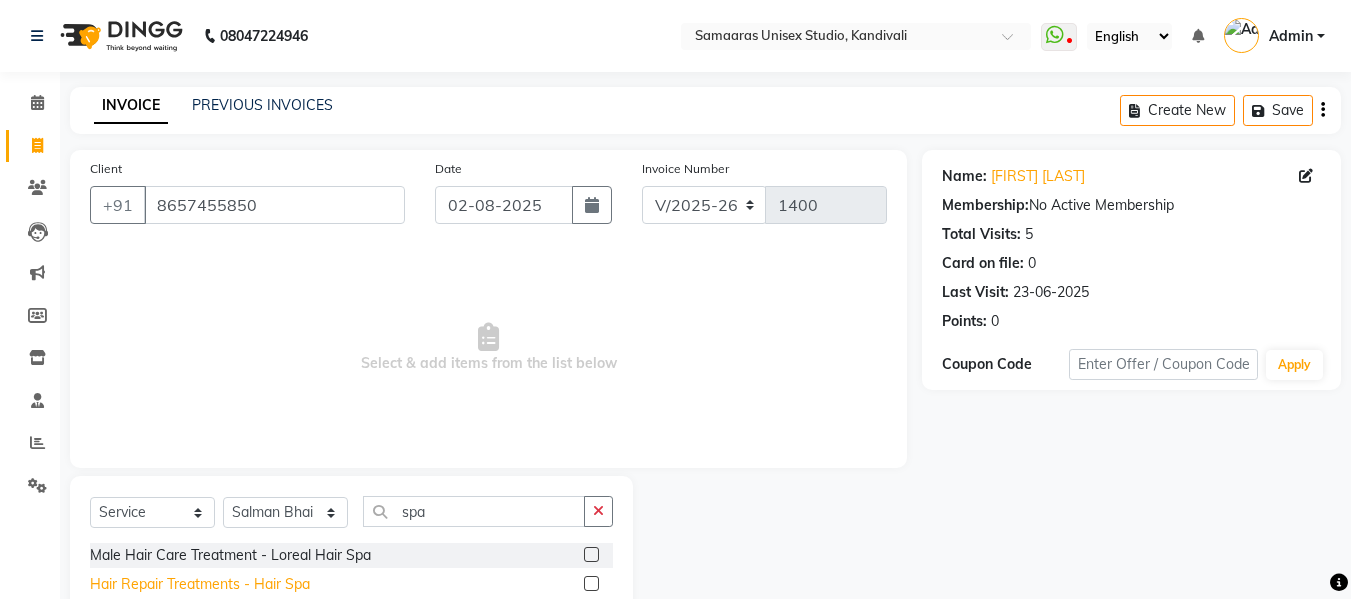 click on "Hair Repair Treatments - Hair Spa" 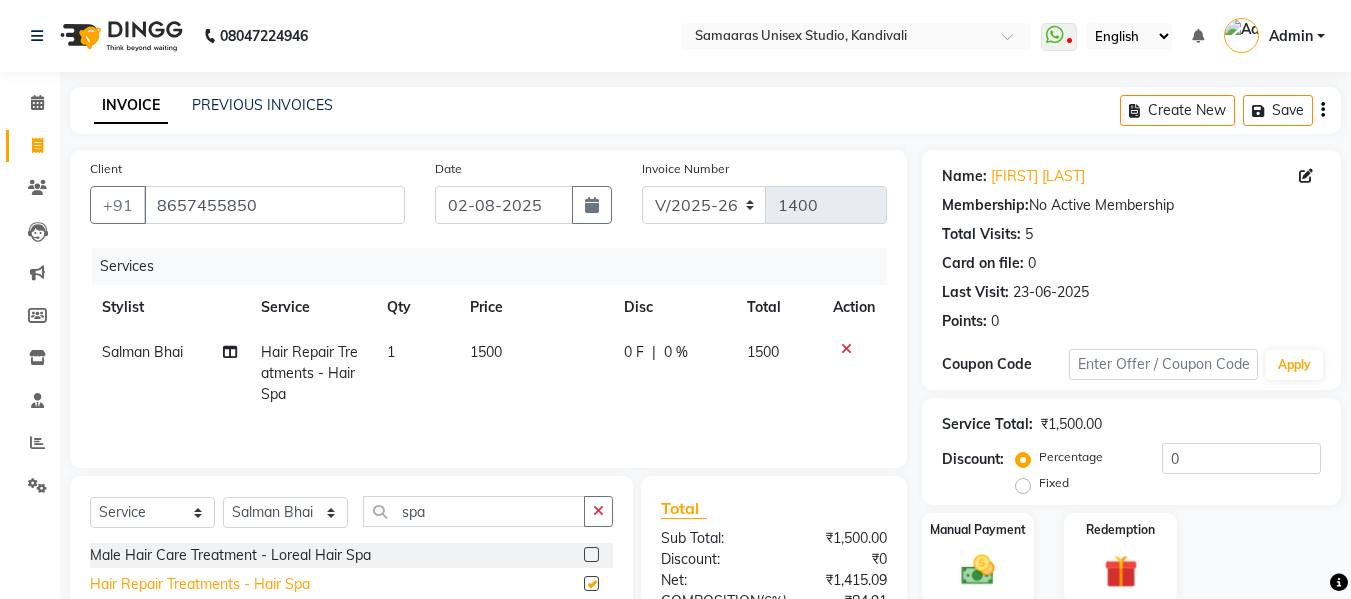checkbox on "false" 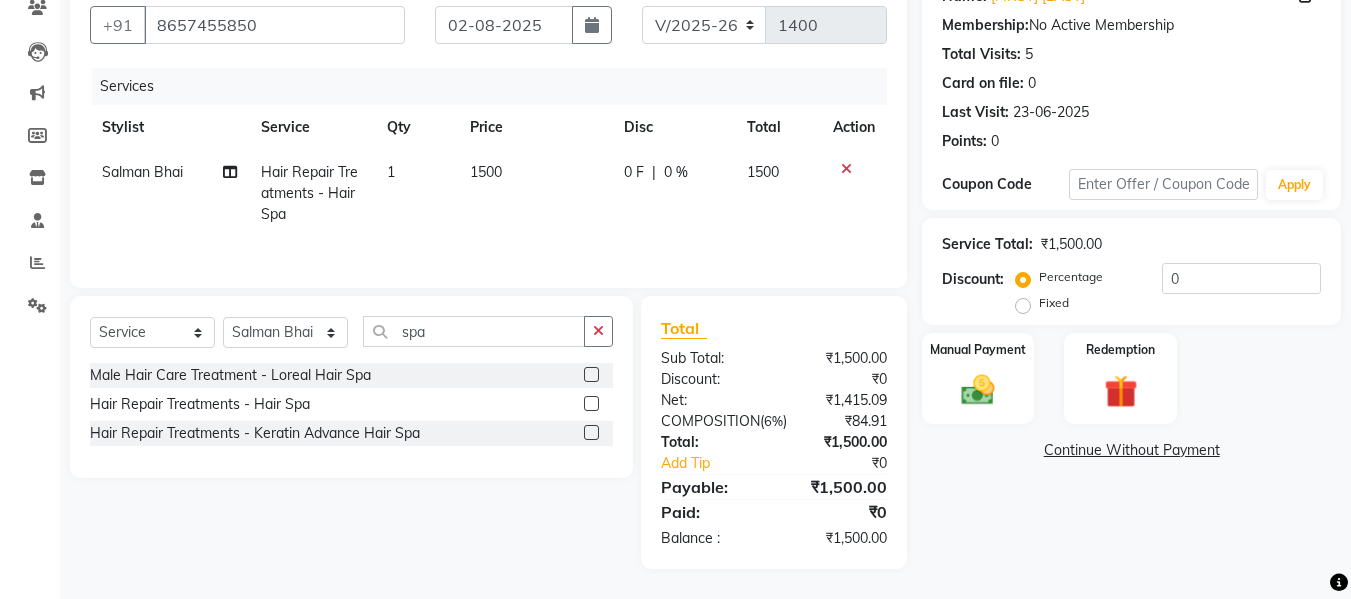 scroll, scrollTop: 201, scrollLeft: 0, axis: vertical 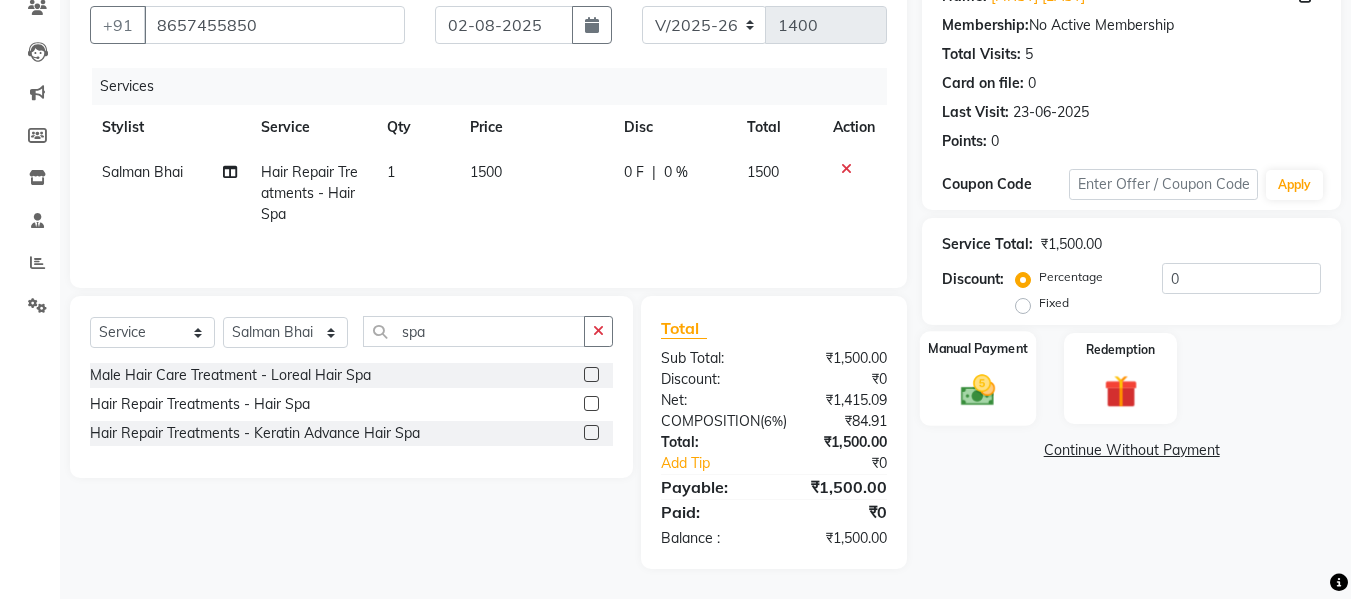 click on "Manual Payment" 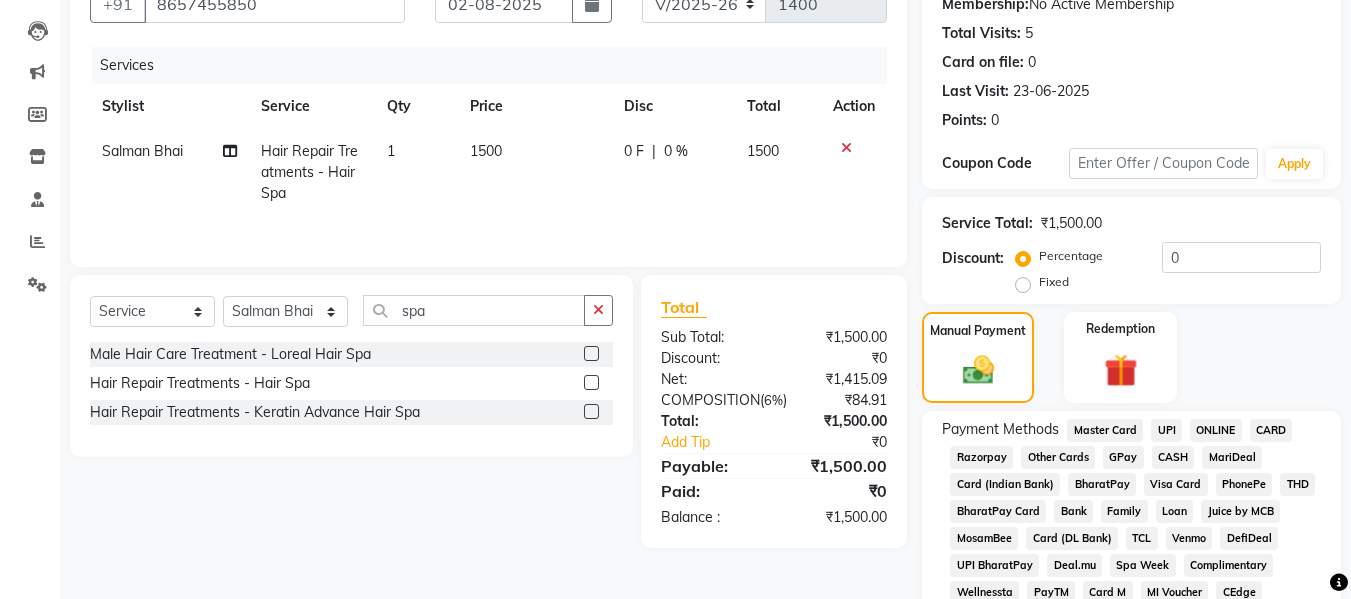 click on "CASH" 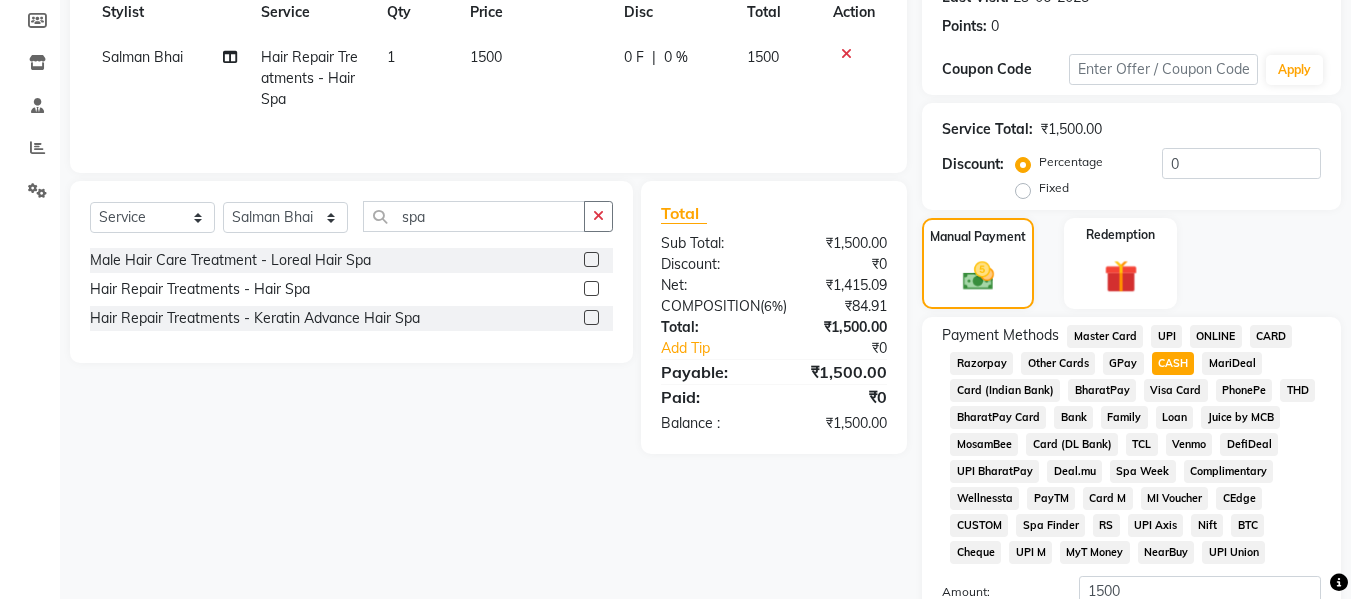 scroll, scrollTop: 449, scrollLeft: 0, axis: vertical 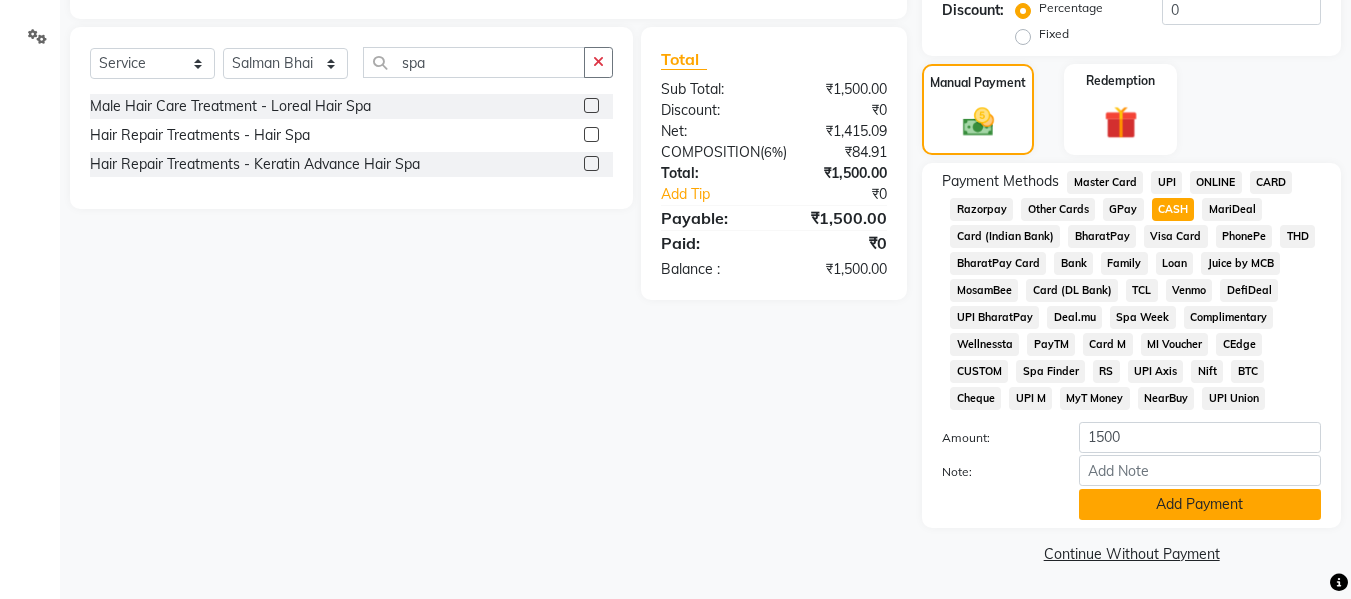 click on "Add Payment" 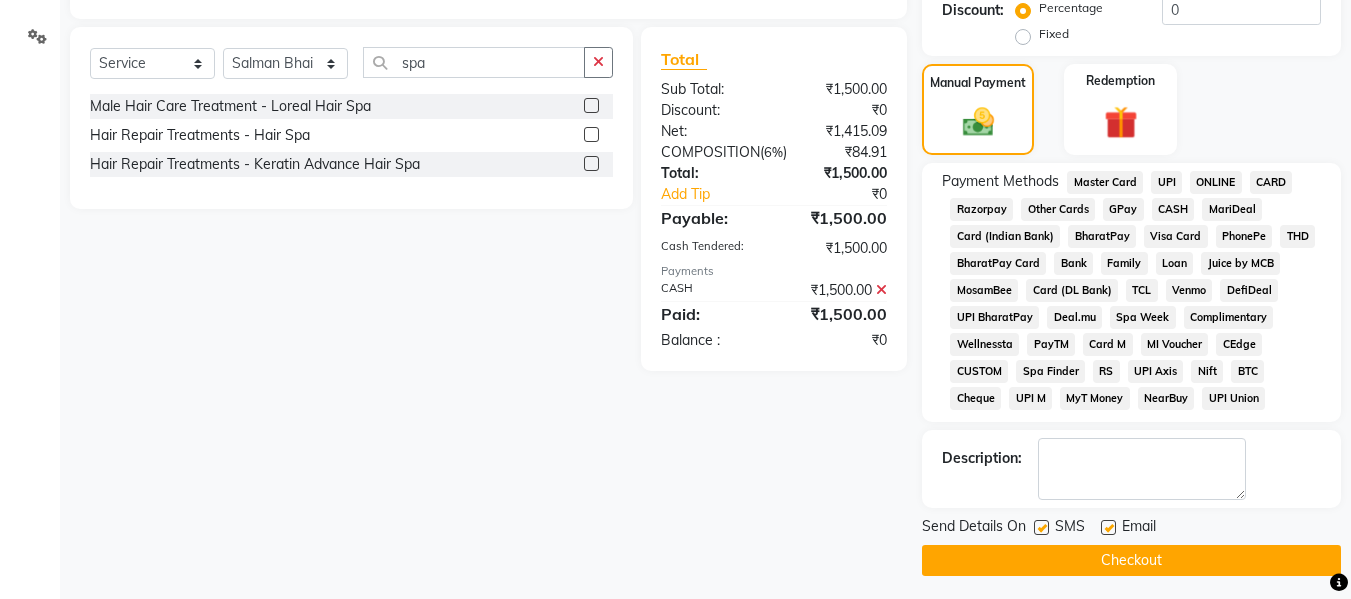 click on "Checkout" 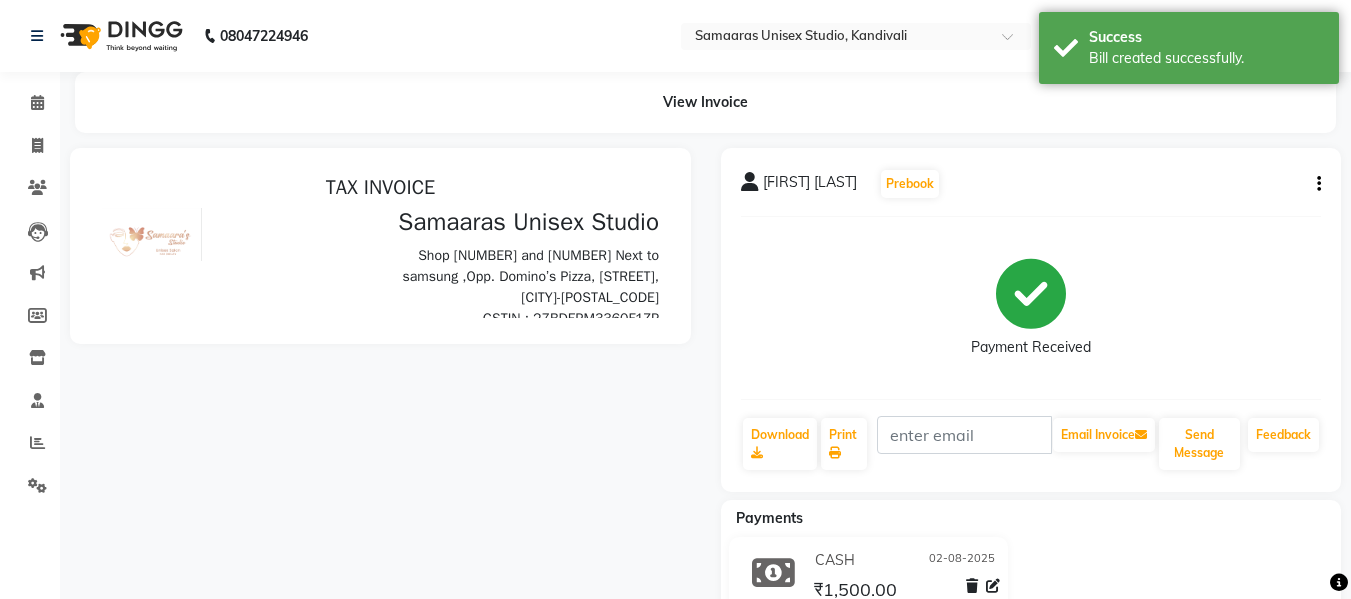 scroll, scrollTop: 0, scrollLeft: 0, axis: both 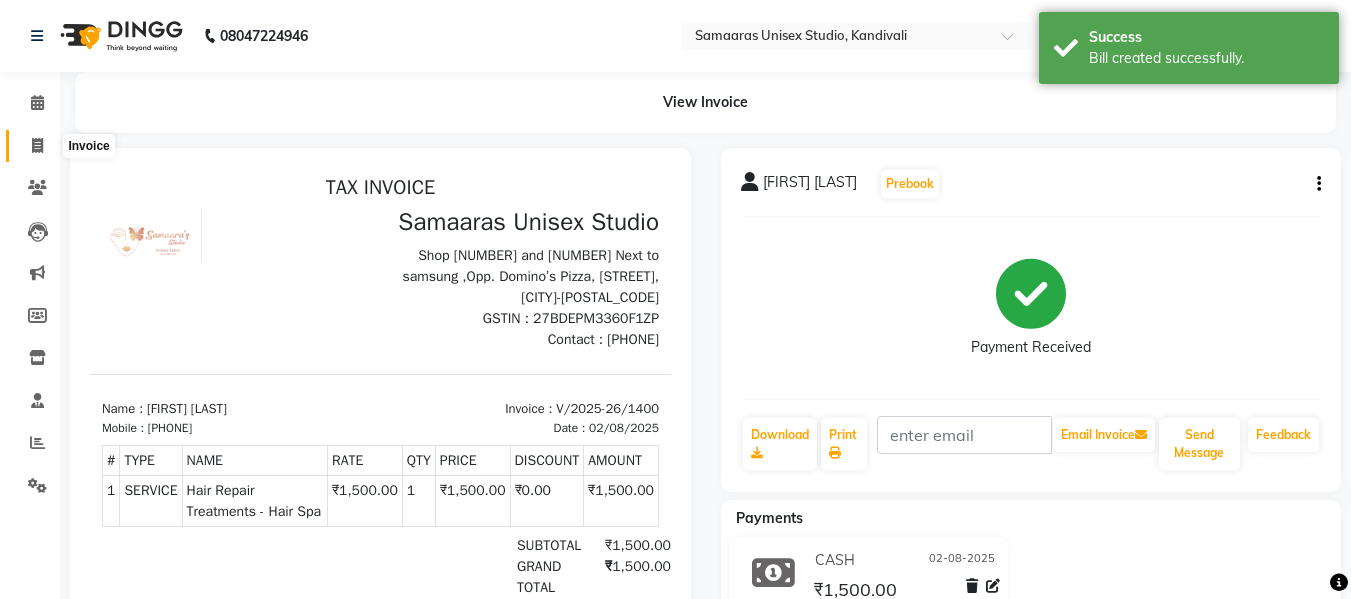click 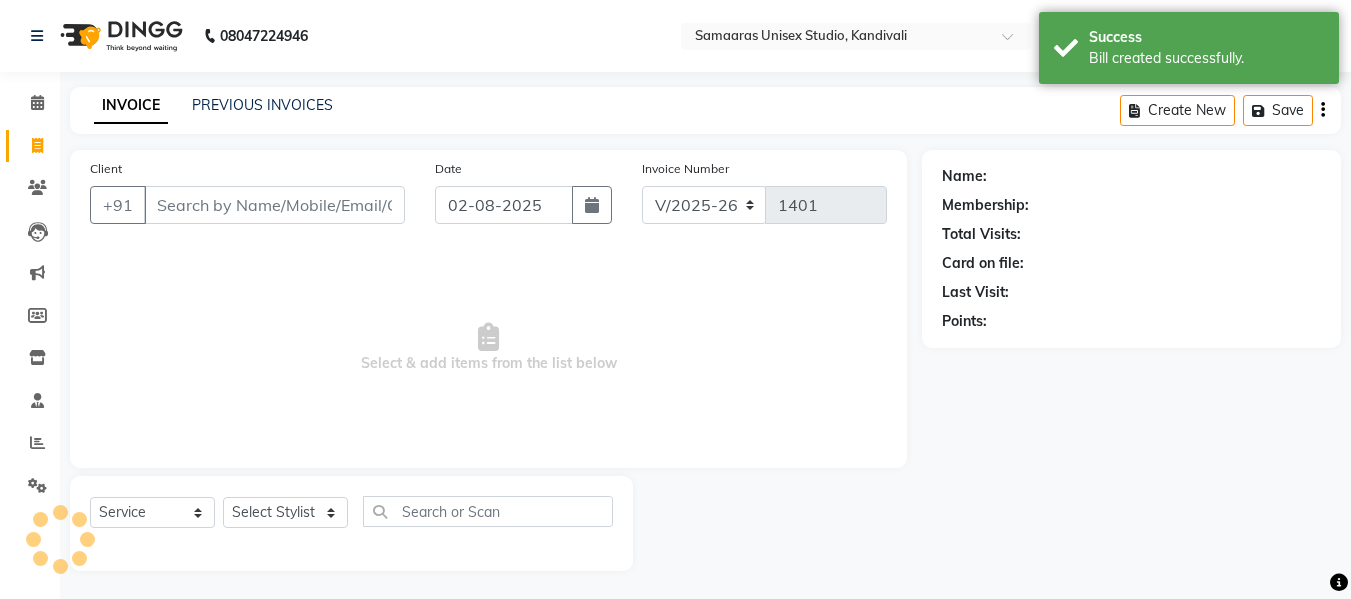 scroll, scrollTop: 2, scrollLeft: 0, axis: vertical 